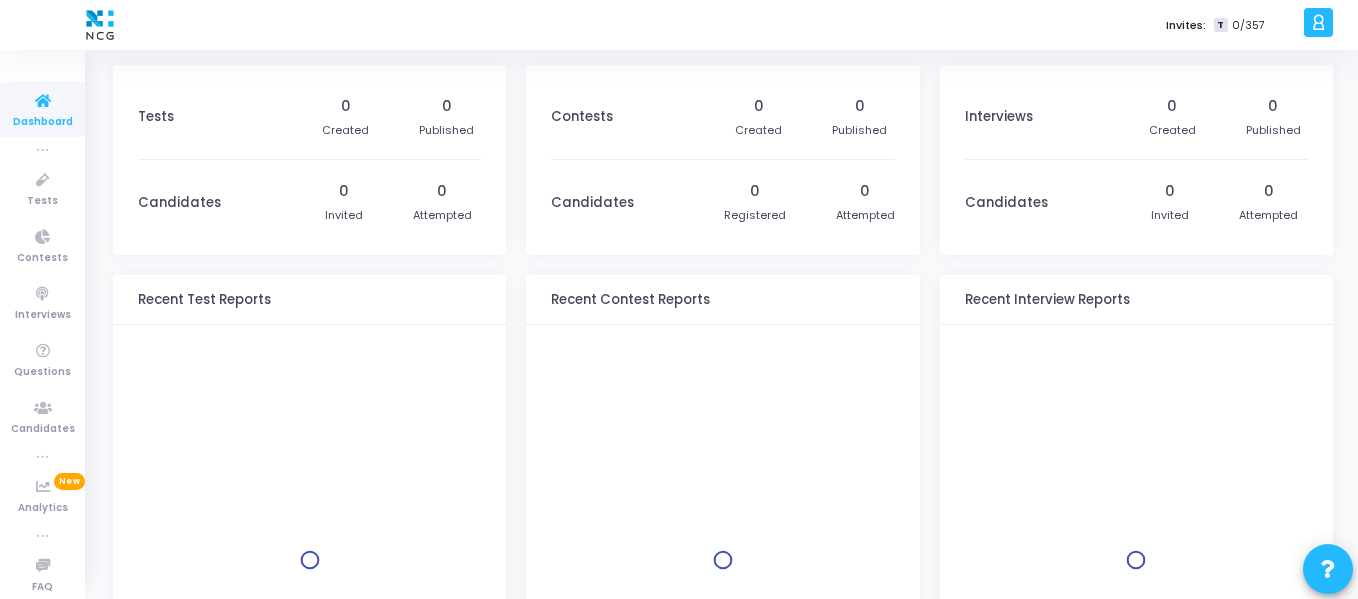 scroll, scrollTop: 0, scrollLeft: 0, axis: both 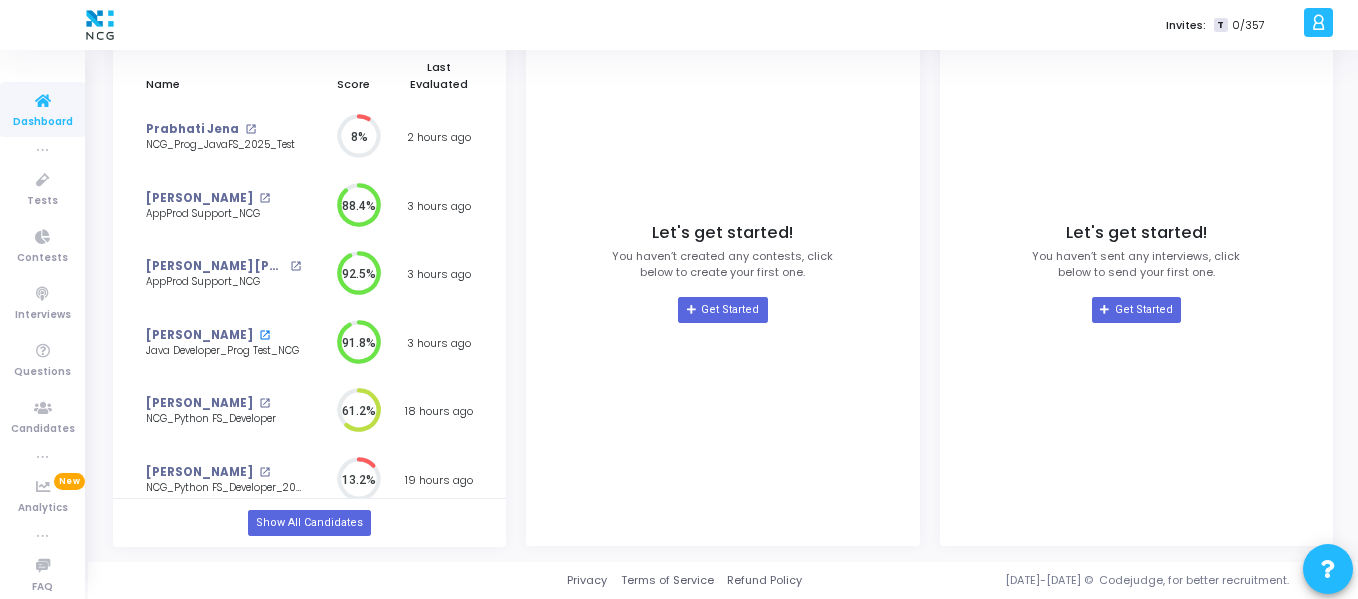 click on "open_in_new" 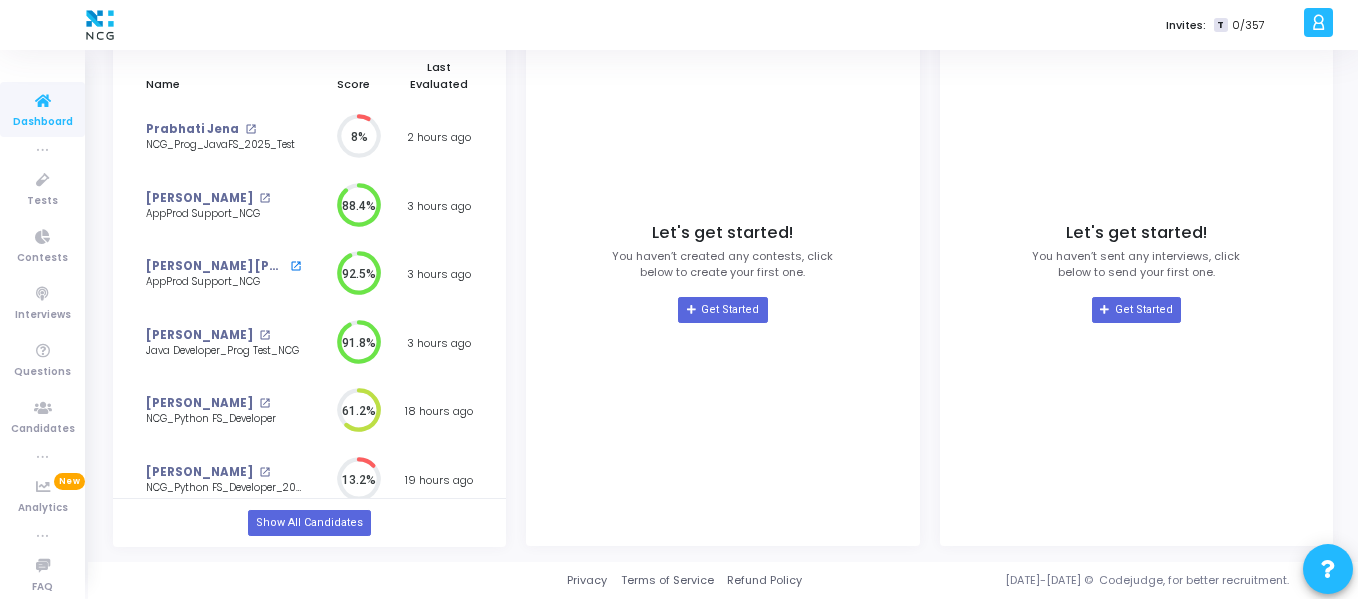 click on "open_in_new" 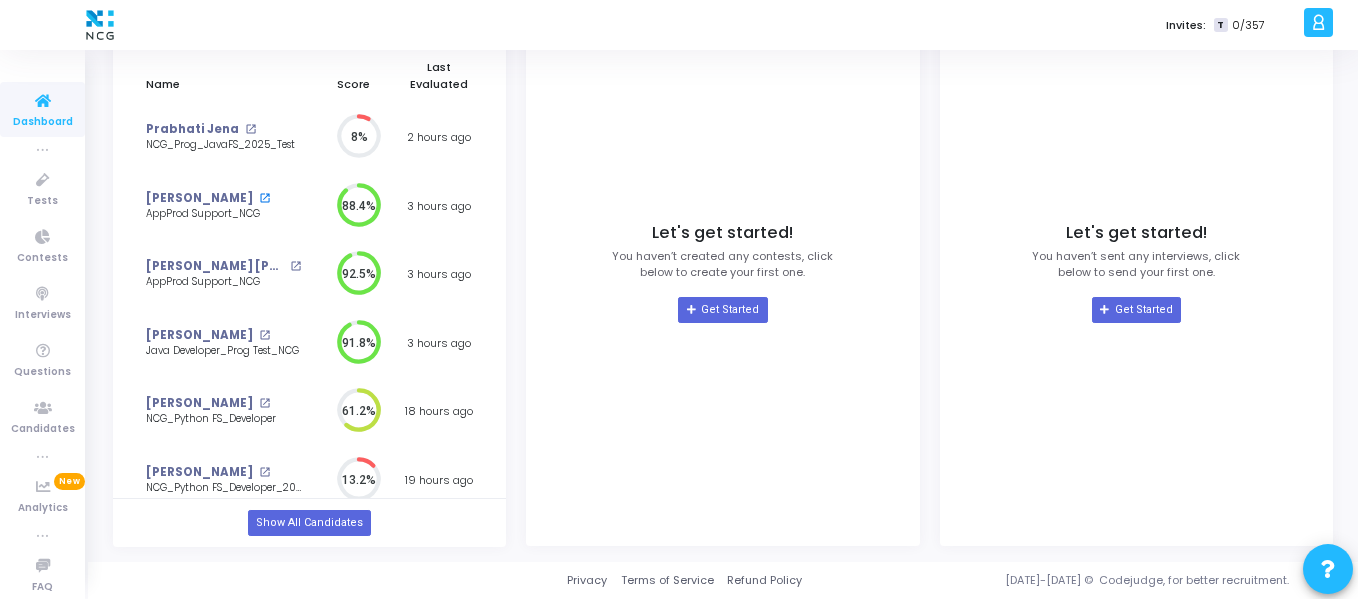 click on "open_in_new" 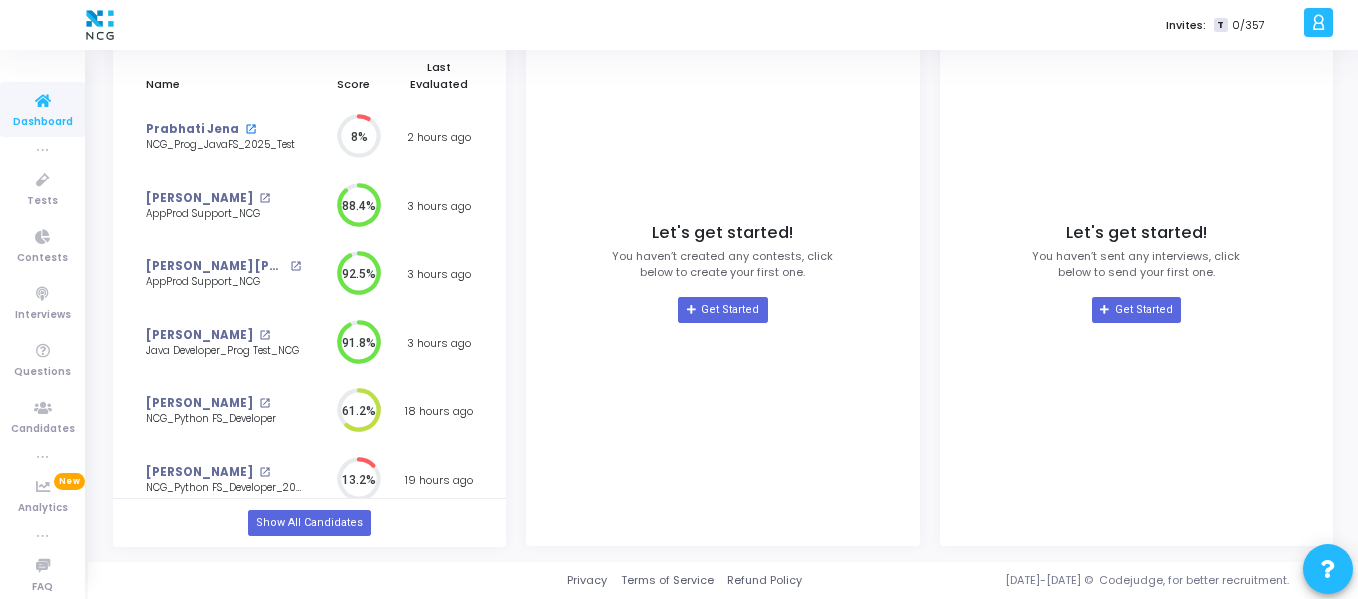 click on "open_in_new" 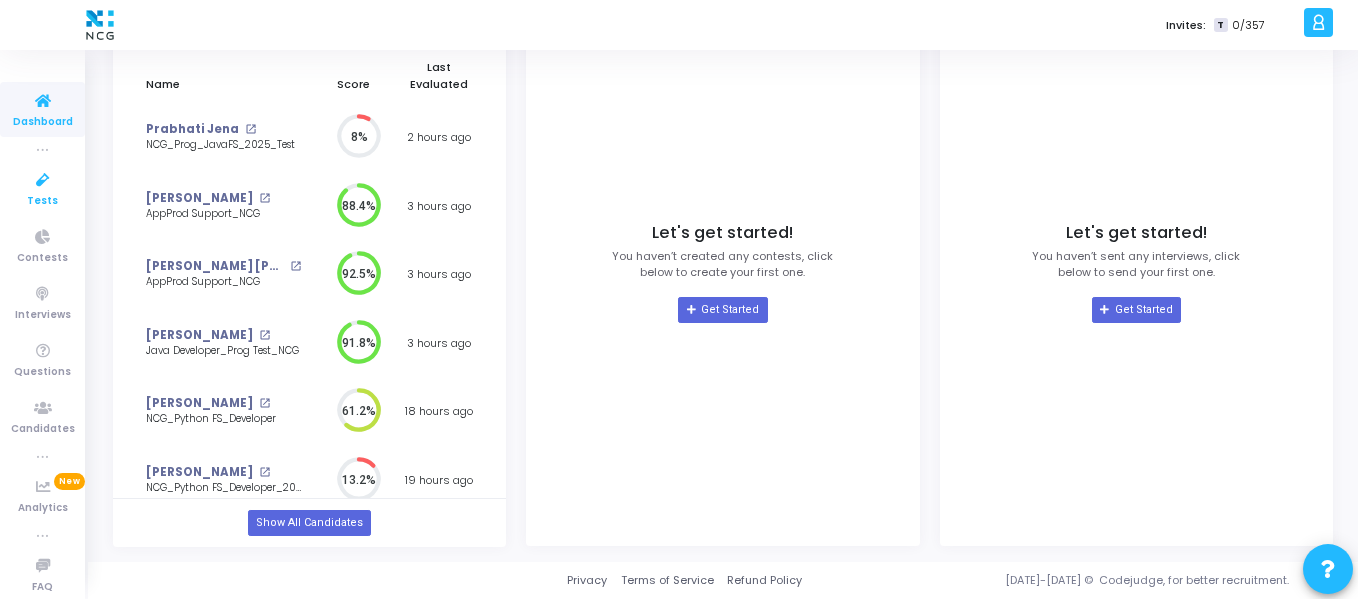 click at bounding box center [43, 180] 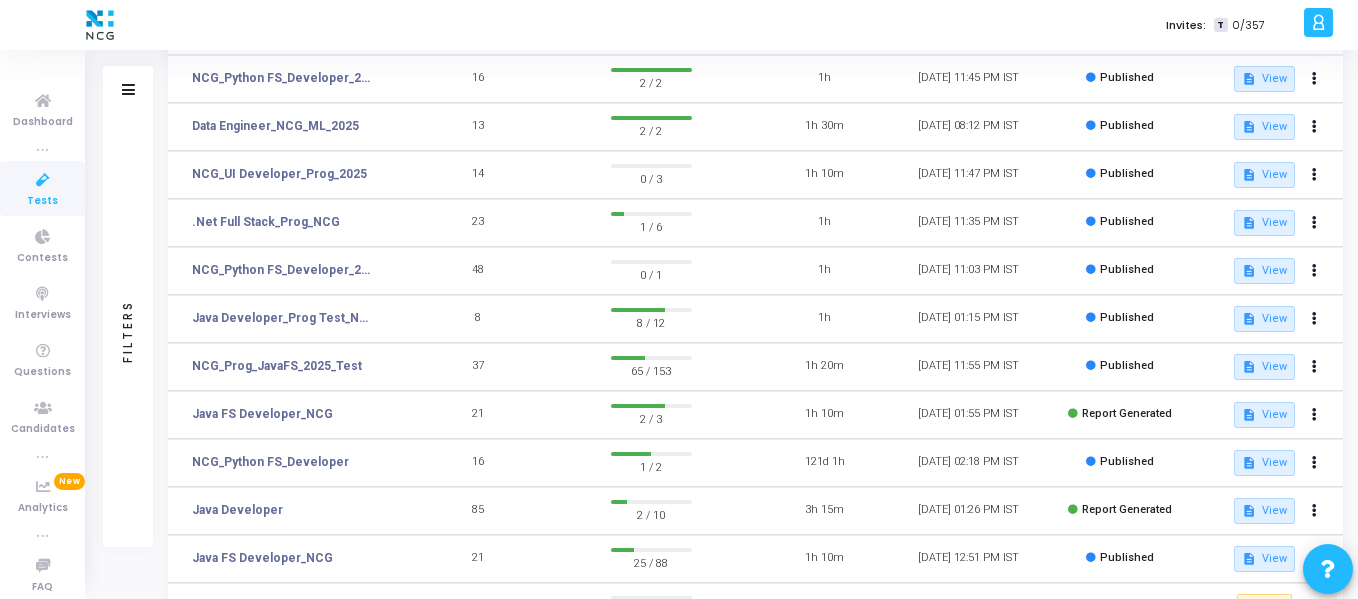 scroll, scrollTop: 181, scrollLeft: 0, axis: vertical 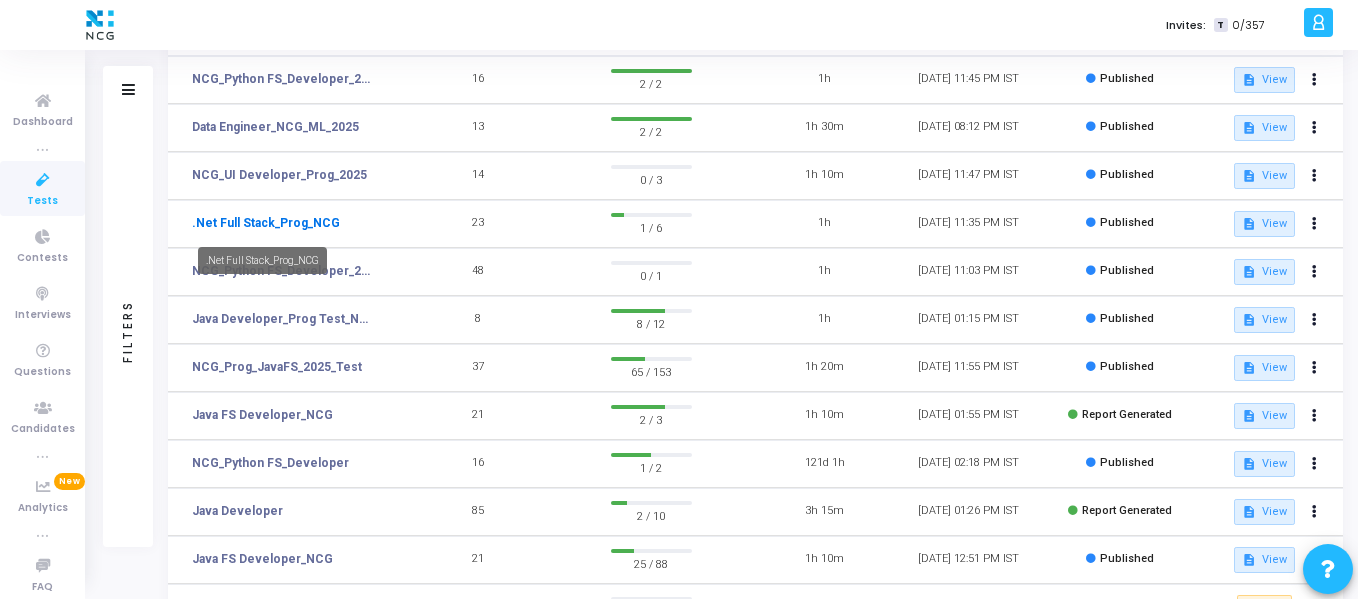click on ".Net Full Stack_Prog_NCG" 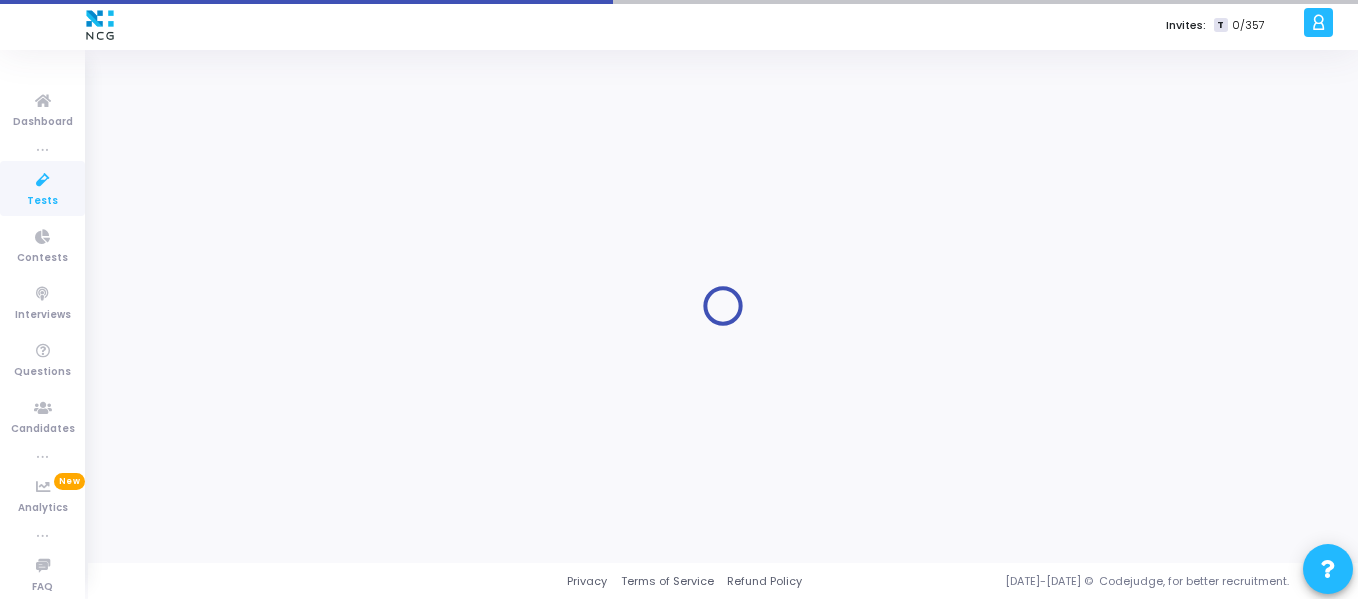 scroll, scrollTop: 0, scrollLeft: 0, axis: both 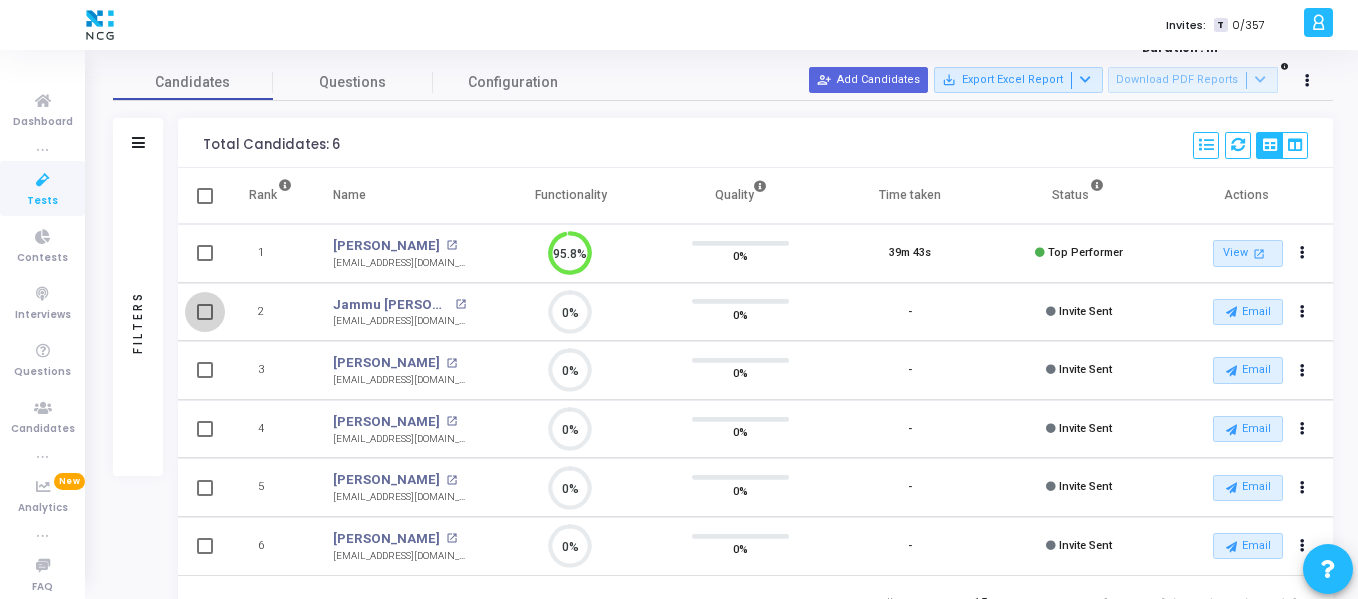 click at bounding box center [205, 312] 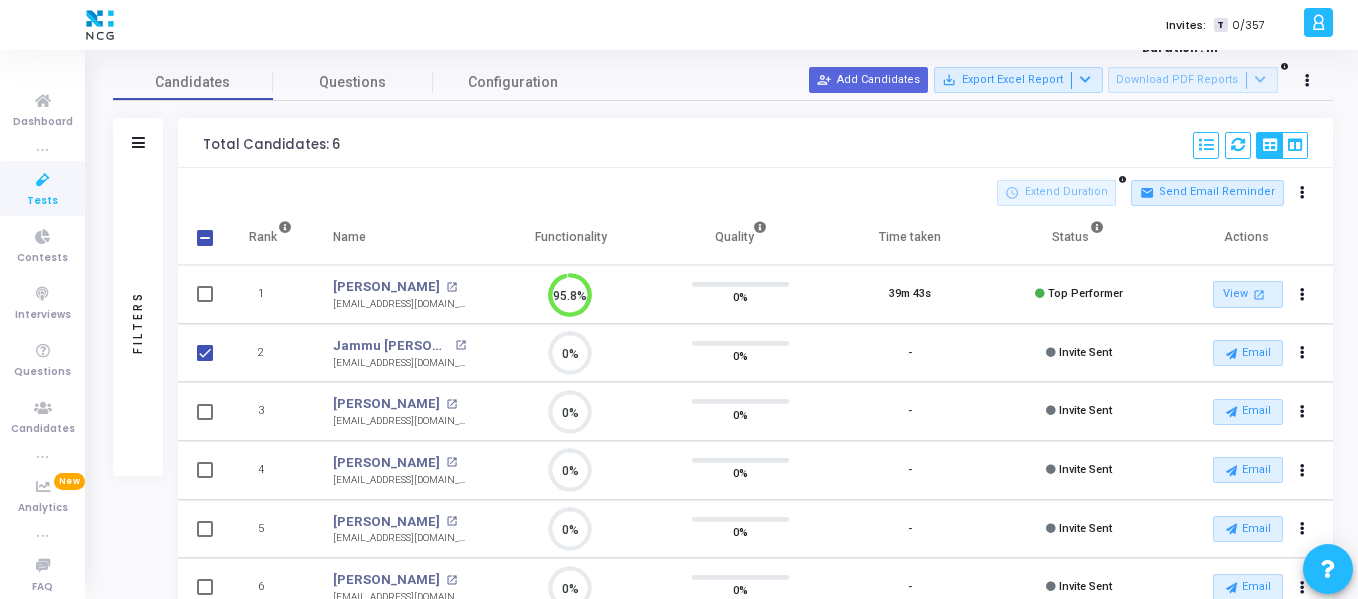 click at bounding box center (205, 237) 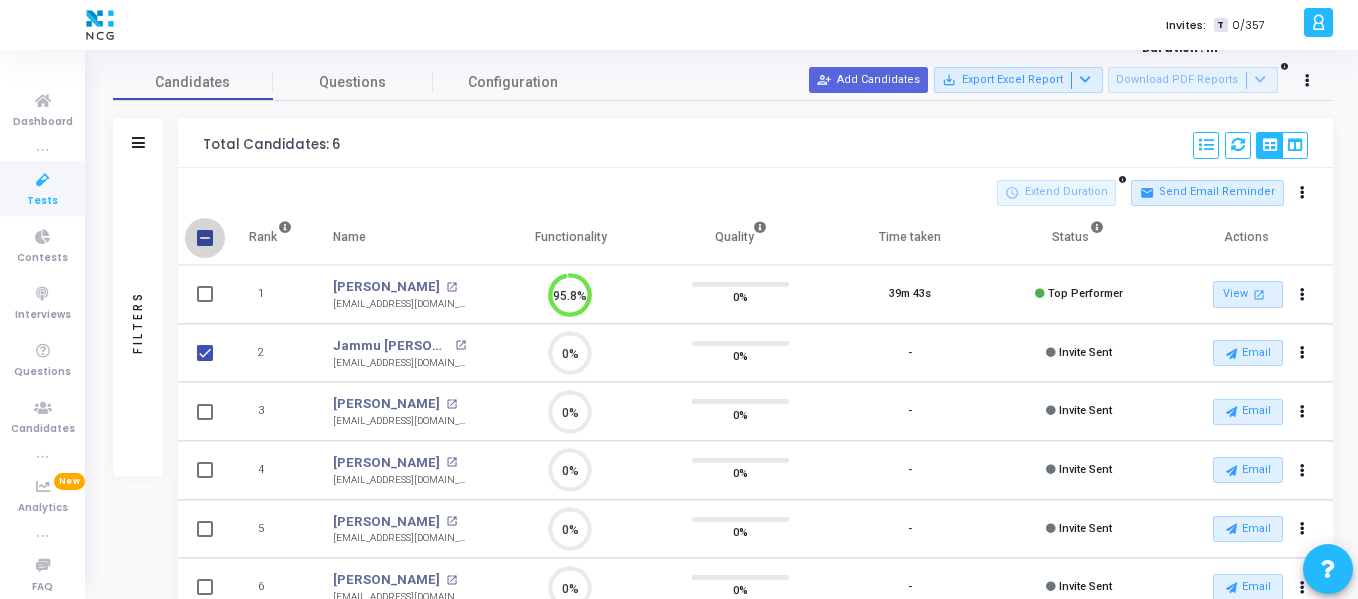 click at bounding box center (205, 238) 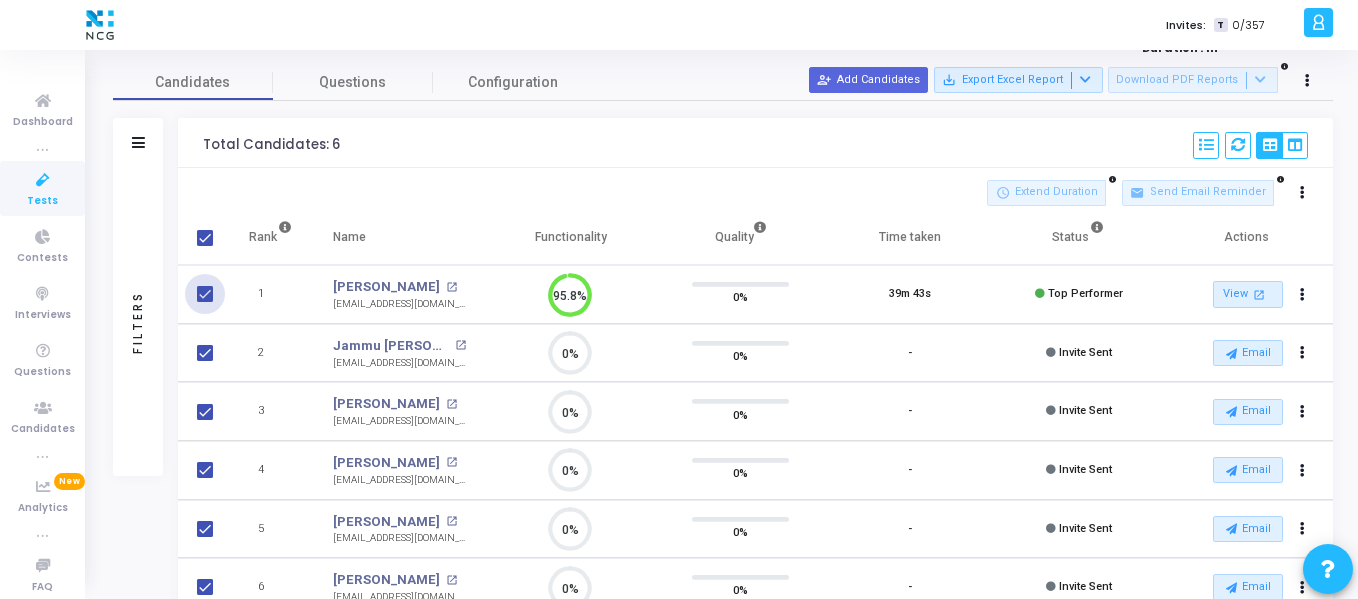 click at bounding box center [205, 294] 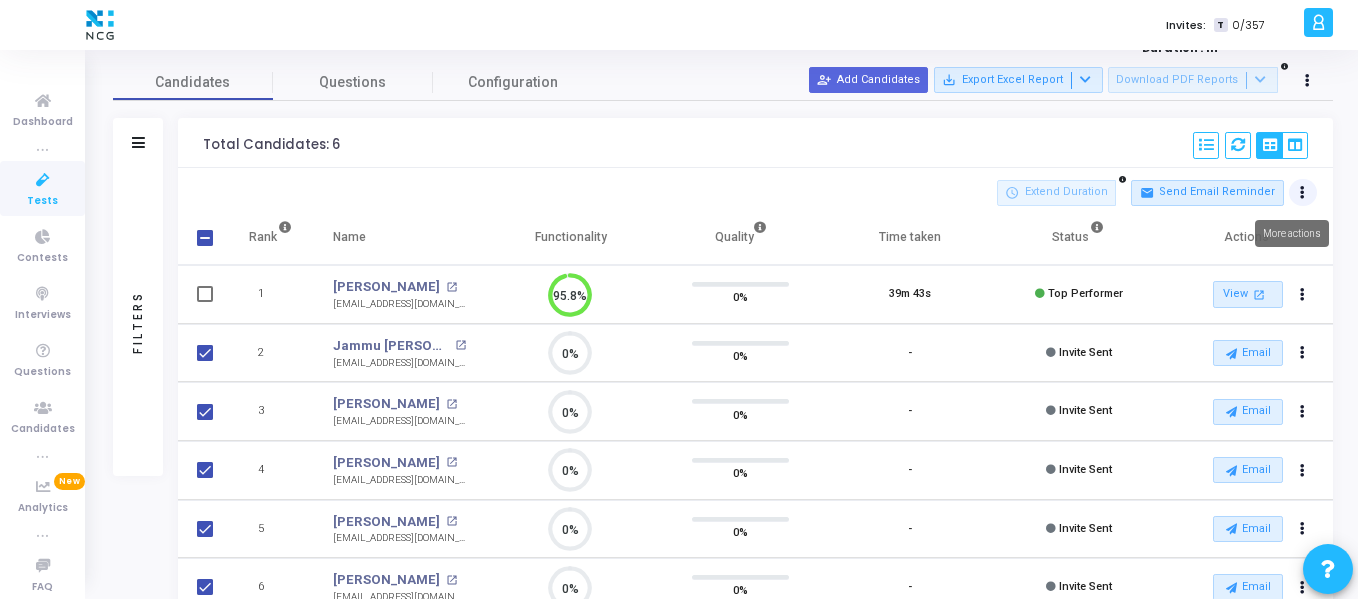 click at bounding box center (1303, 193) 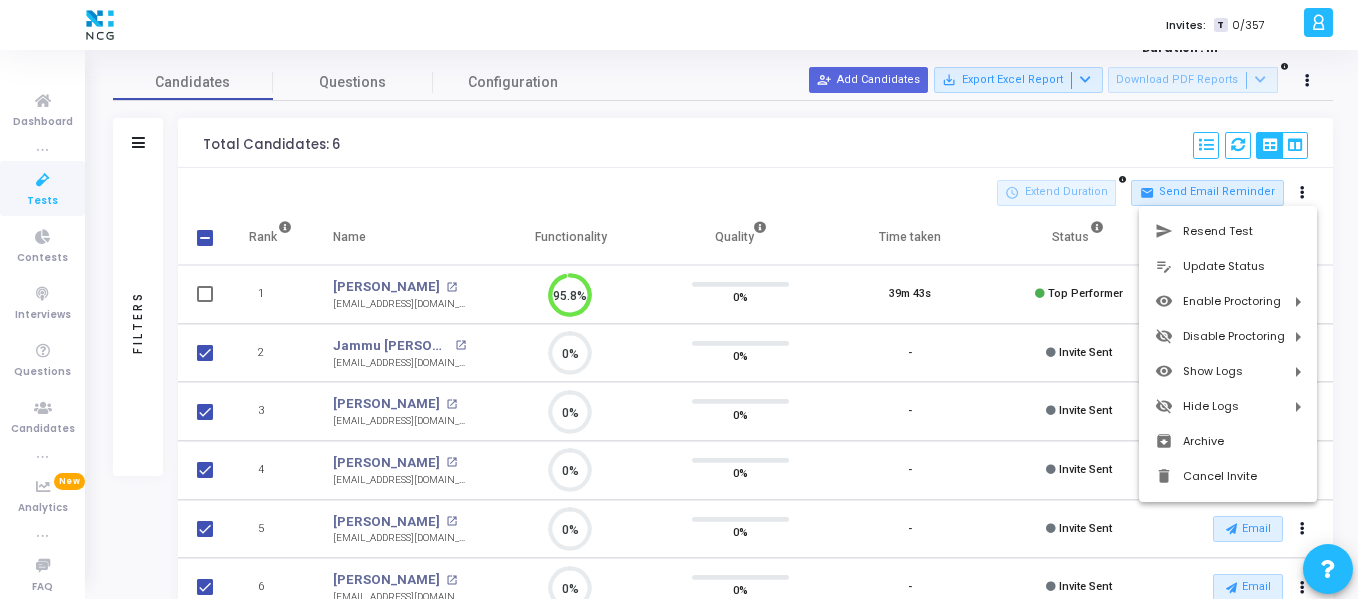 click at bounding box center (679, 299) 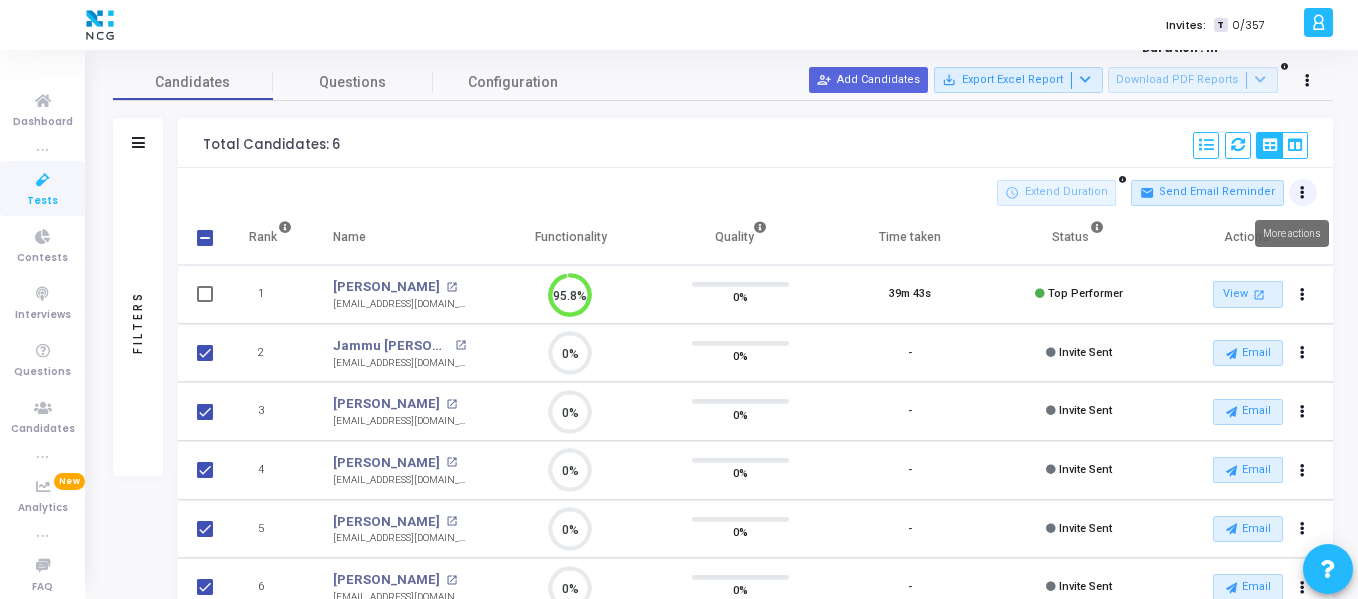 click at bounding box center (1303, 193) 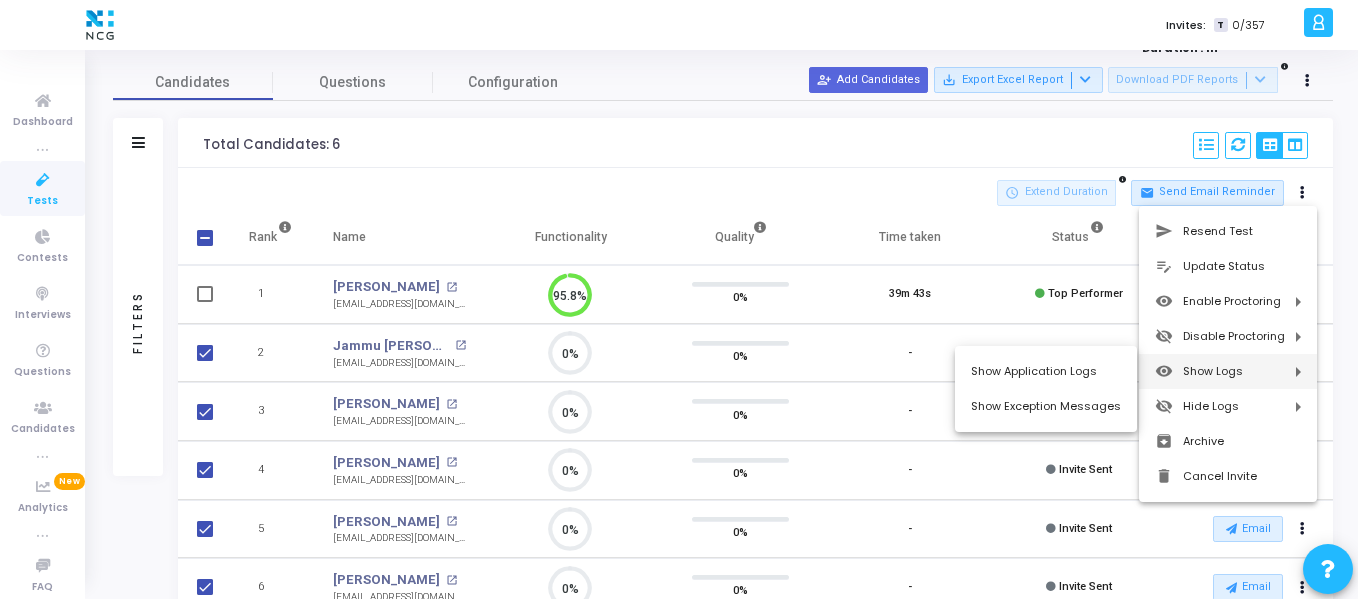 click at bounding box center [679, 299] 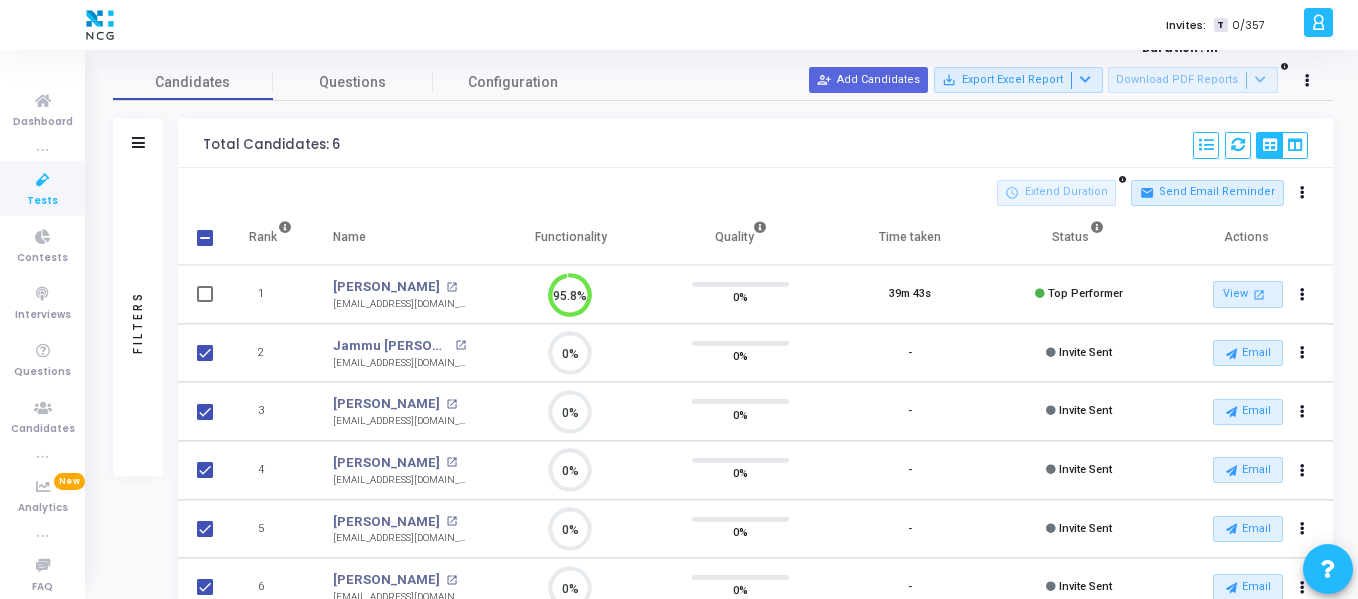 scroll, scrollTop: 0, scrollLeft: 0, axis: both 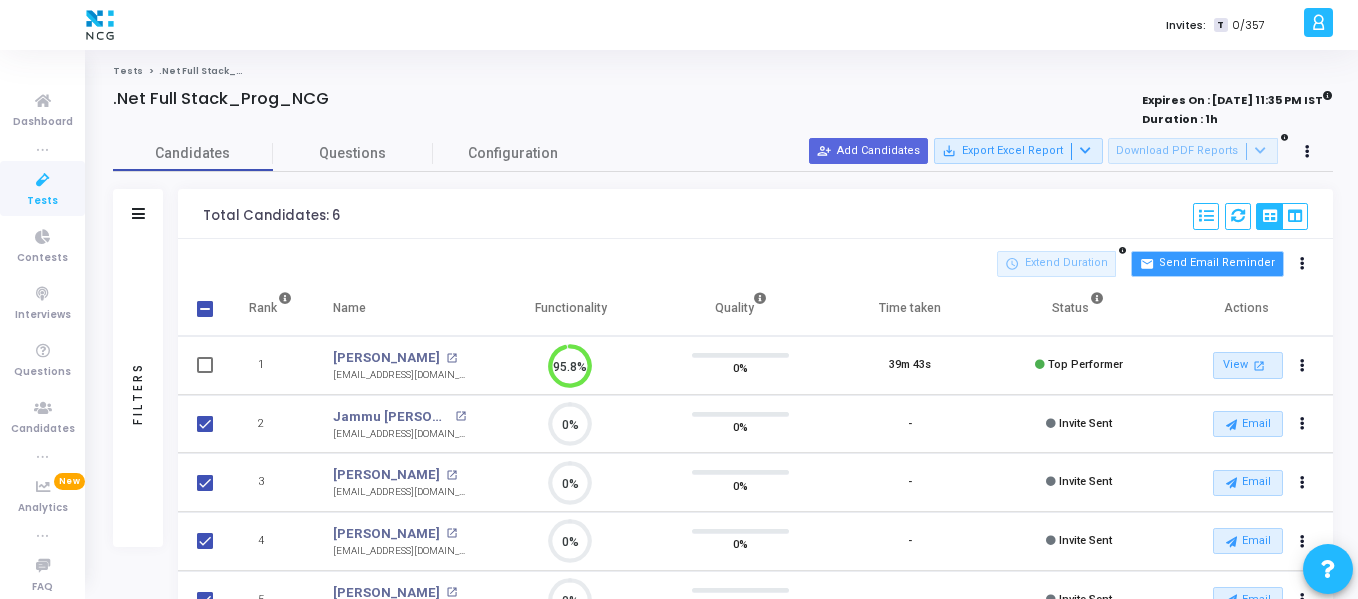 click on "mail  Send Email Reminder" at bounding box center (1207, 264) 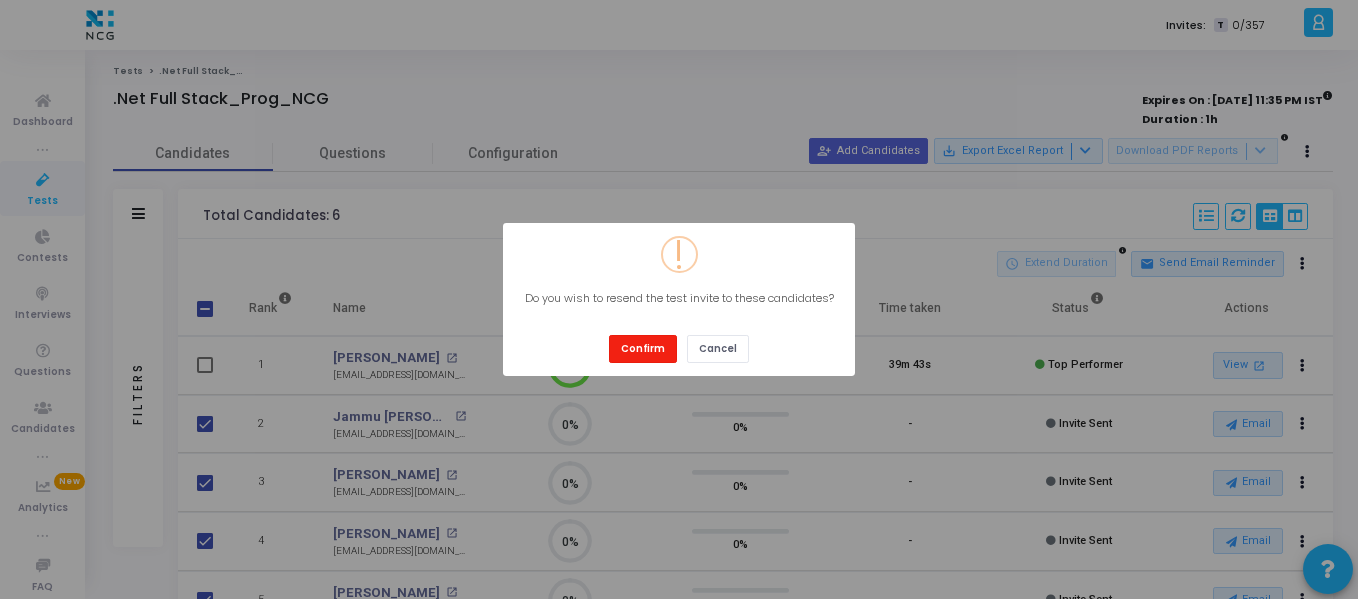 click on "Confirm" at bounding box center [643, 348] 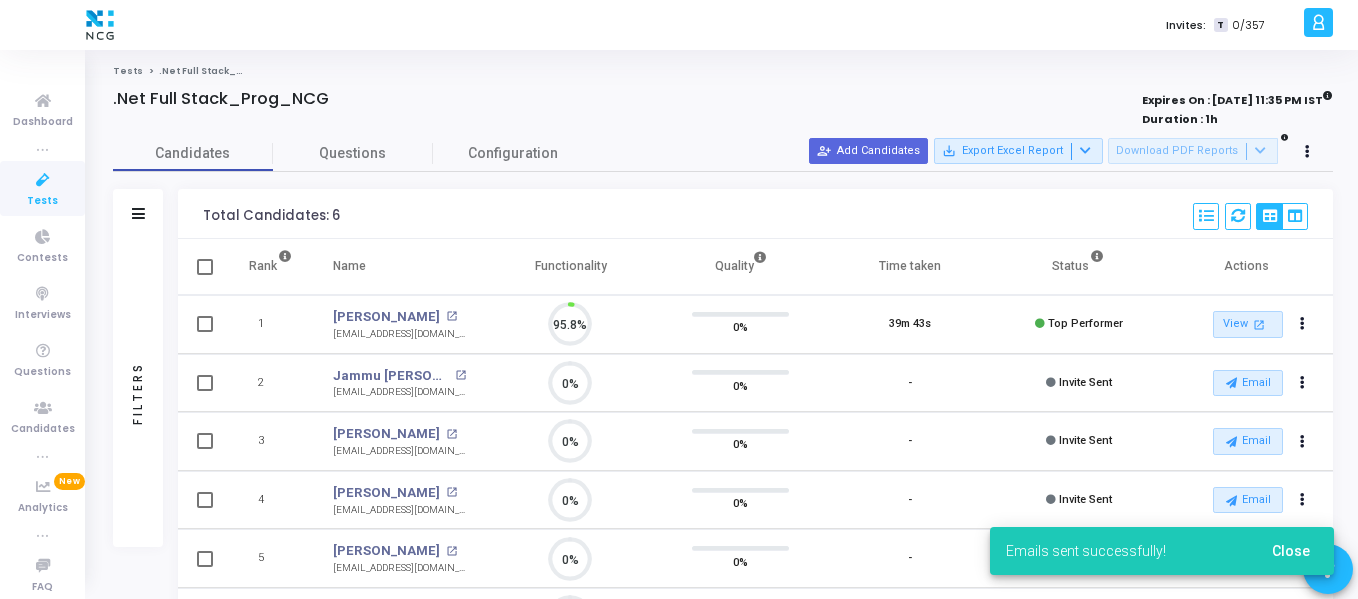 scroll, scrollTop: 9, scrollLeft: 9, axis: both 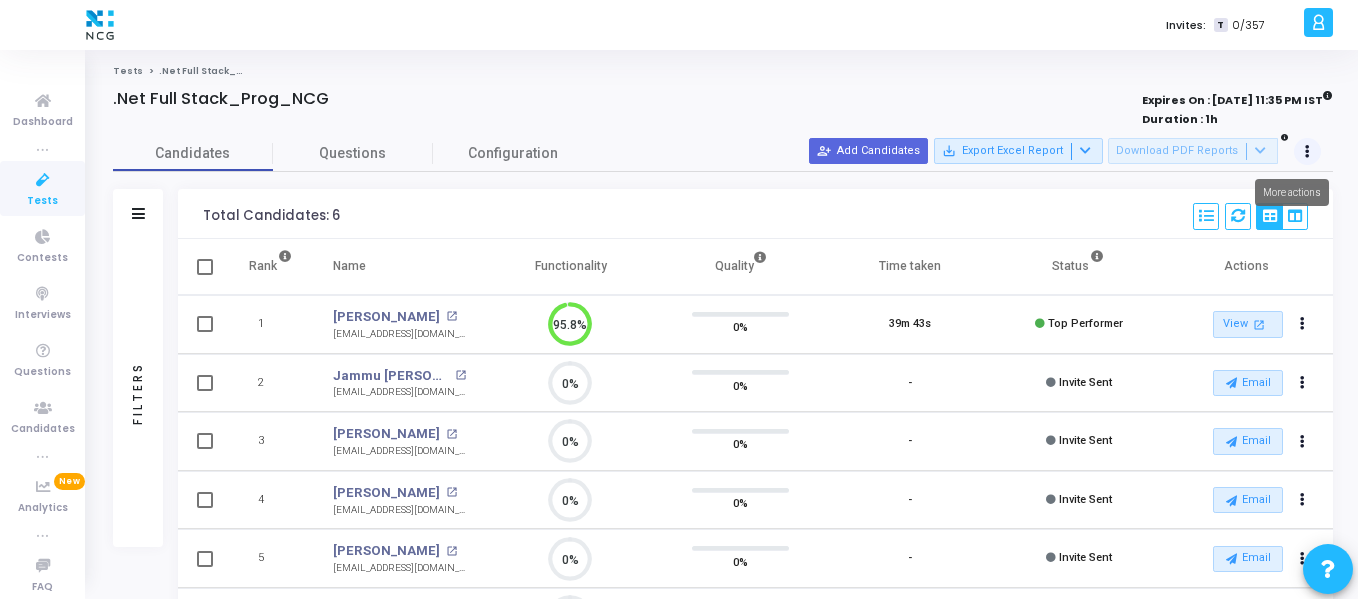 click at bounding box center [1308, 152] 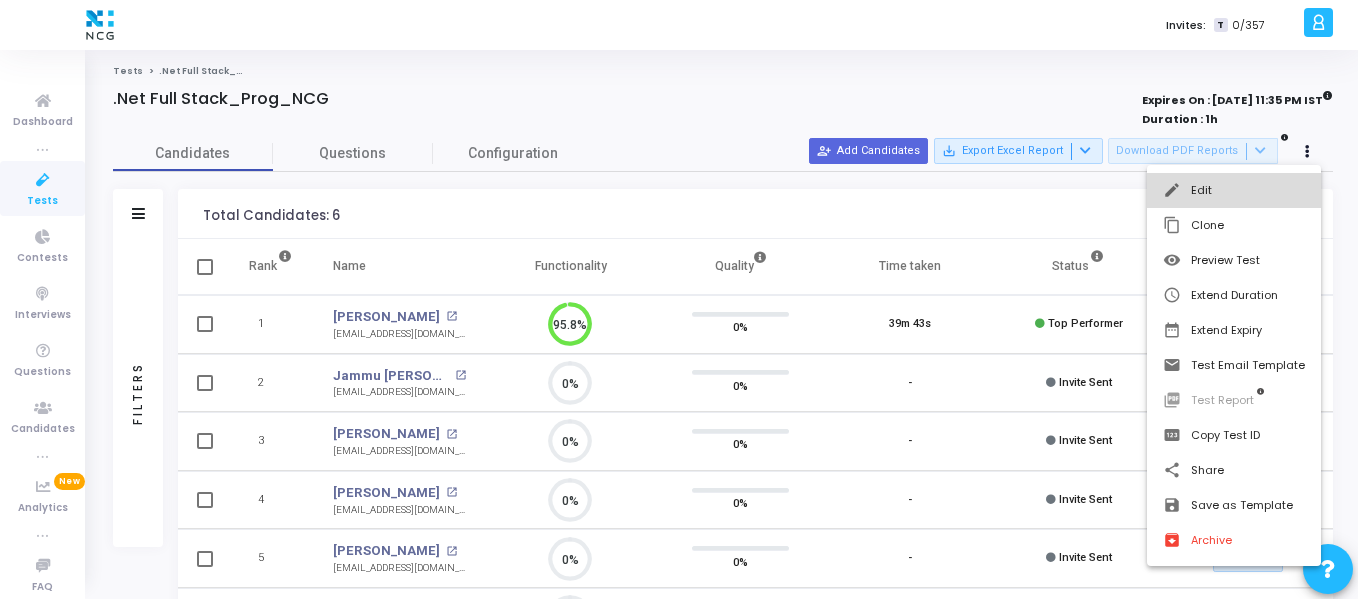 click on "edit  Edit" at bounding box center (1234, 190) 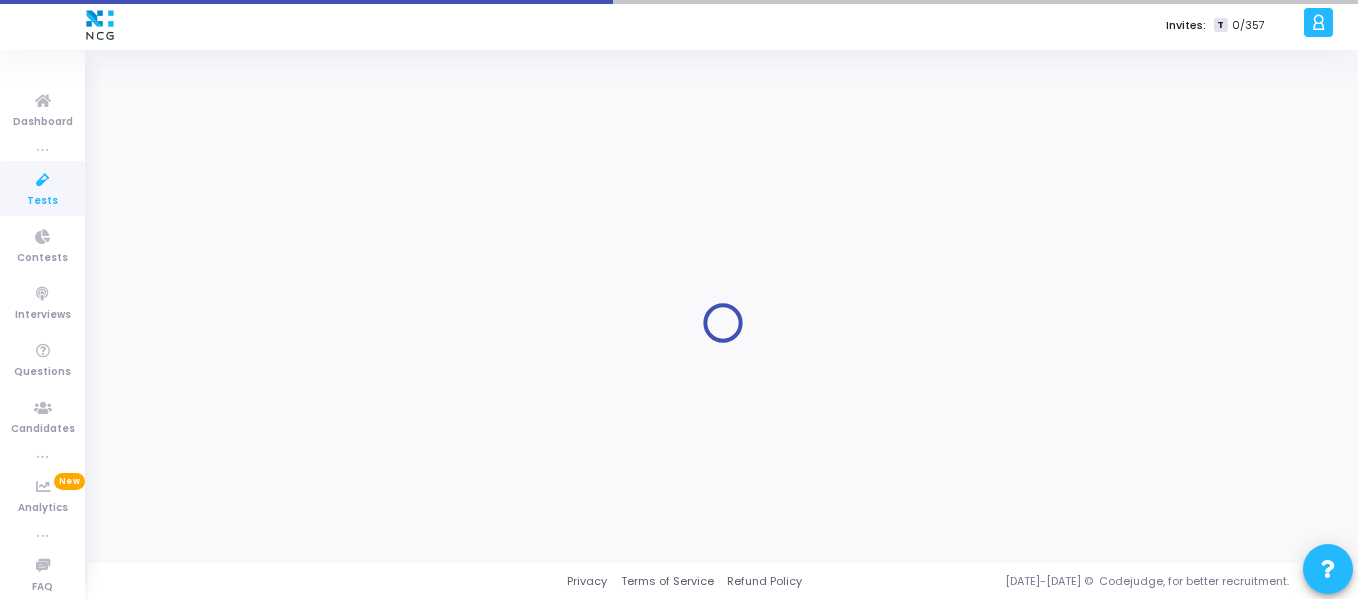 radio on "true" 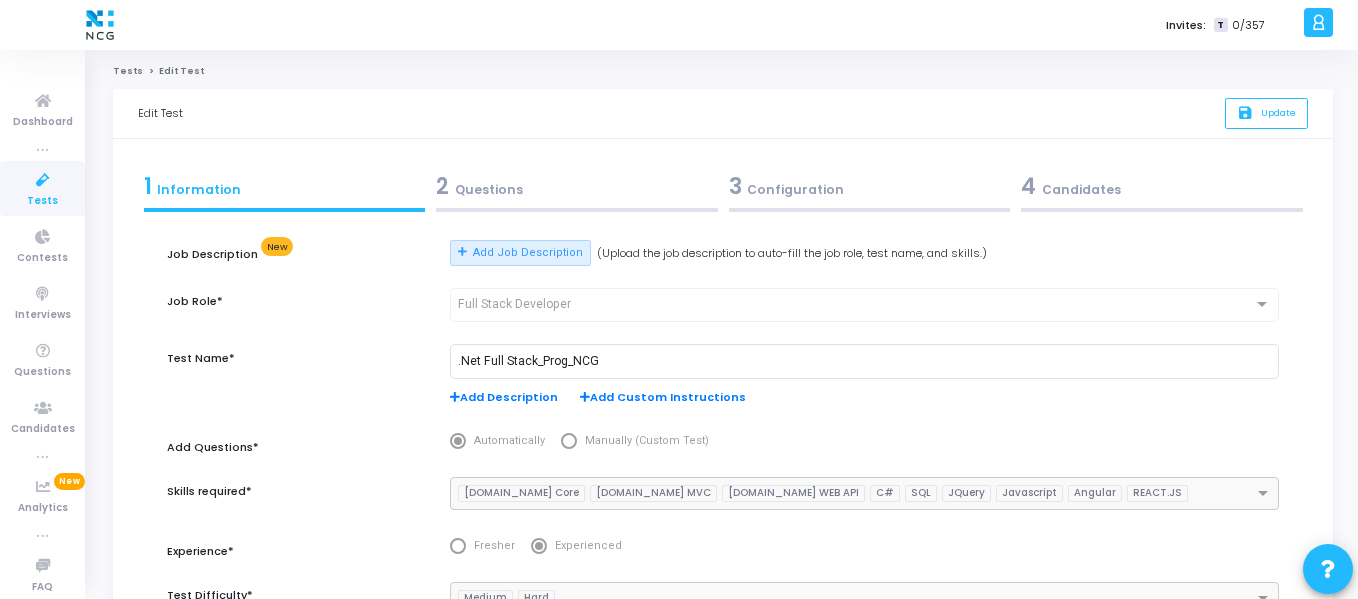 click on "3  Configuration" at bounding box center (870, 186) 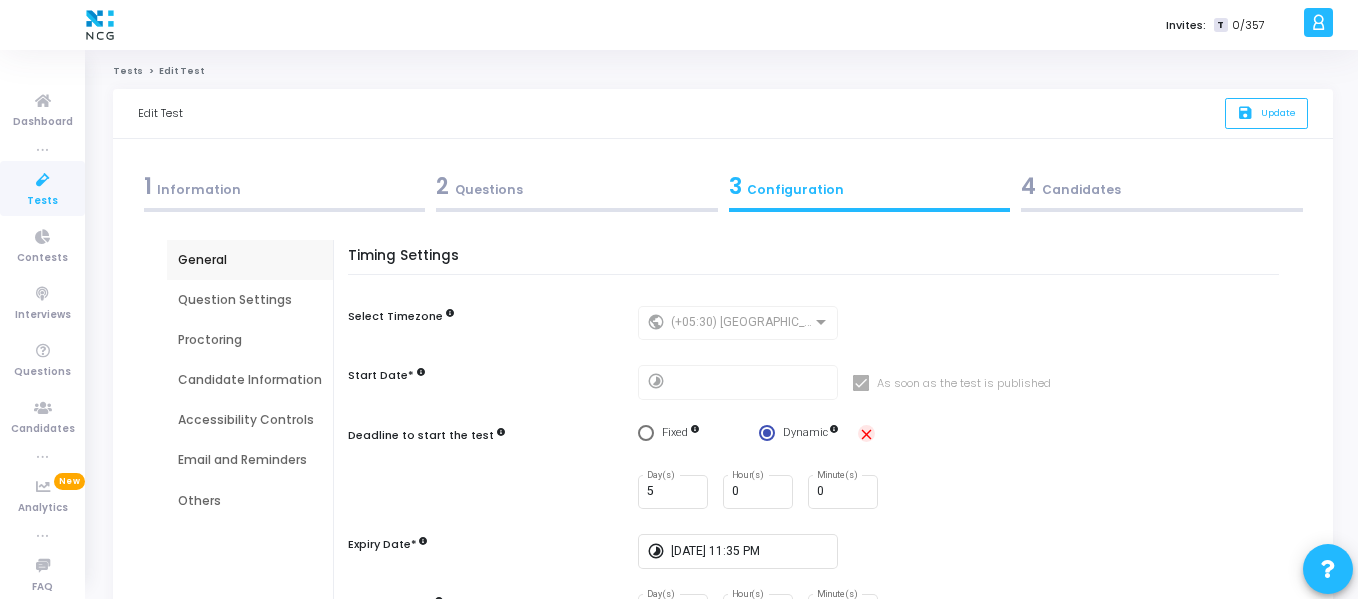 click on "close" at bounding box center [866, 434] 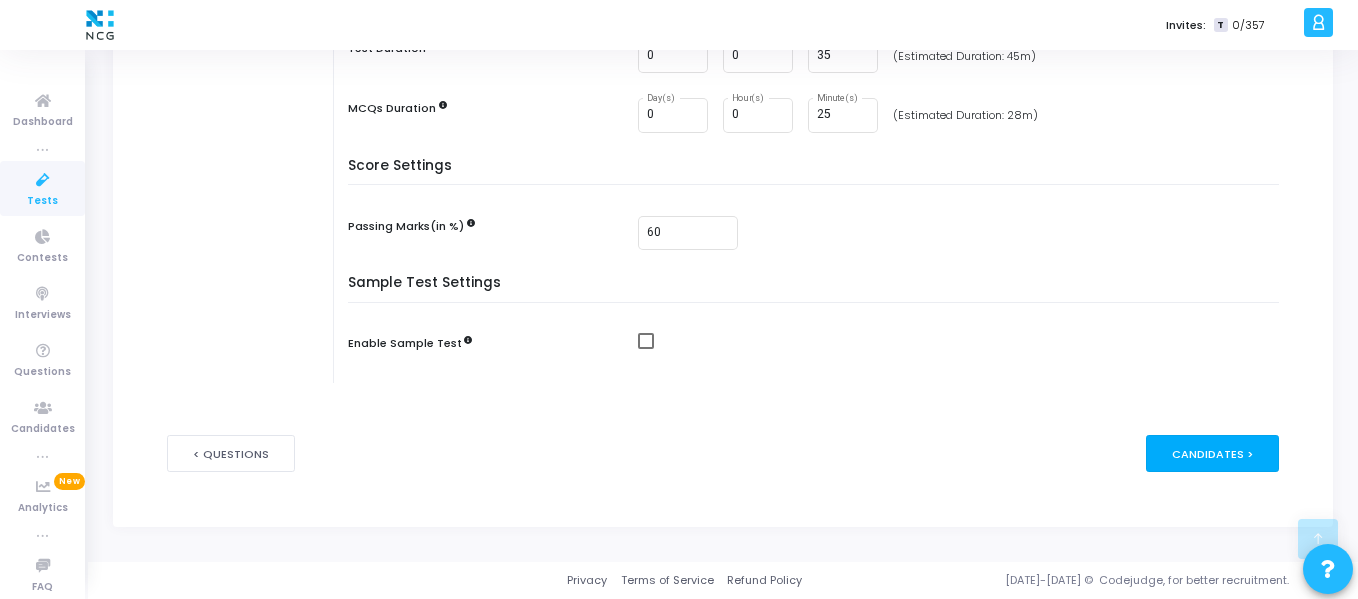click on "Candidates >" at bounding box center [1212, 453] 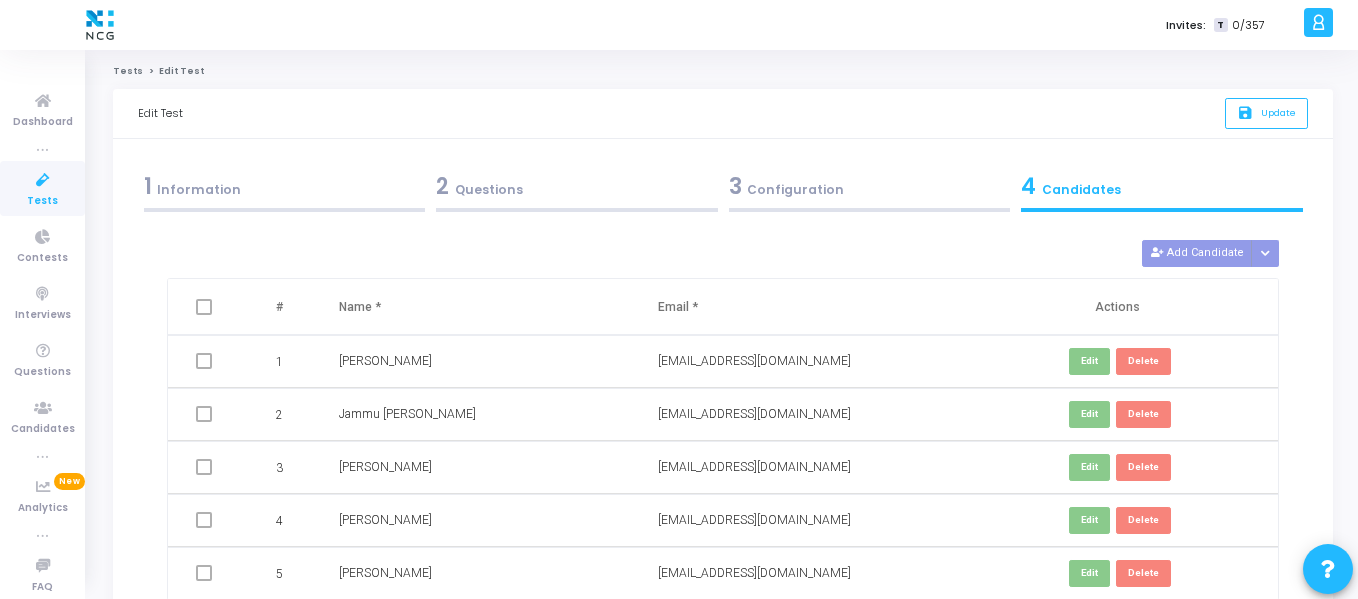 click on "1  Sharon W   starksharon21@gmail.com  Edit  Delete   2  Jammu Kiran Babu   jammukiranbabu@gmail.com  Edit  Delete   3  Arjun Singh   arjsin01@gmail.com  Edit  Delete   4  Monika Singh   monikamaurya1456@gmail.com  Edit  Delete   5  Trishila L Amboji   trishilalamboji66@gmail.com  Edit  Delete   6  Priyanka Mahajan   priyankamahajanwork@gmail.com  Edit  Delete" at bounding box center (723, 494) 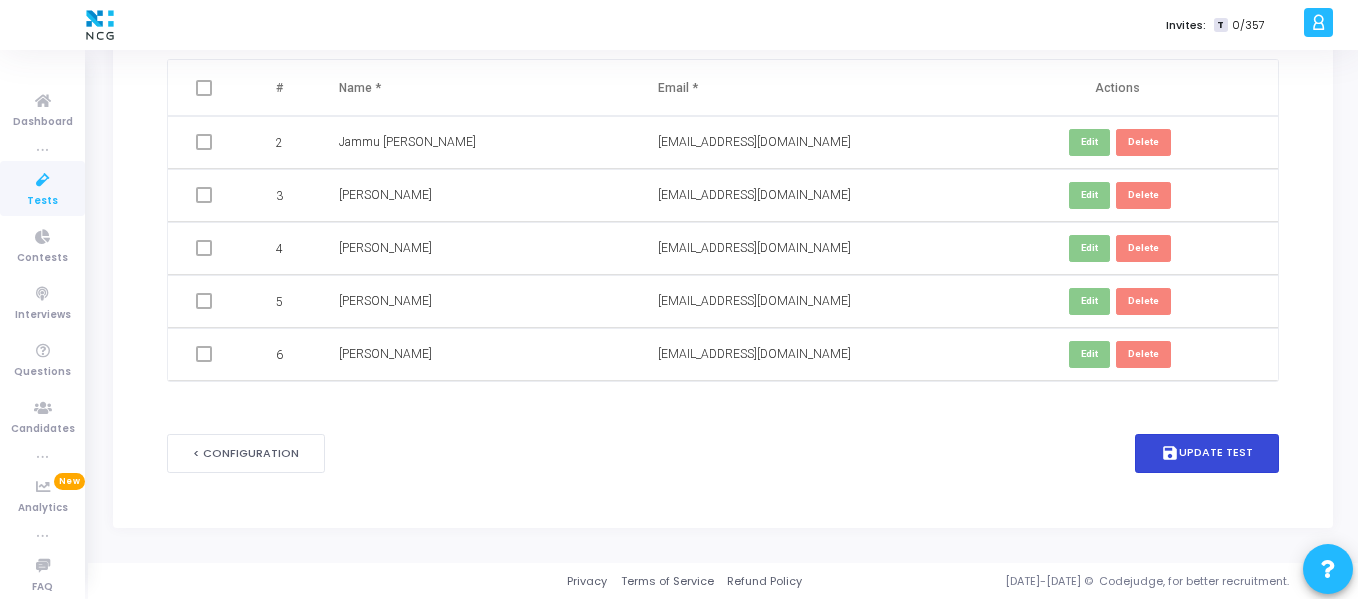 click on "save  Update Test" at bounding box center [1207, 453] 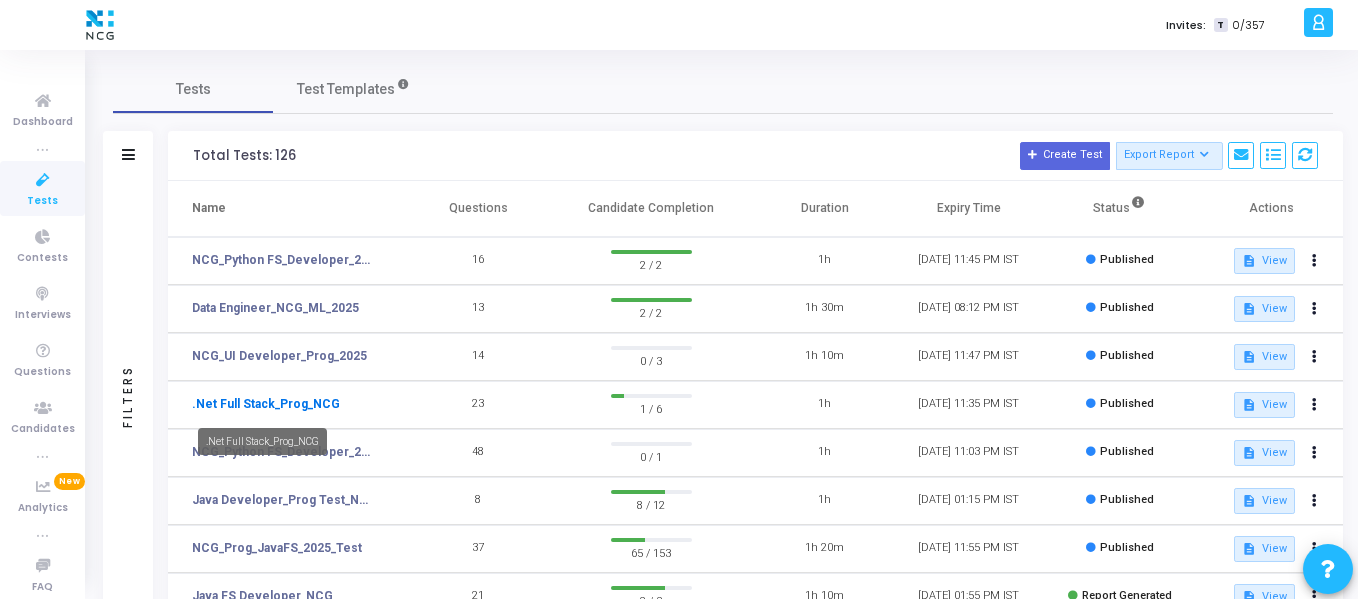 click on ".Net Full Stack_Prog_NCG" 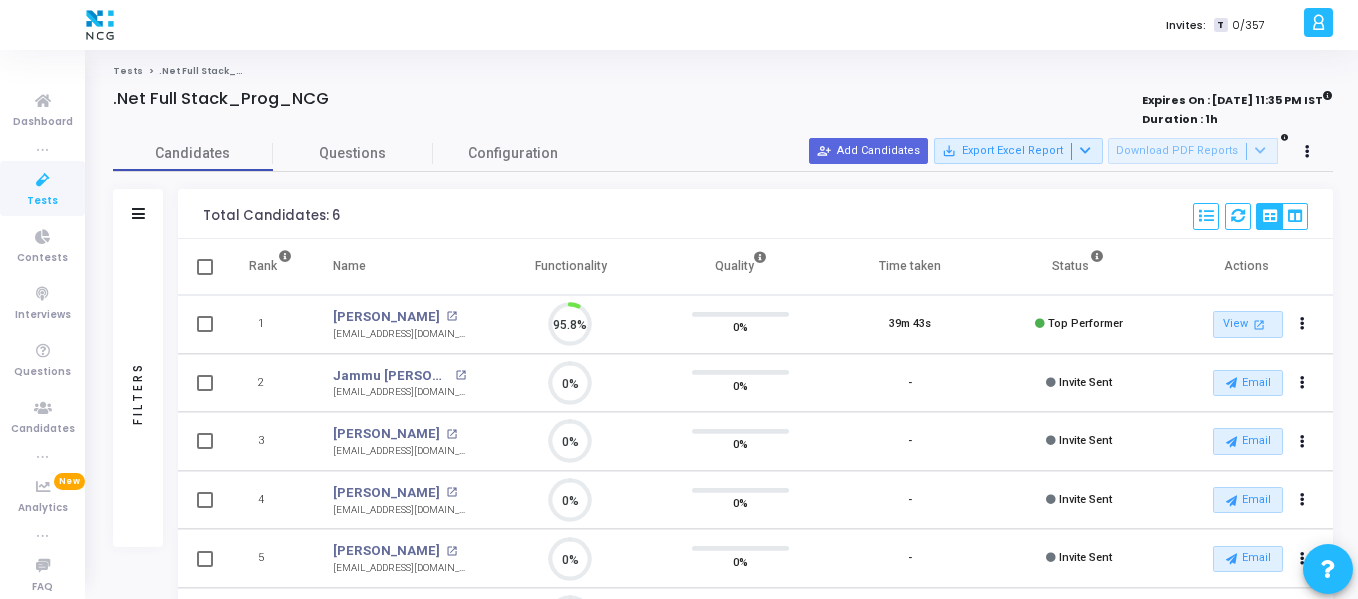 scroll, scrollTop: 9, scrollLeft: 9, axis: both 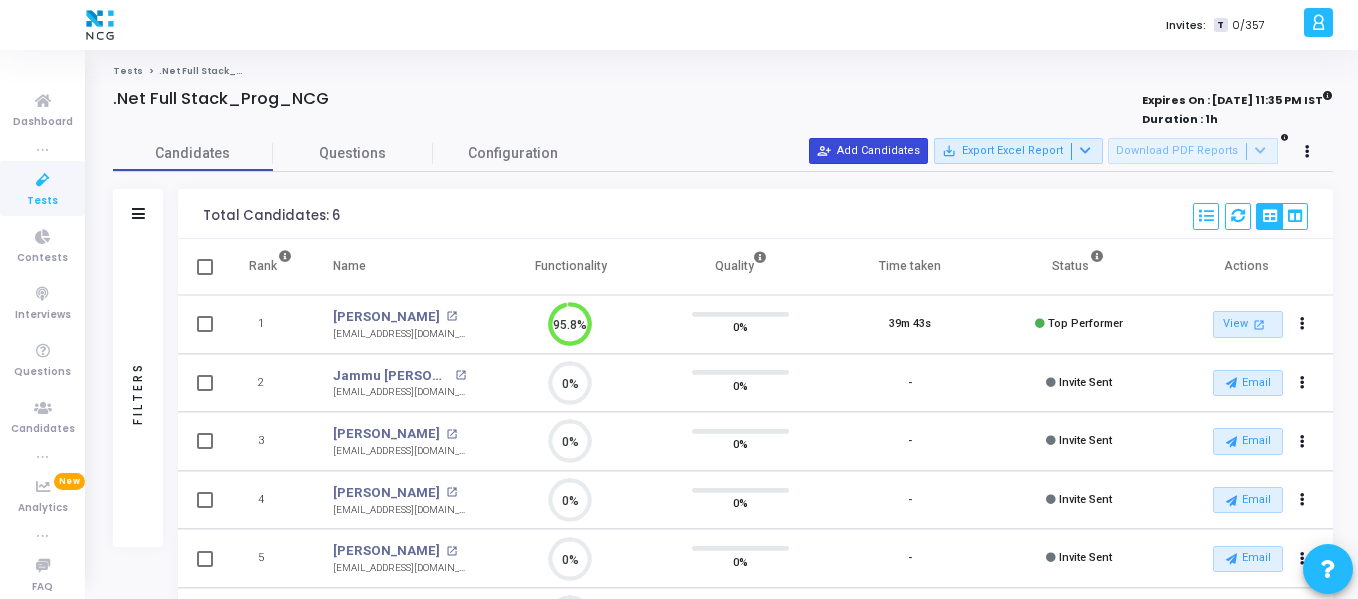 click on "person_add_alt  Add Candidates" at bounding box center [868, 151] 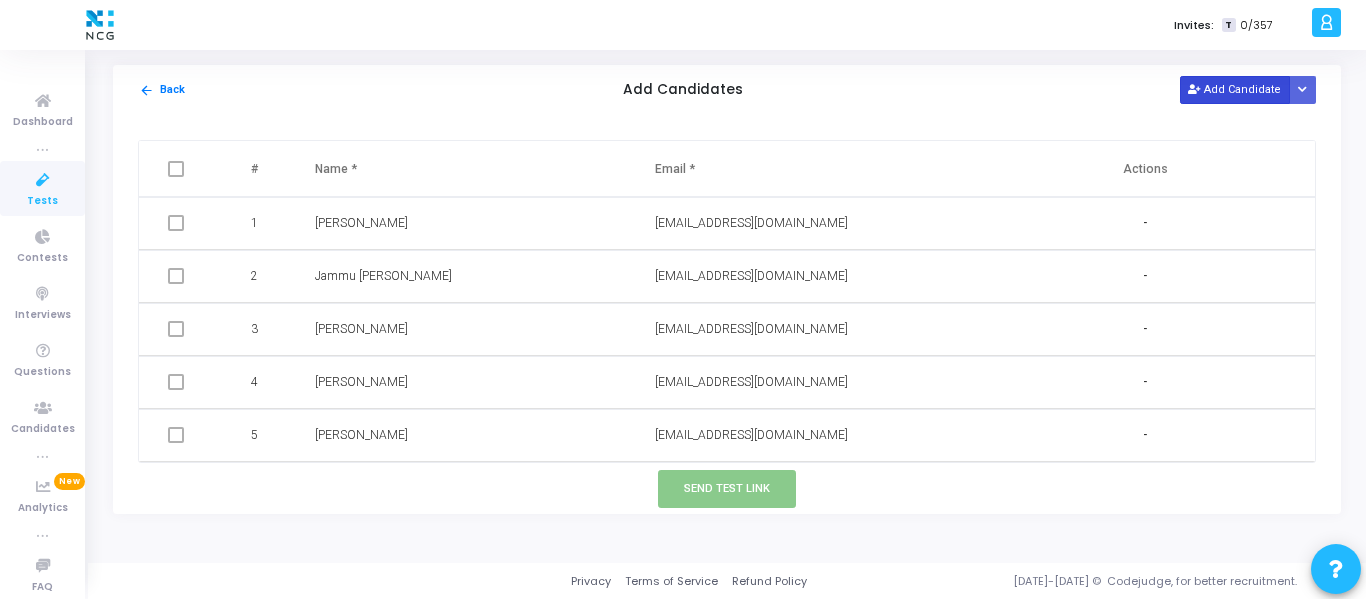 click on "Add Candidate" at bounding box center [1235, 89] 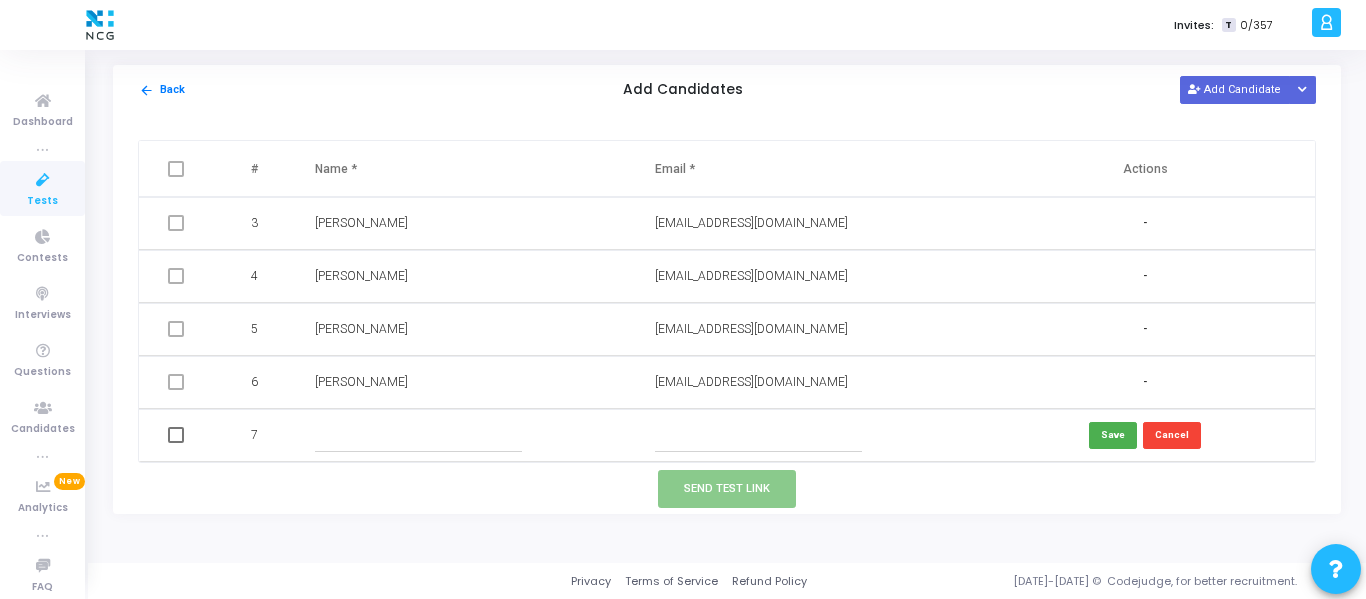 type 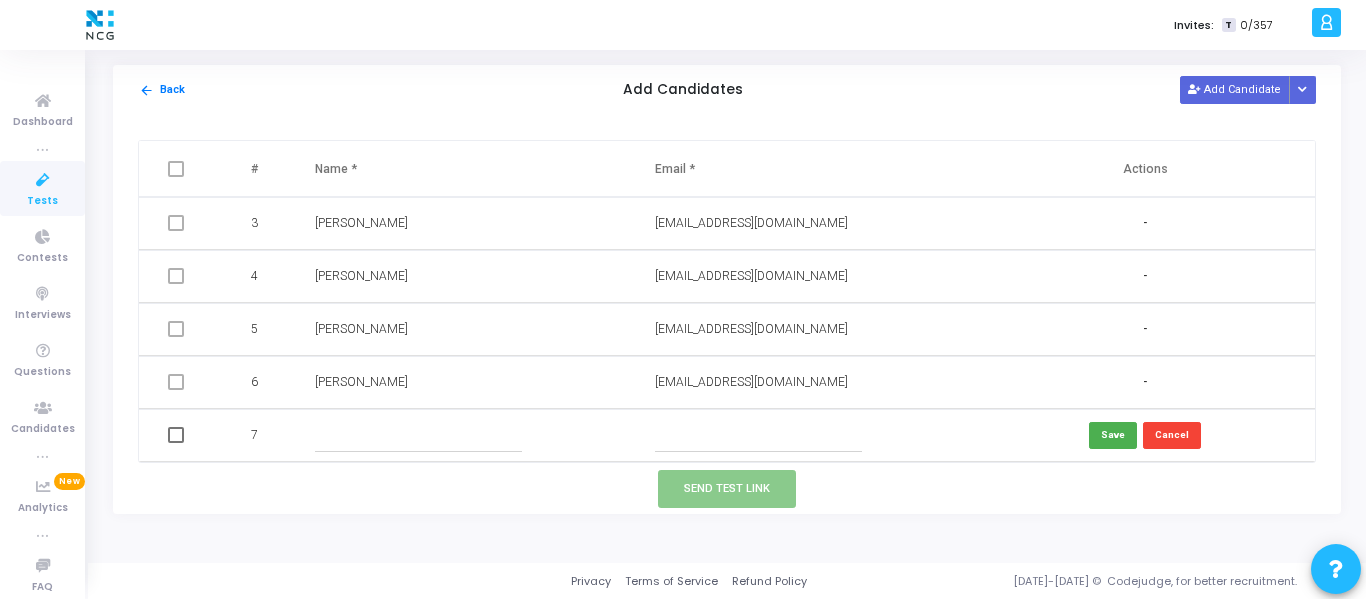 click at bounding box center [758, 435] 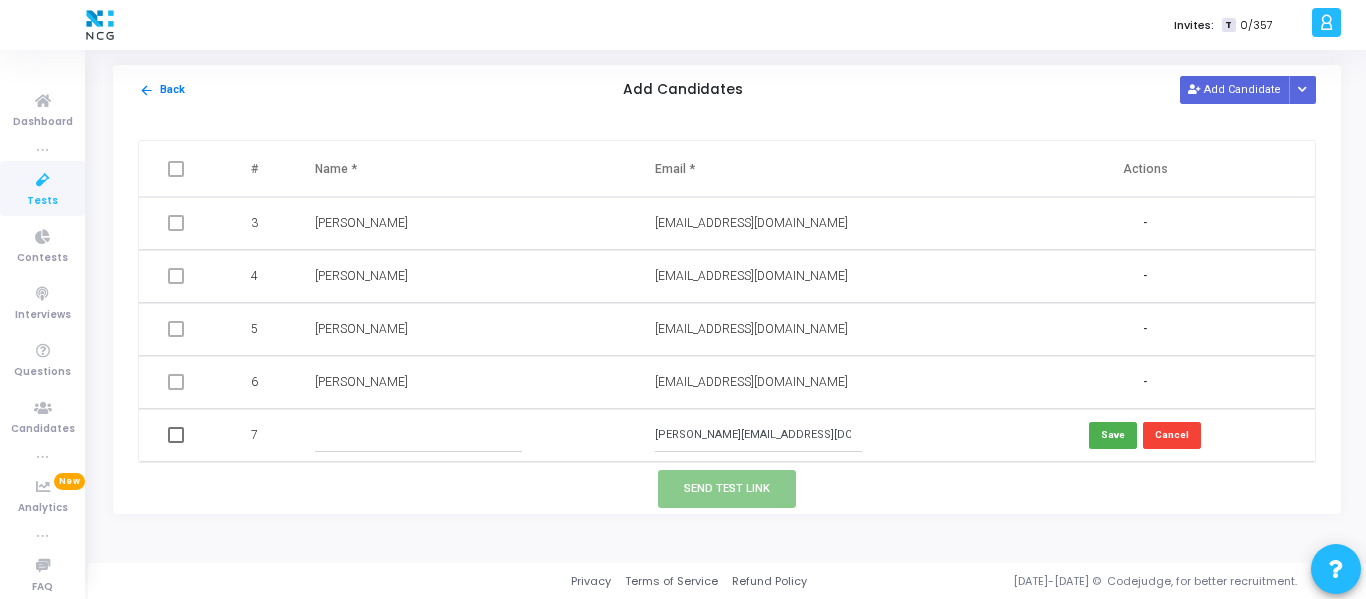 type on "raghu.rb061@gmail.com" 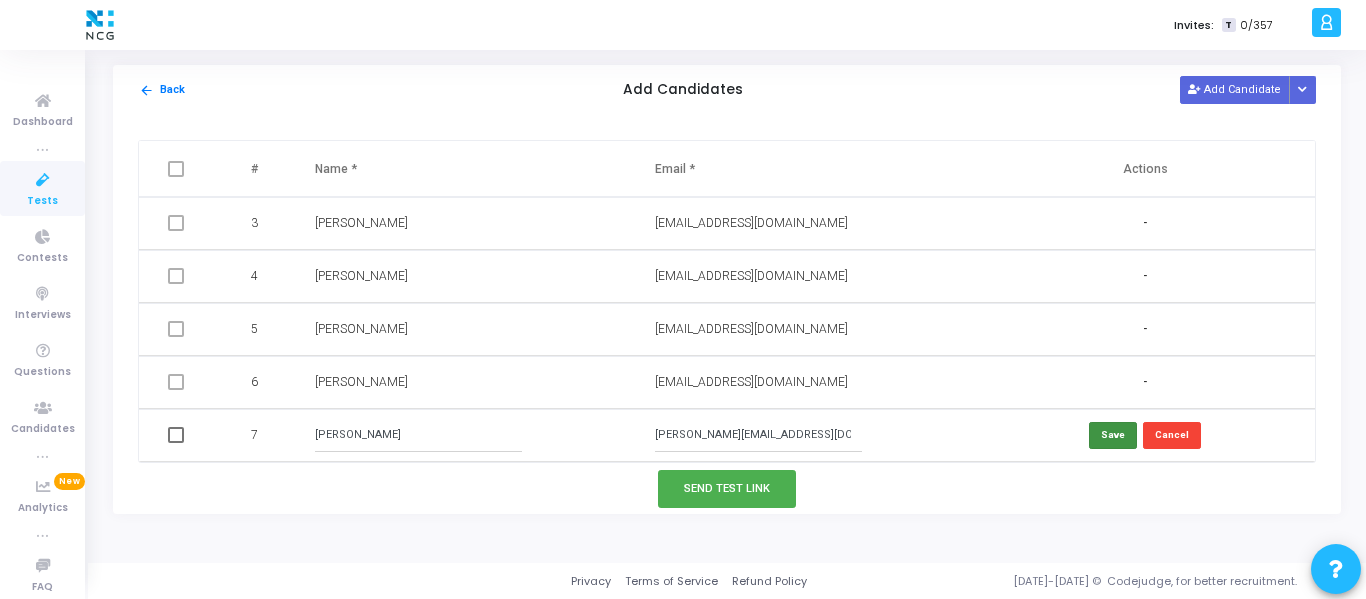 type on "Raghavendra" 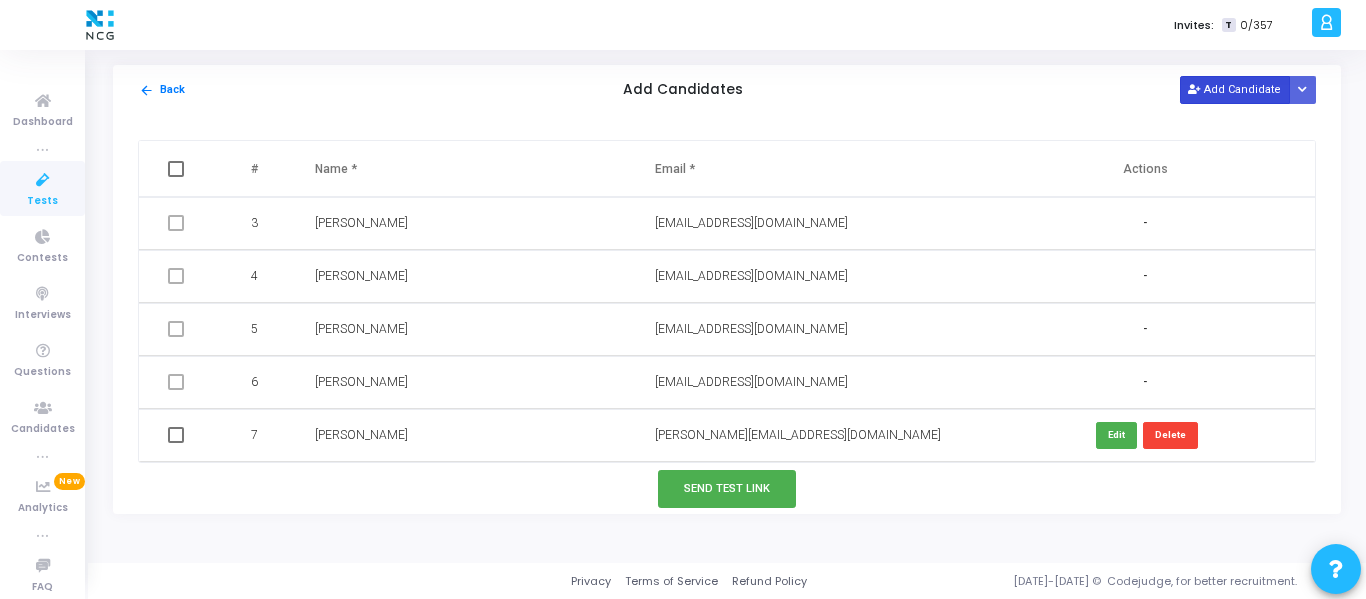 click on "Add Candidate" at bounding box center (1235, 89) 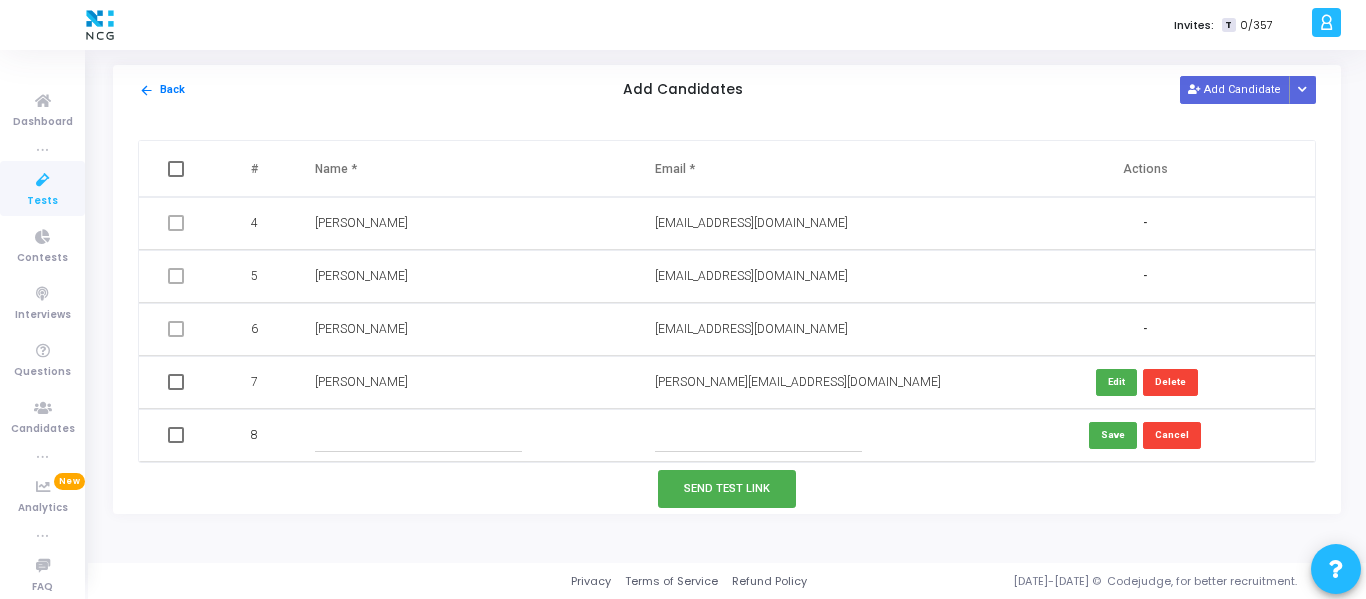 click at bounding box center [418, 435] 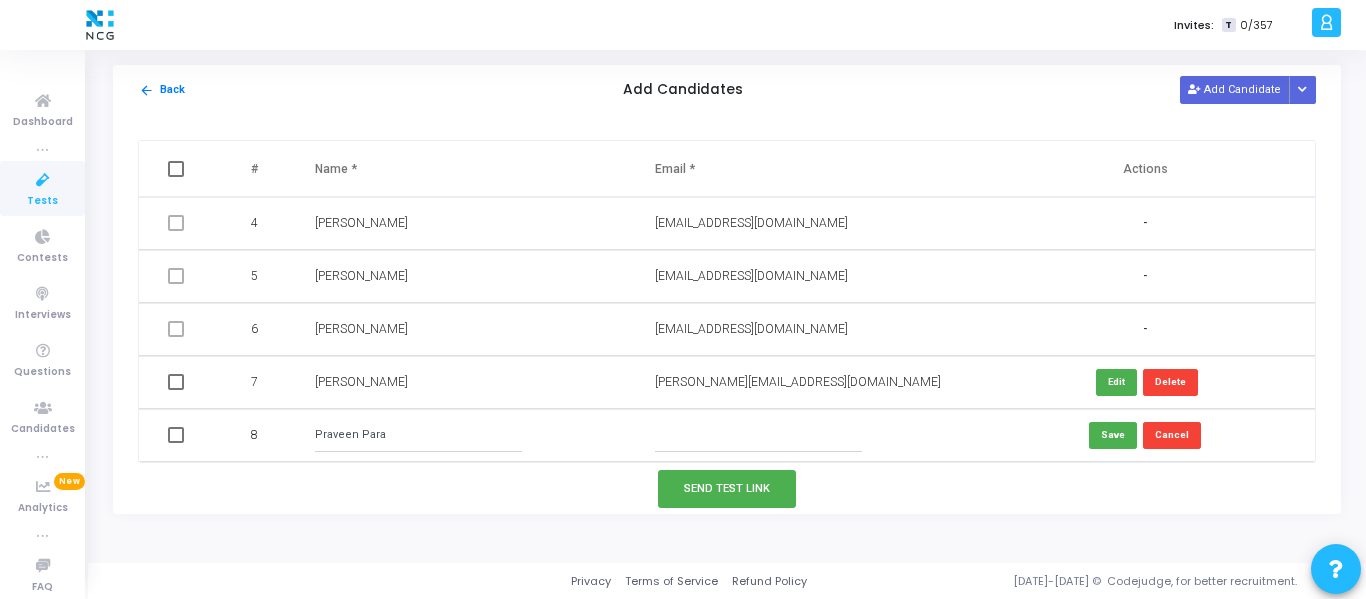 type on "Praveen Para" 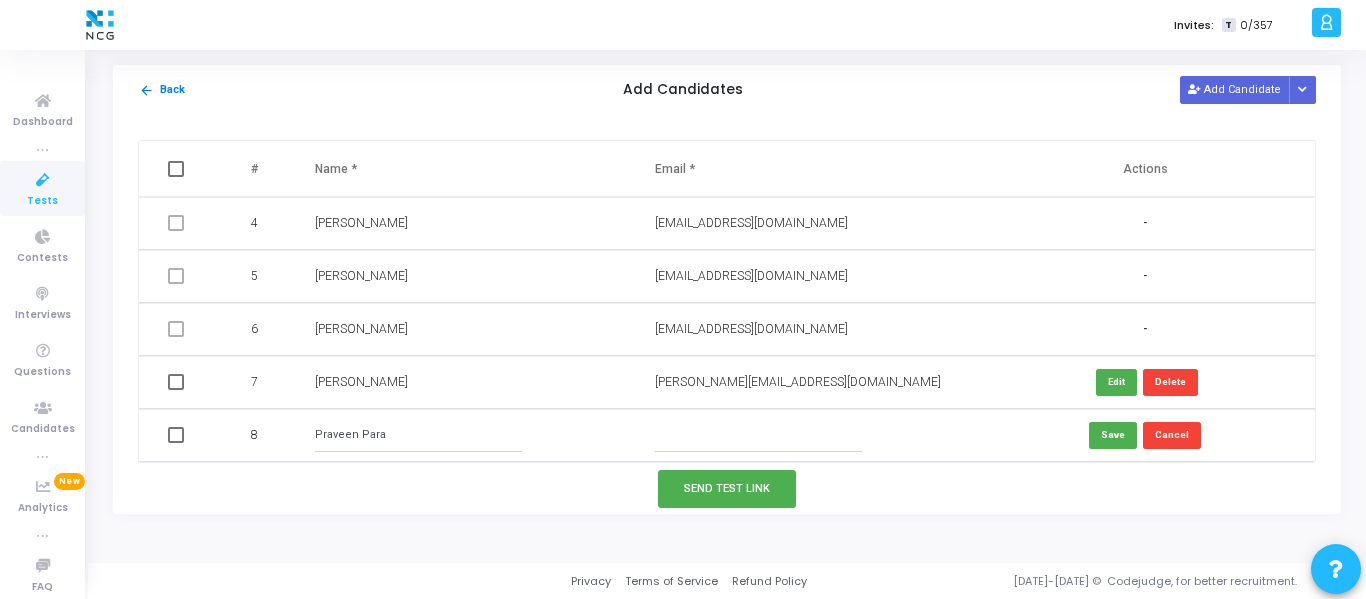 paste on "praveen.work14@gmail.com" 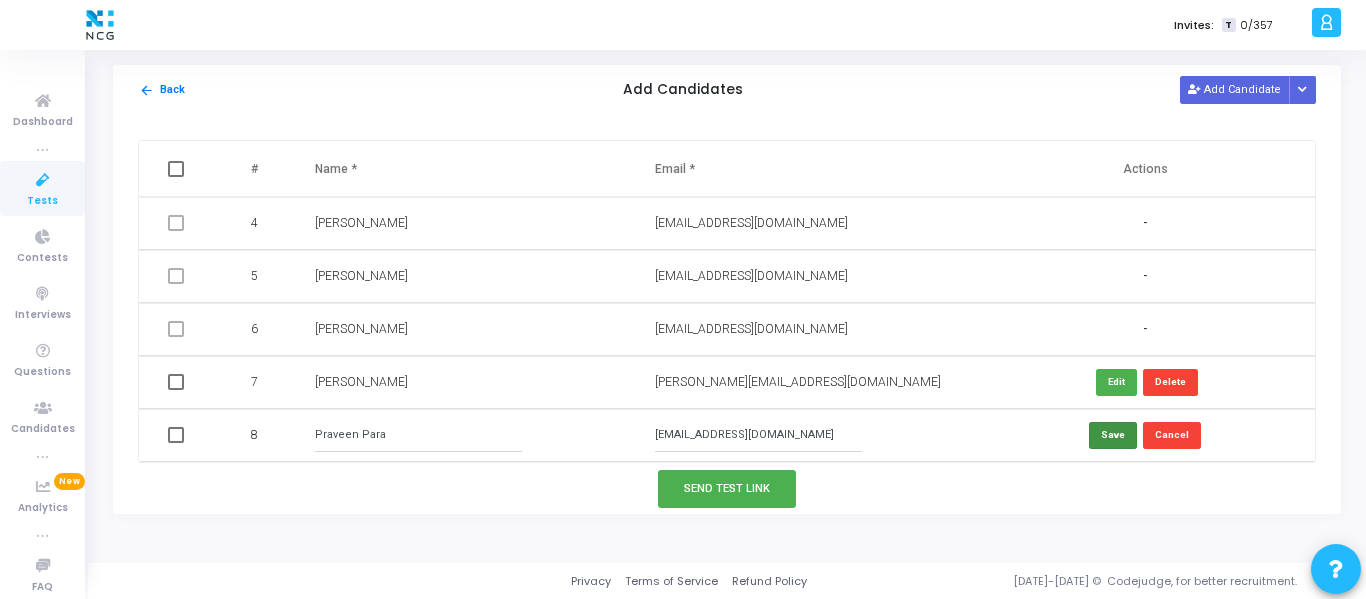 type on "praveen.work14@gmail.com" 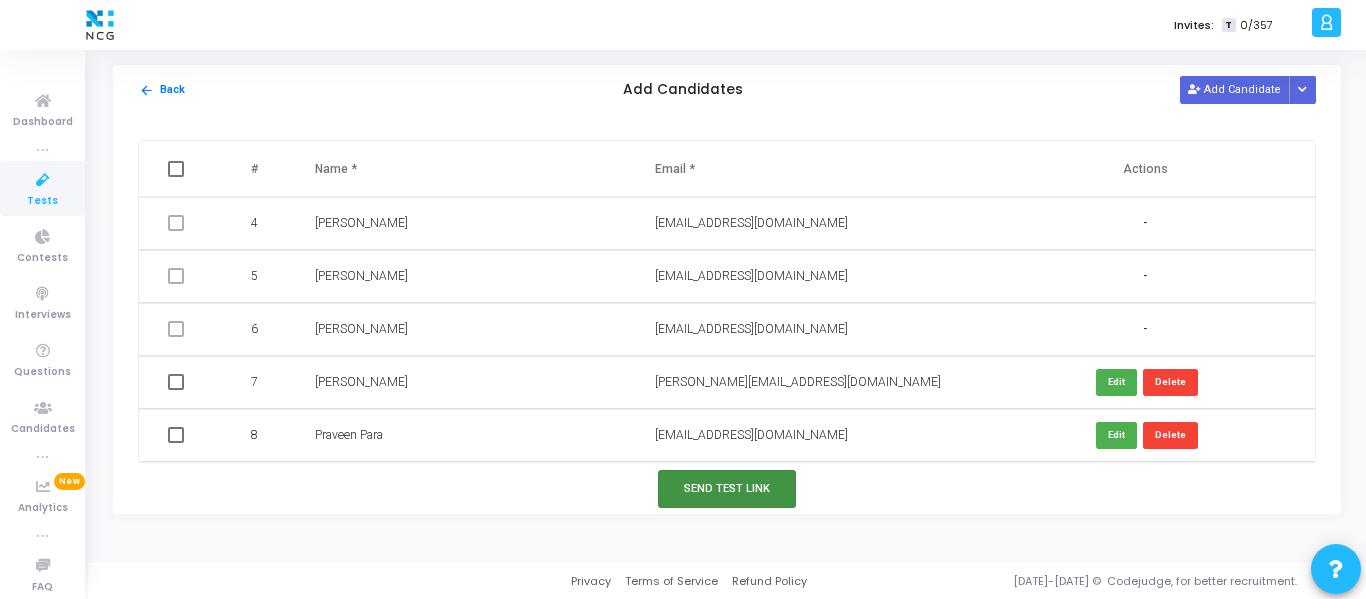 click on "Send Test Link" at bounding box center [727, 488] 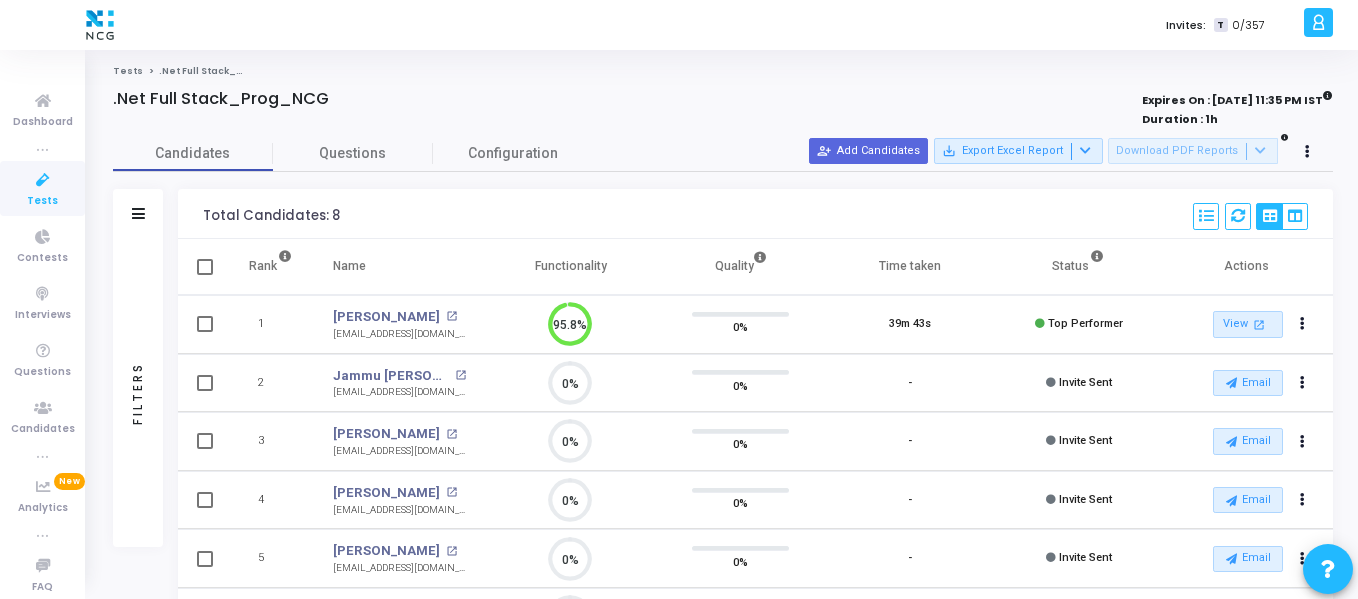 scroll, scrollTop: 9, scrollLeft: 9, axis: both 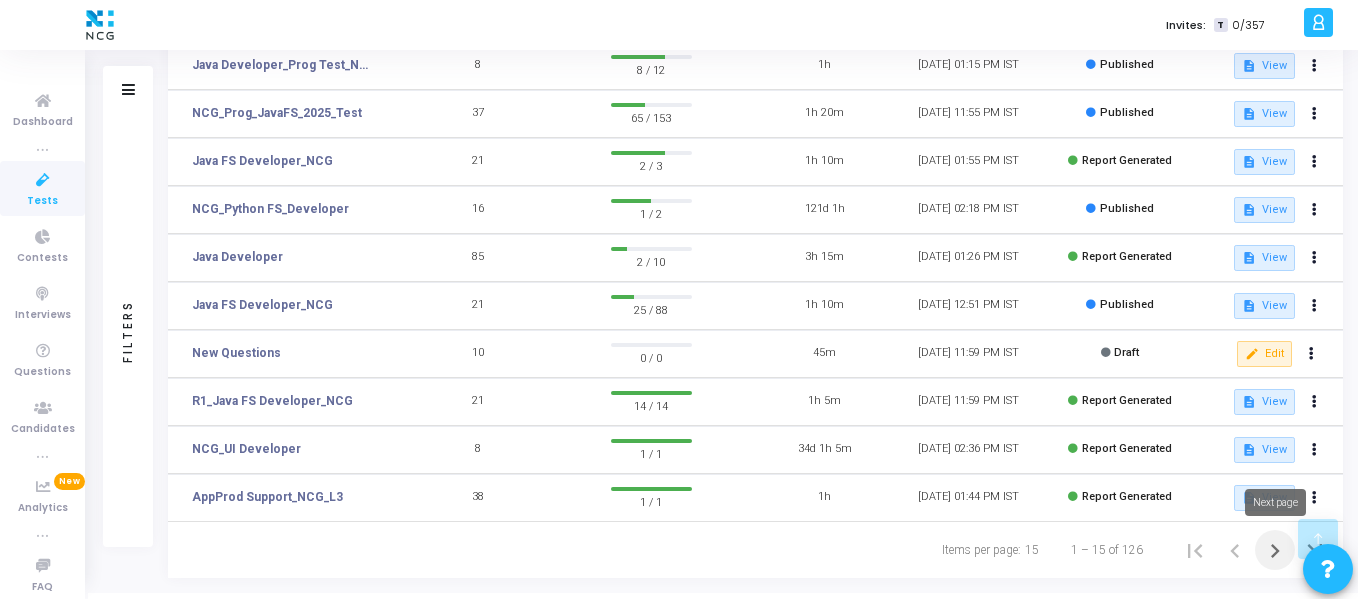 click 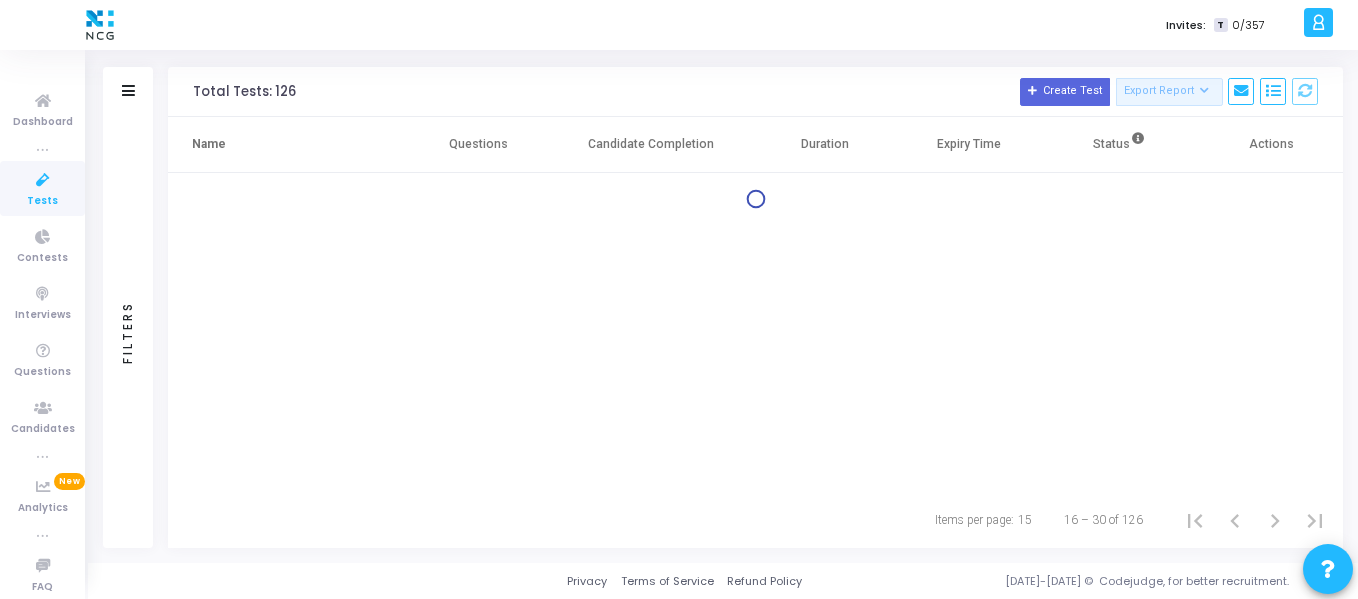 scroll, scrollTop: 0, scrollLeft: 0, axis: both 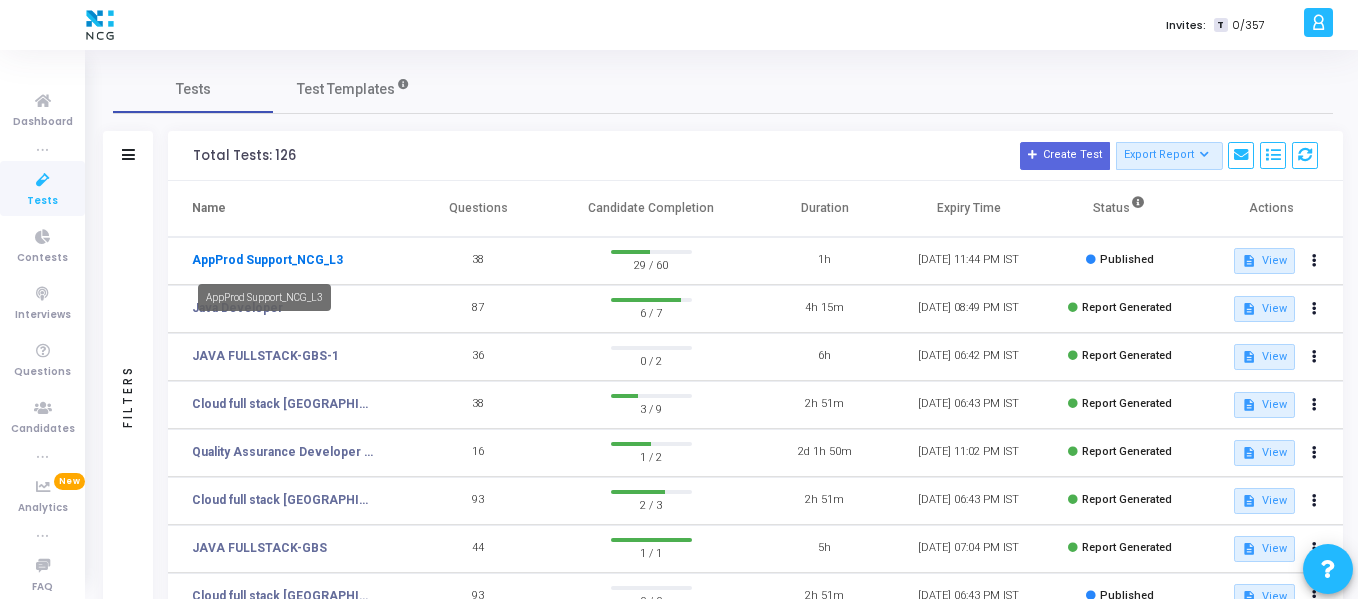 click on "AppProd Support_NCG_L3" at bounding box center (267, 260) 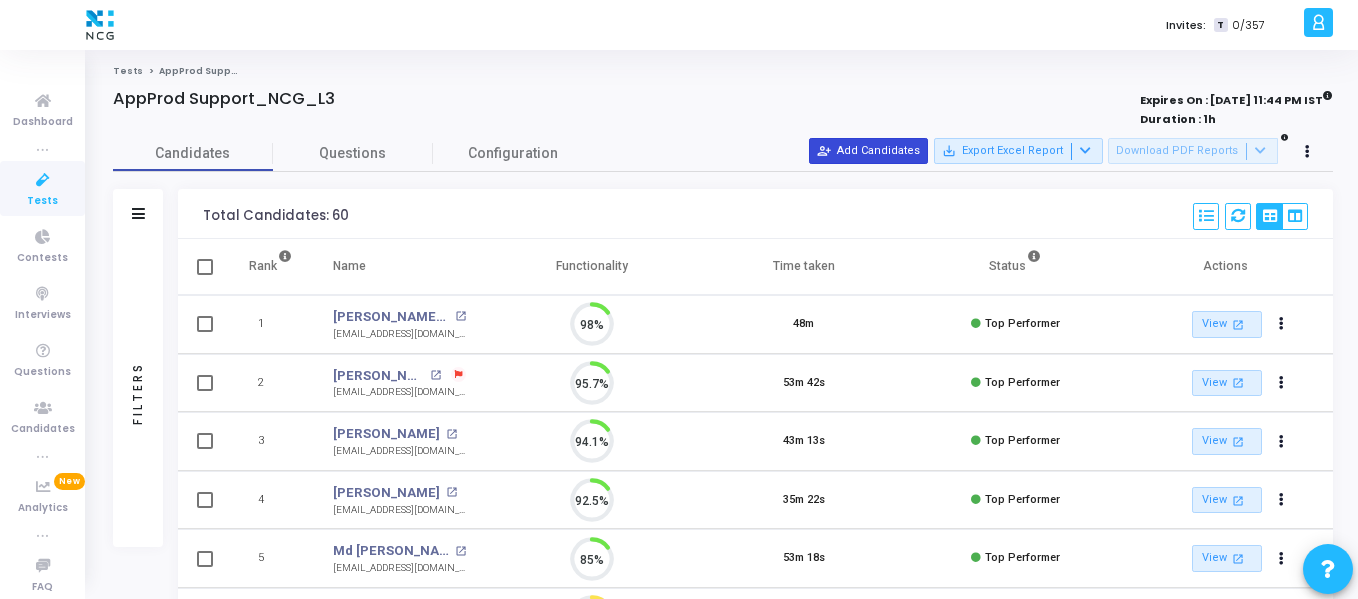 scroll, scrollTop: 9, scrollLeft: 9, axis: both 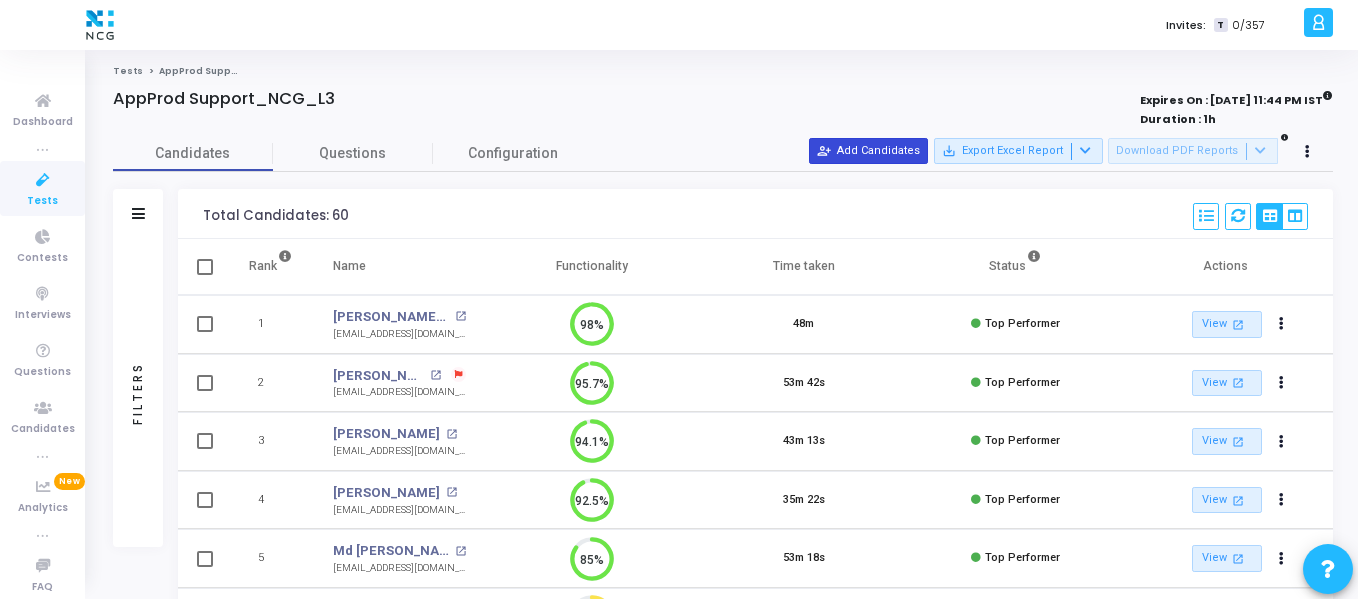 click on "person_add_alt  Add Candidates" at bounding box center (868, 151) 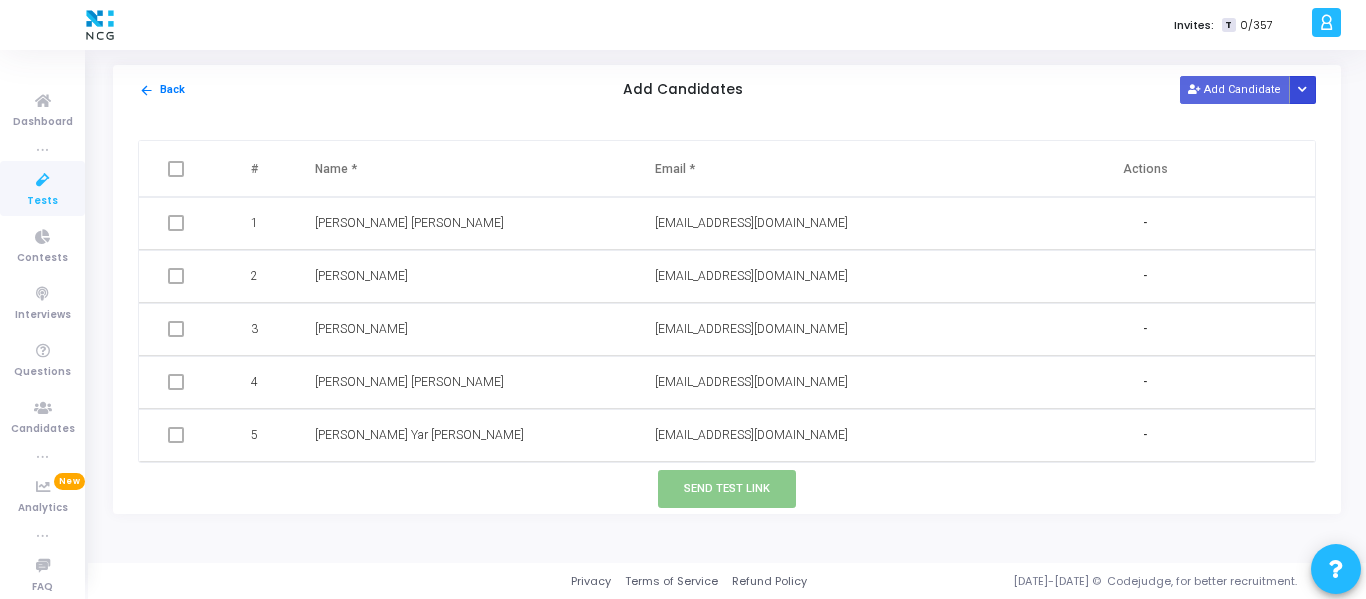 click at bounding box center [1302, 90] 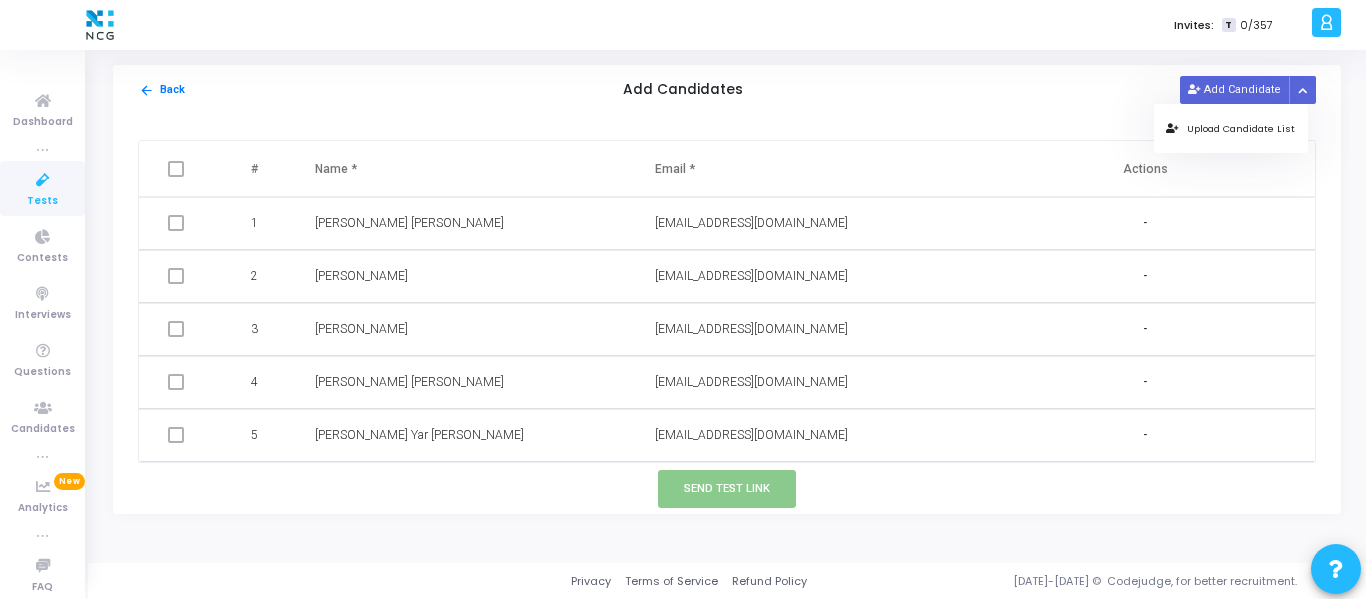 click on "Upload Candidate List" at bounding box center [1230, 128] 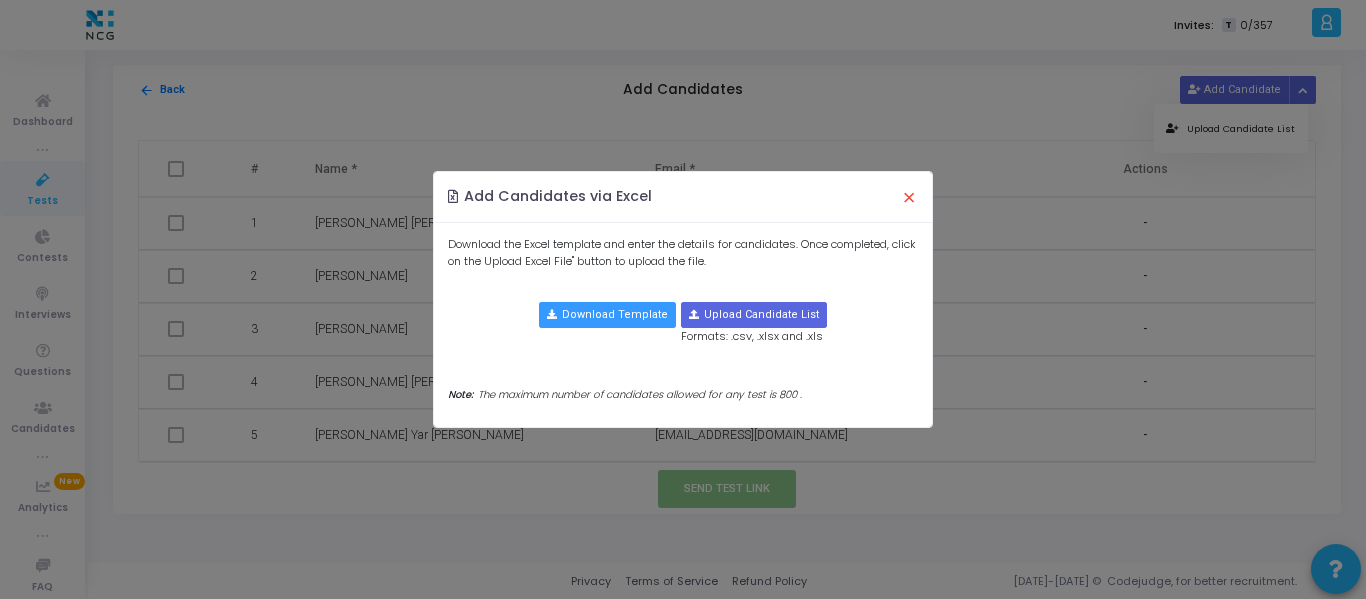 type 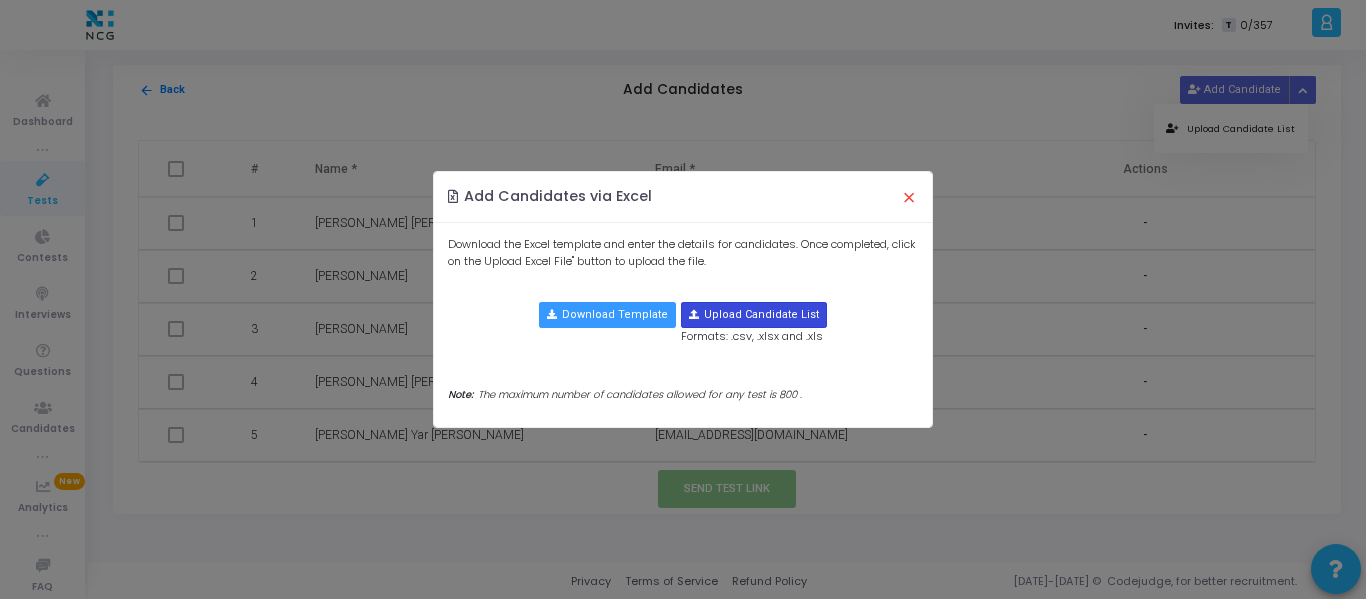 click at bounding box center (754, 315) 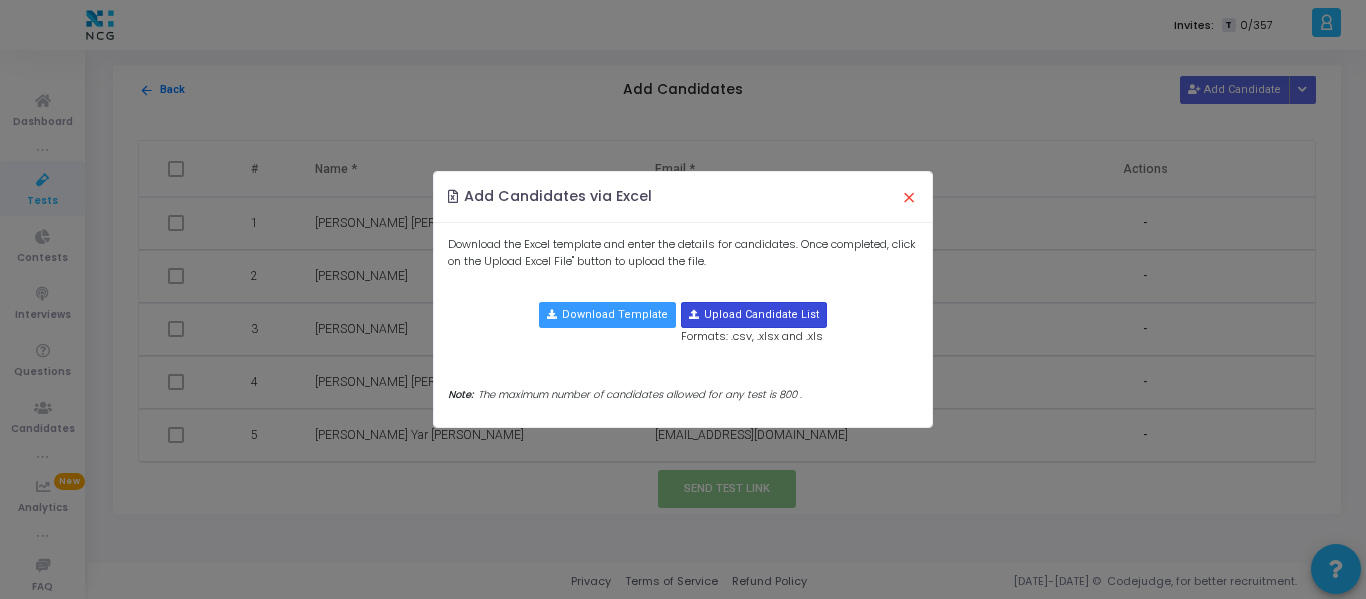 type on "C:\fakepath\CodeJudge Test _Non Java.csv" 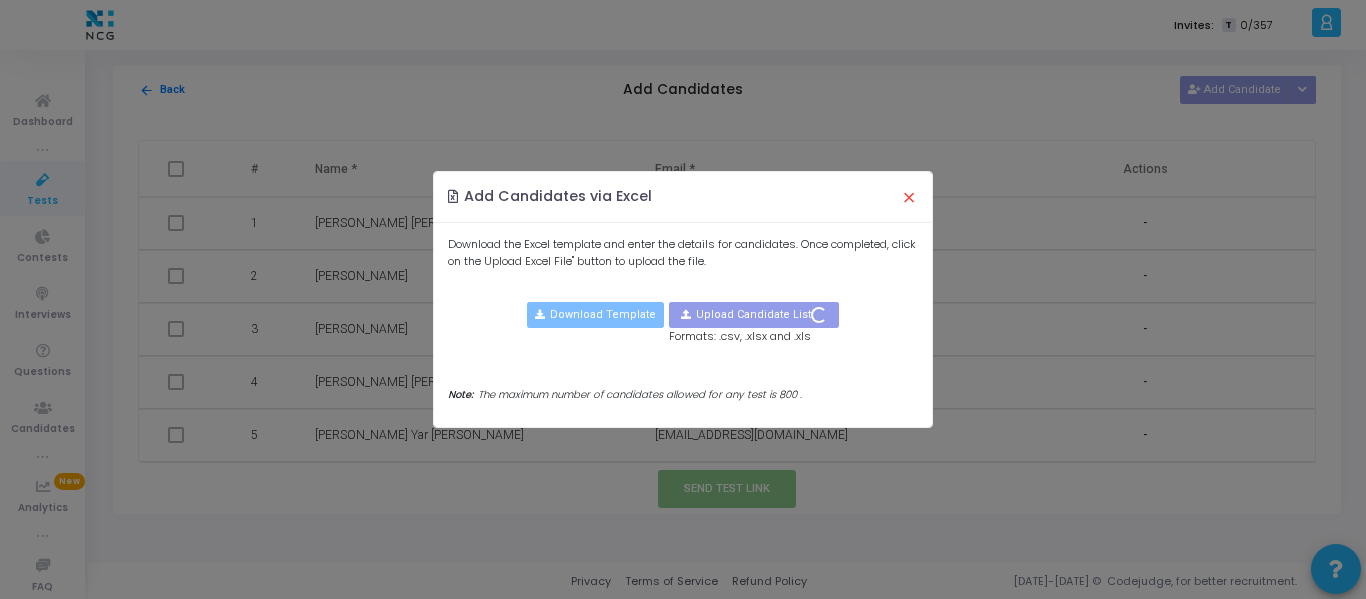 type 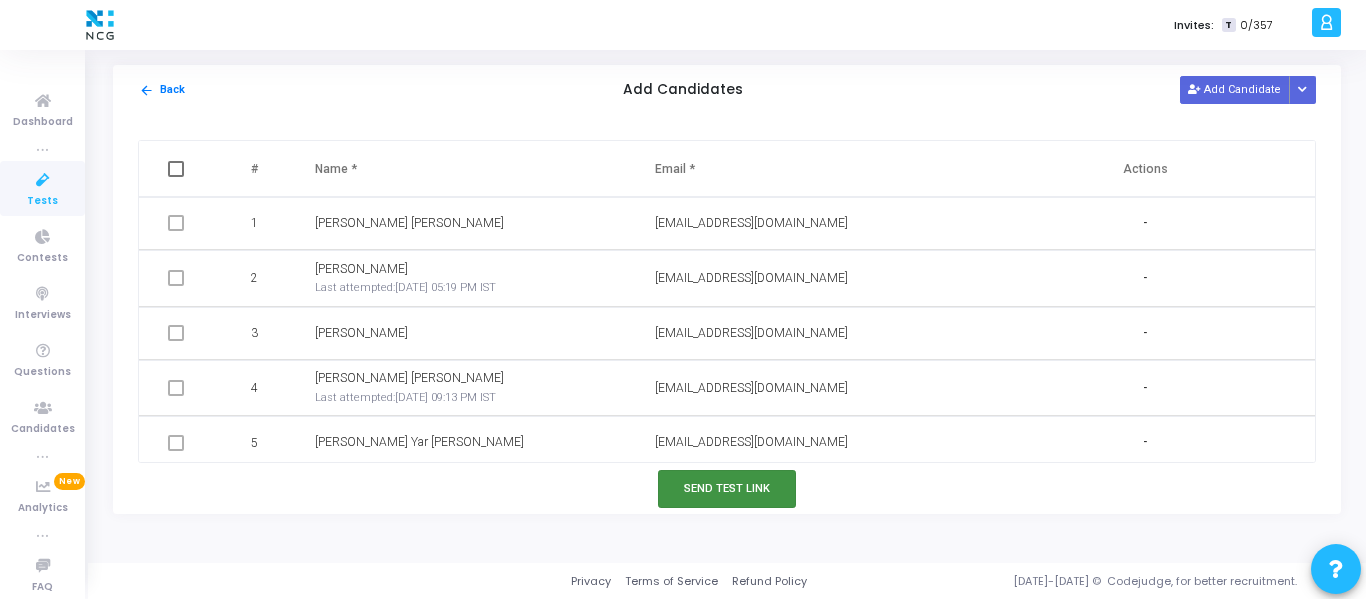 click on "Send Test Link" at bounding box center [727, 488] 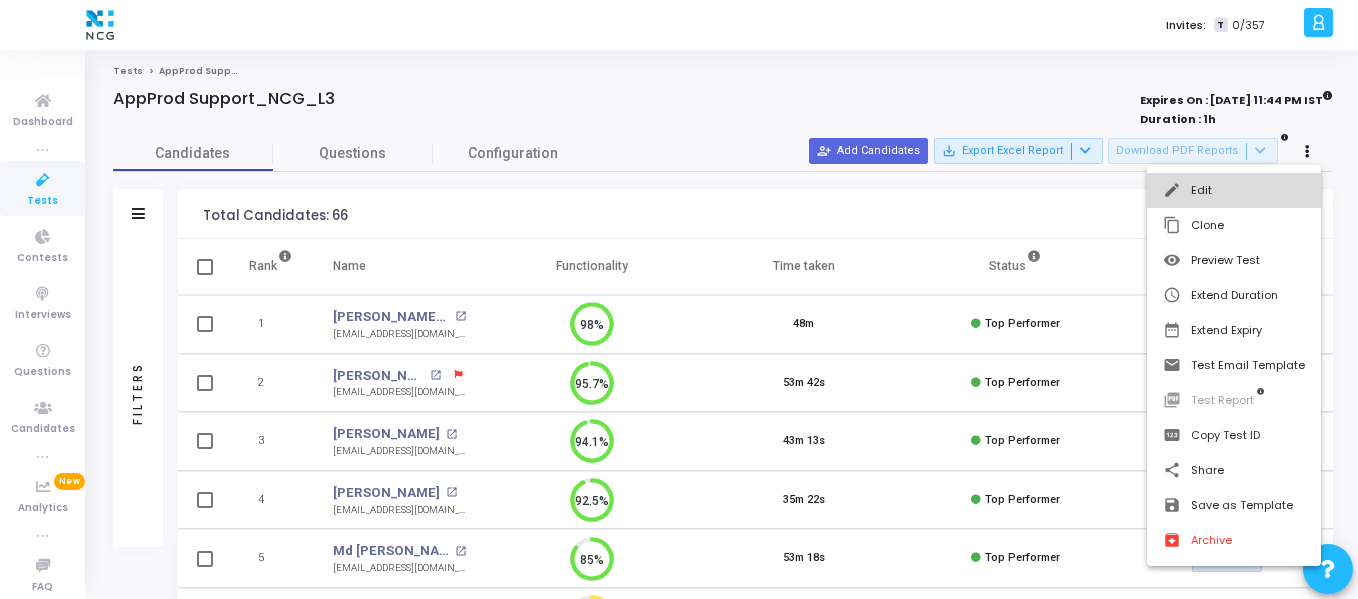 click on "edit  Edit" at bounding box center (1234, 190) 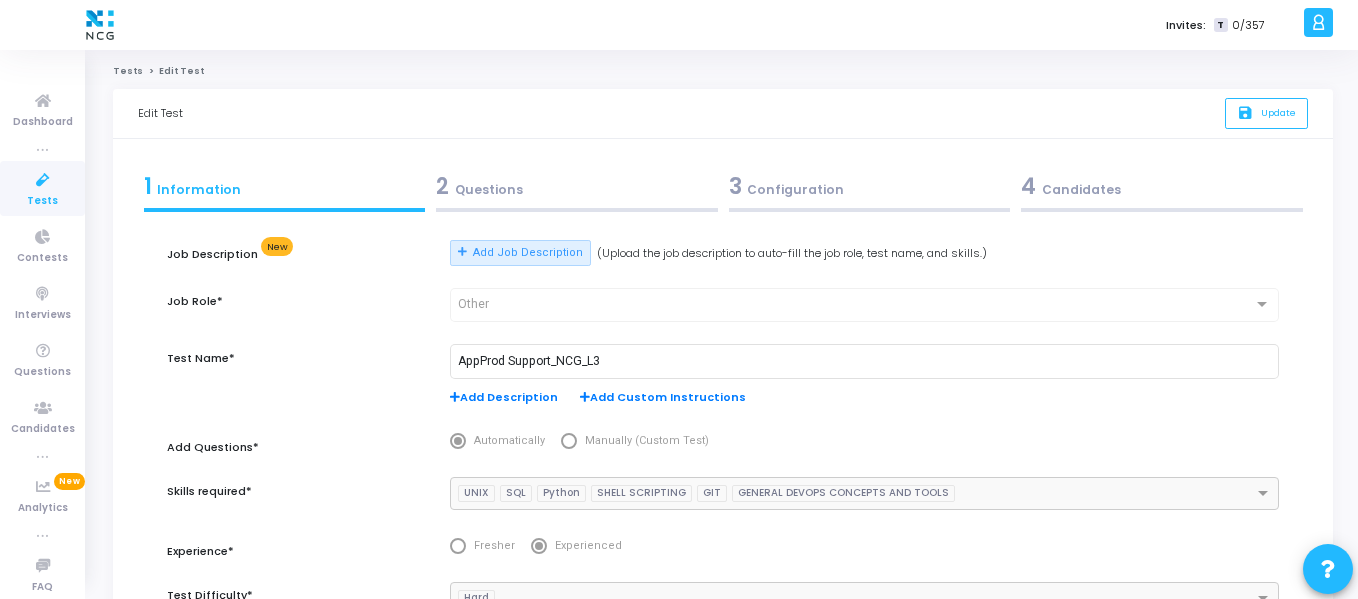 click on "3  Configuration" at bounding box center [870, 186] 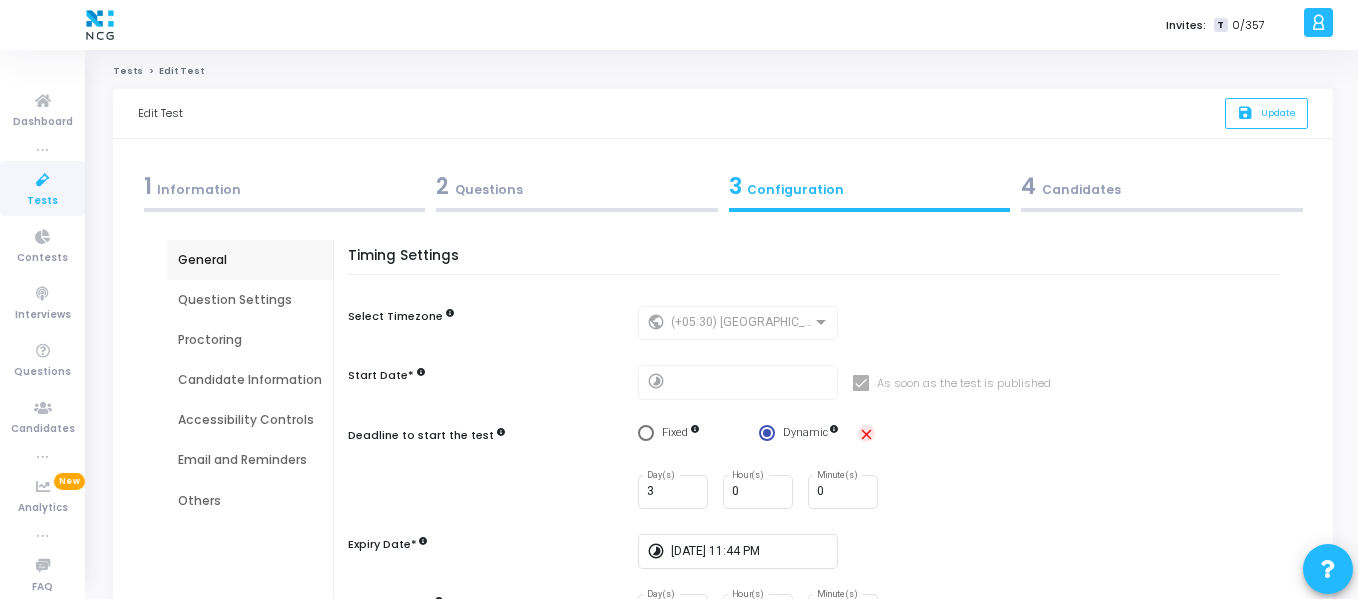 click on "close" at bounding box center [866, 434] 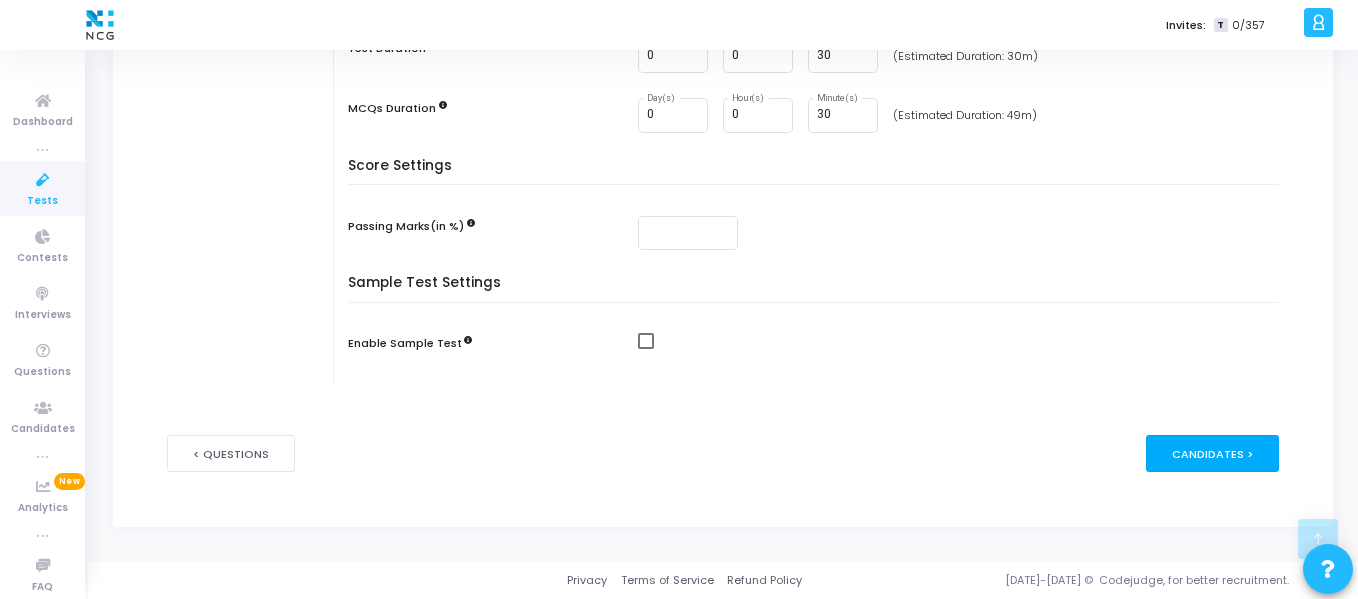 click on "Candidates >" at bounding box center (1212, 453) 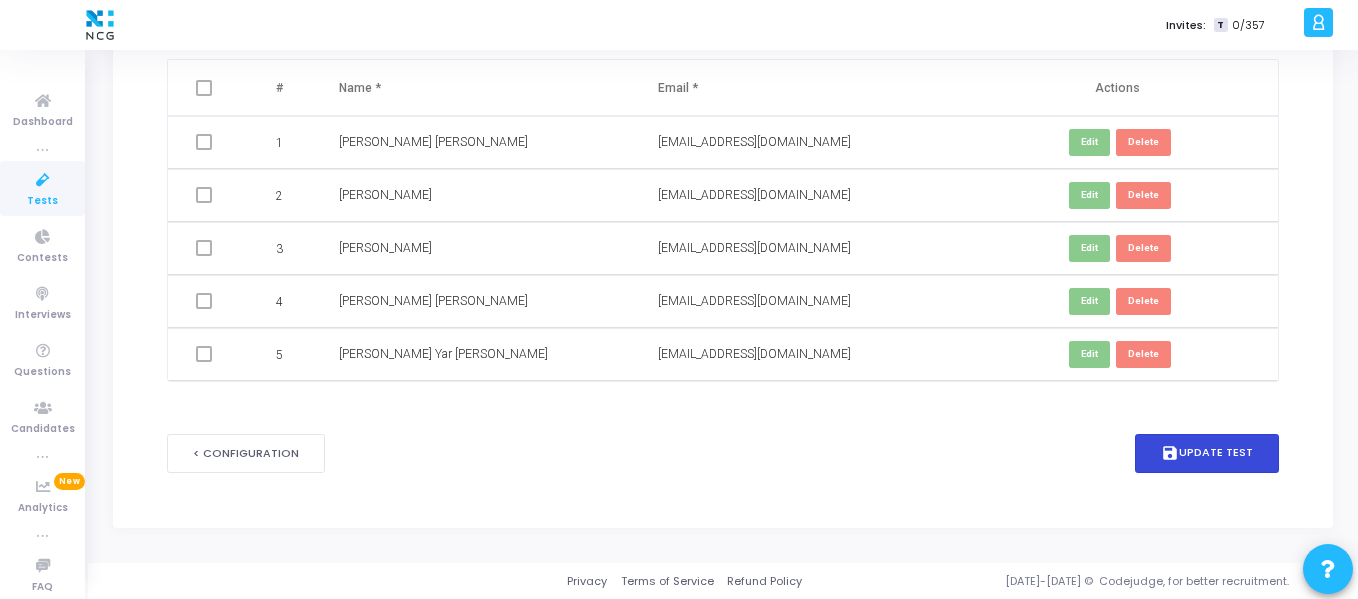 click on "save" at bounding box center (1170, 453) 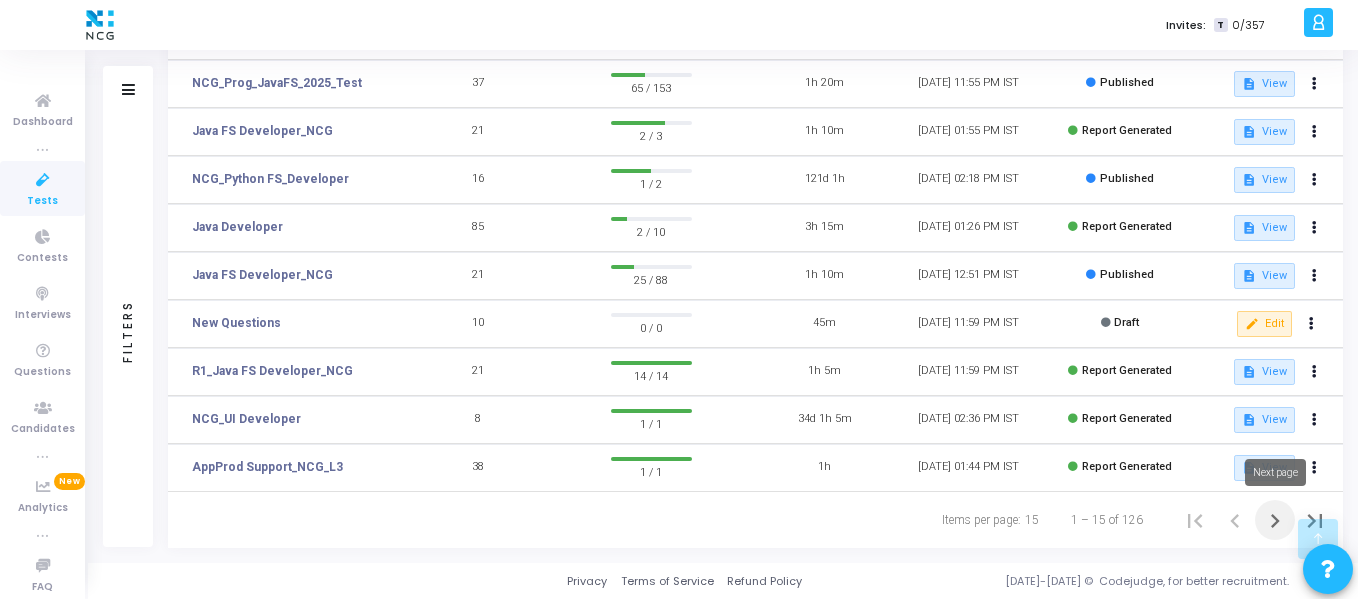 click 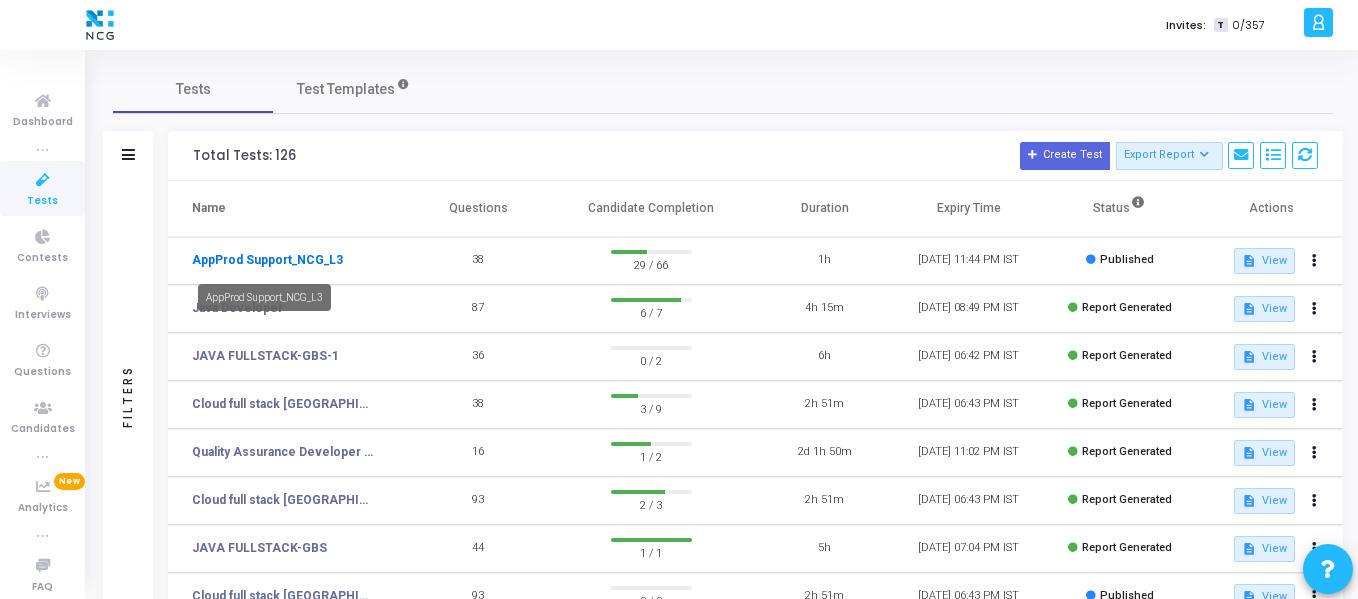 click on "AppProd Support_NCG_L3" at bounding box center (267, 260) 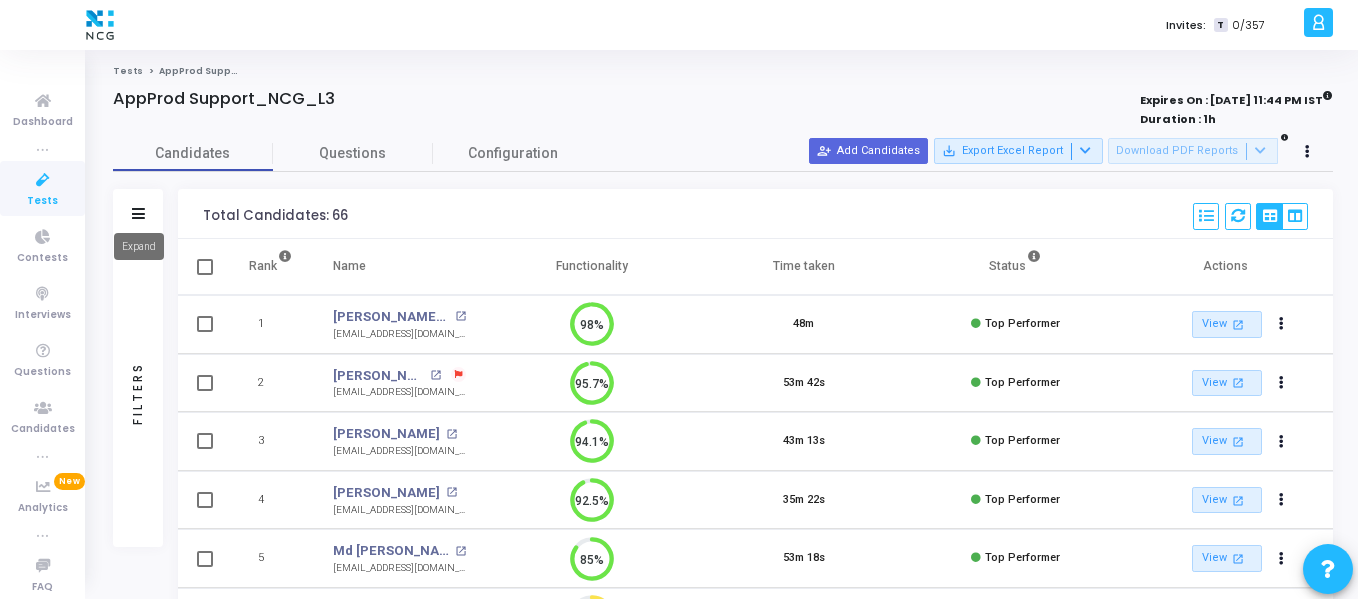 click at bounding box center (138, 213) 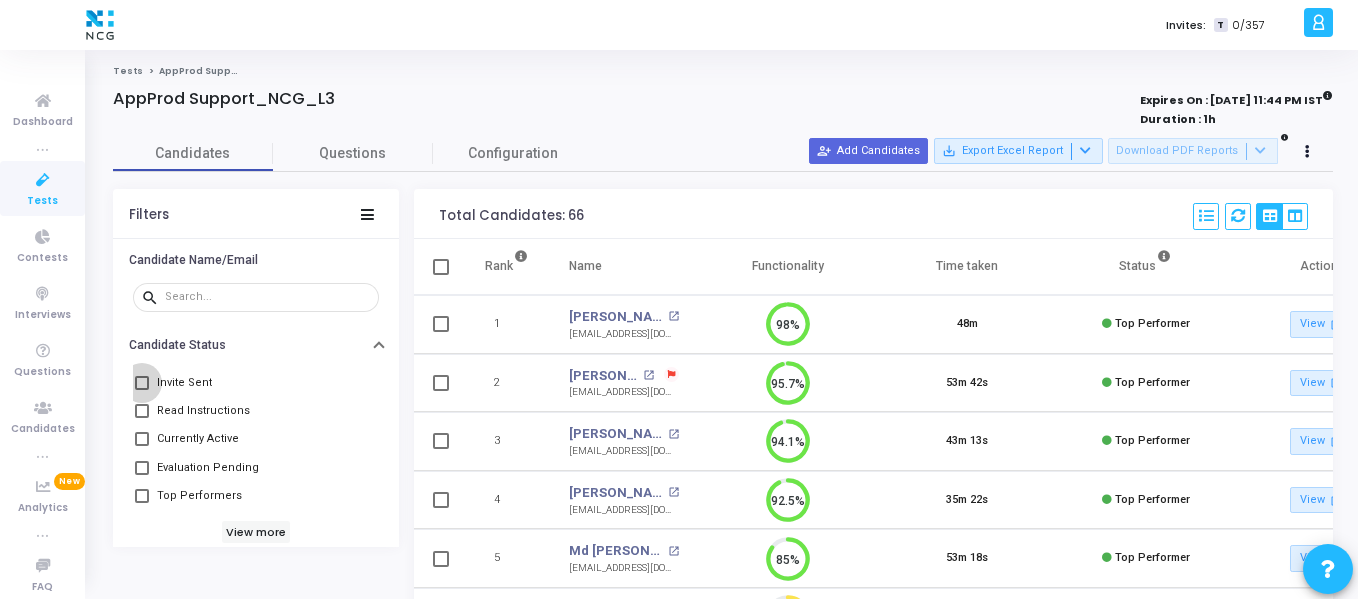 click on "Invite Sent" at bounding box center [184, 383] 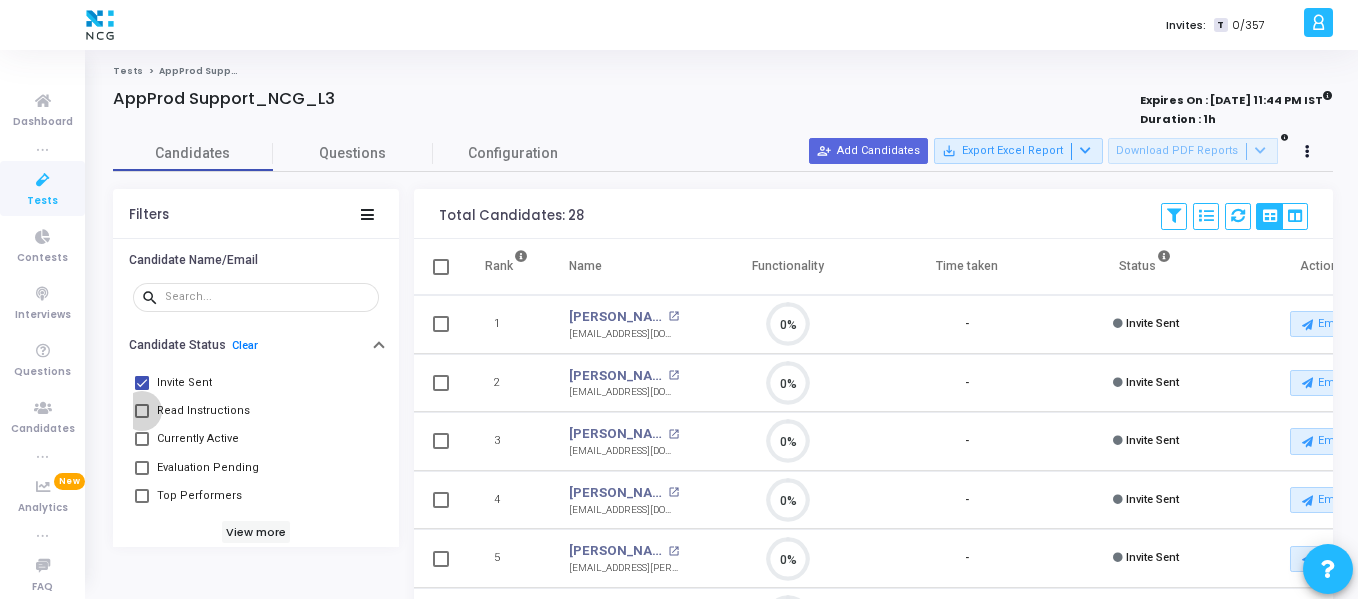 click on "Read Instructions" at bounding box center [203, 411] 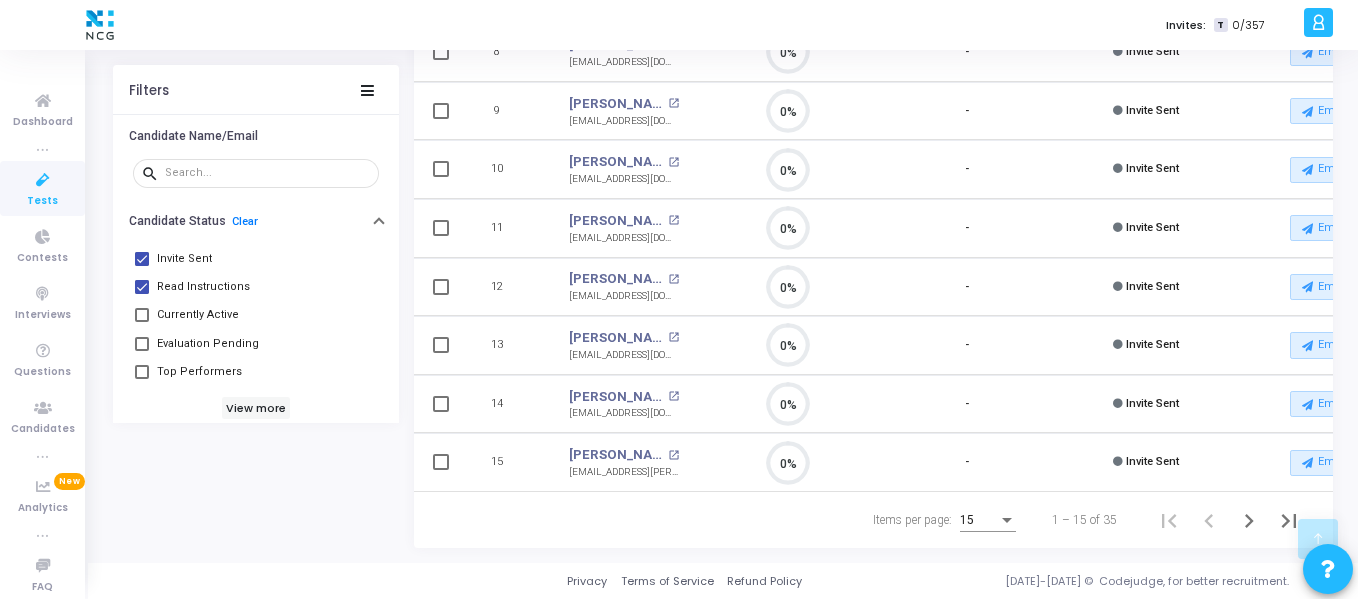 click on "15" at bounding box center [988, 515] 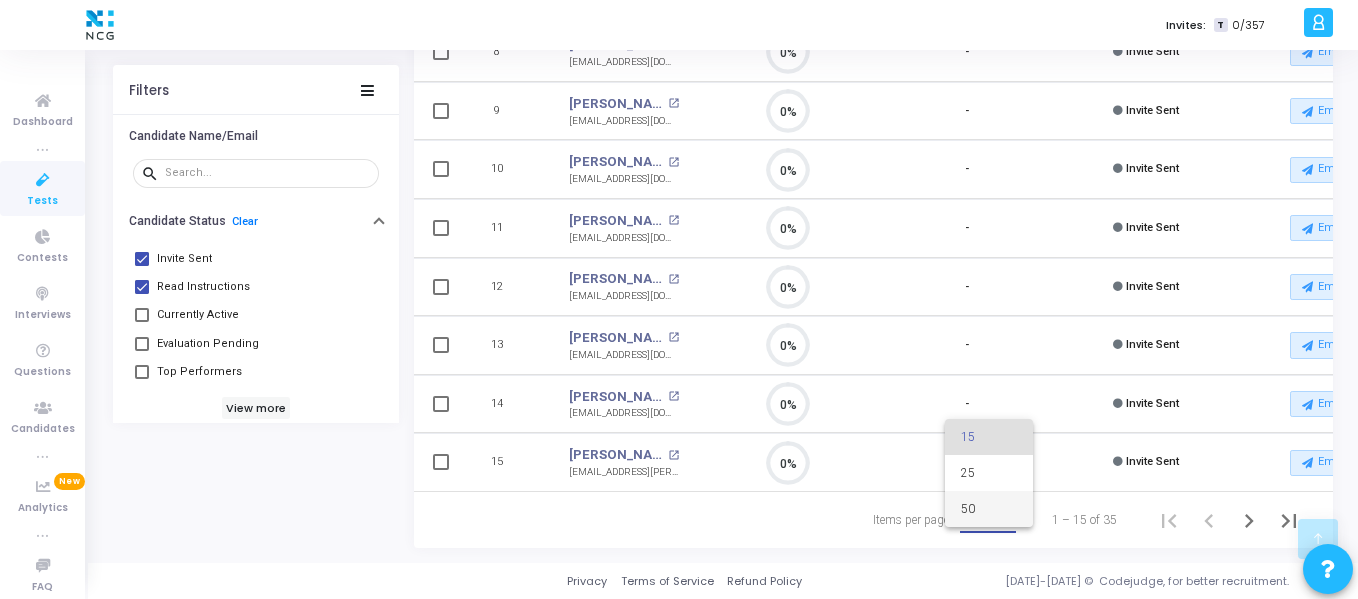drag, startPoint x: 983, startPoint y: 528, endPoint x: 982, endPoint y: 514, distance: 14.035668 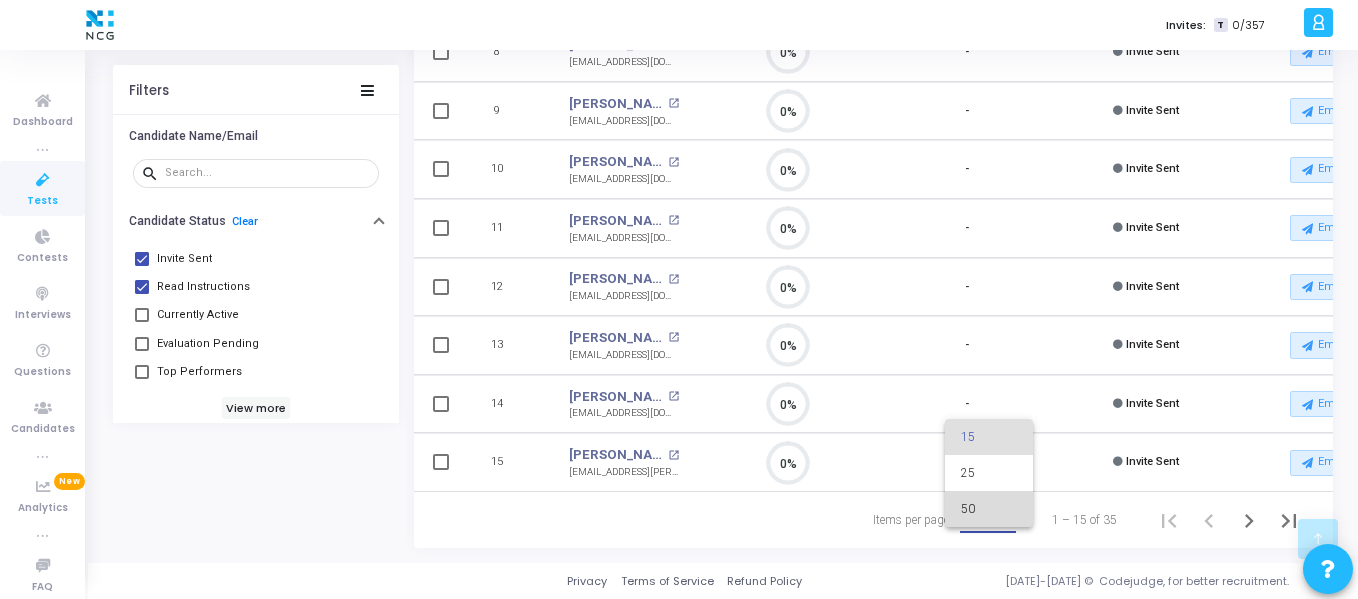 click on "50" at bounding box center (989, 509) 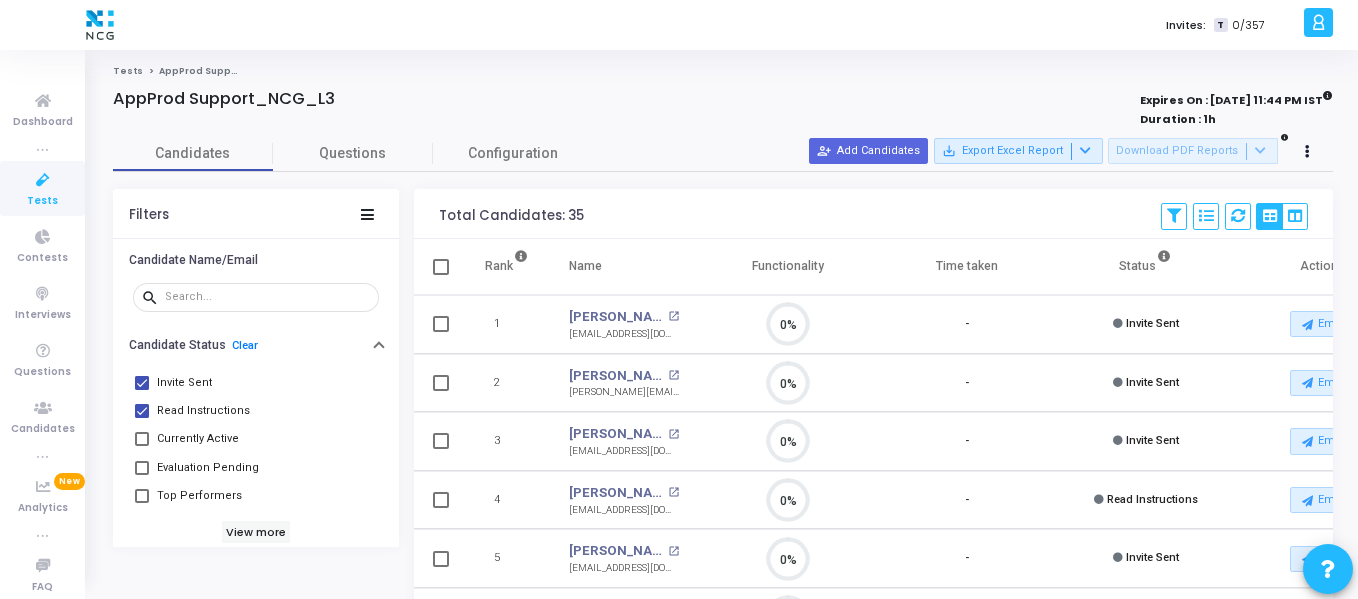 click at bounding box center [441, 266] 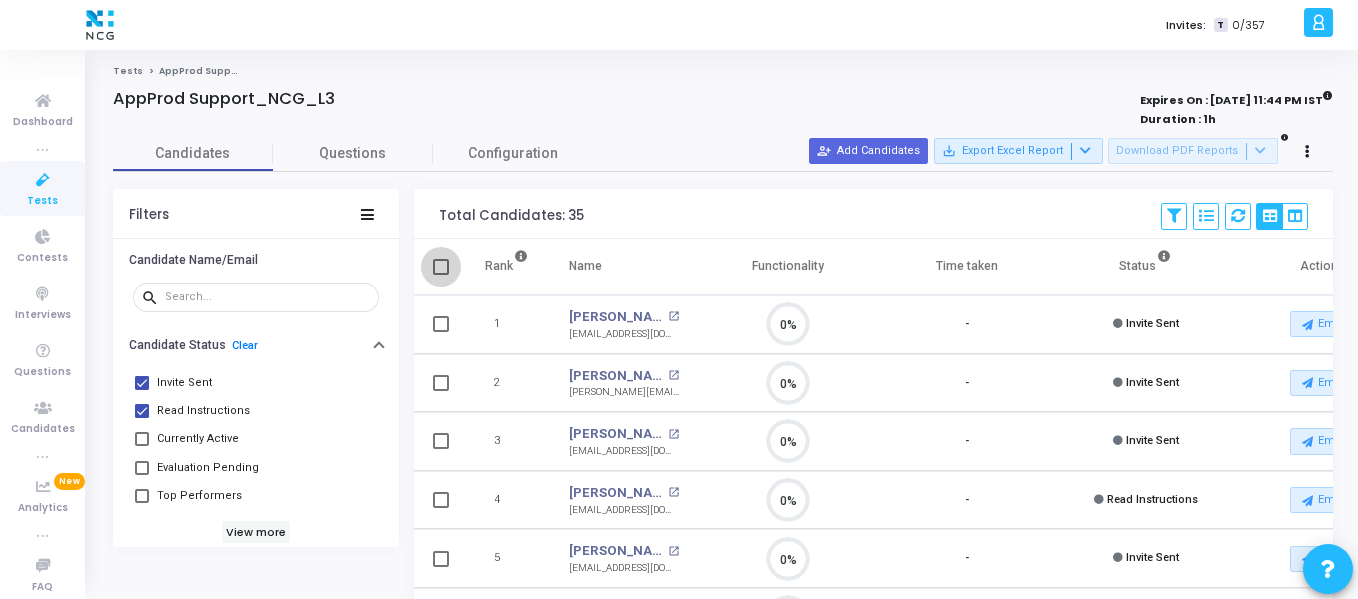 click at bounding box center (441, 267) 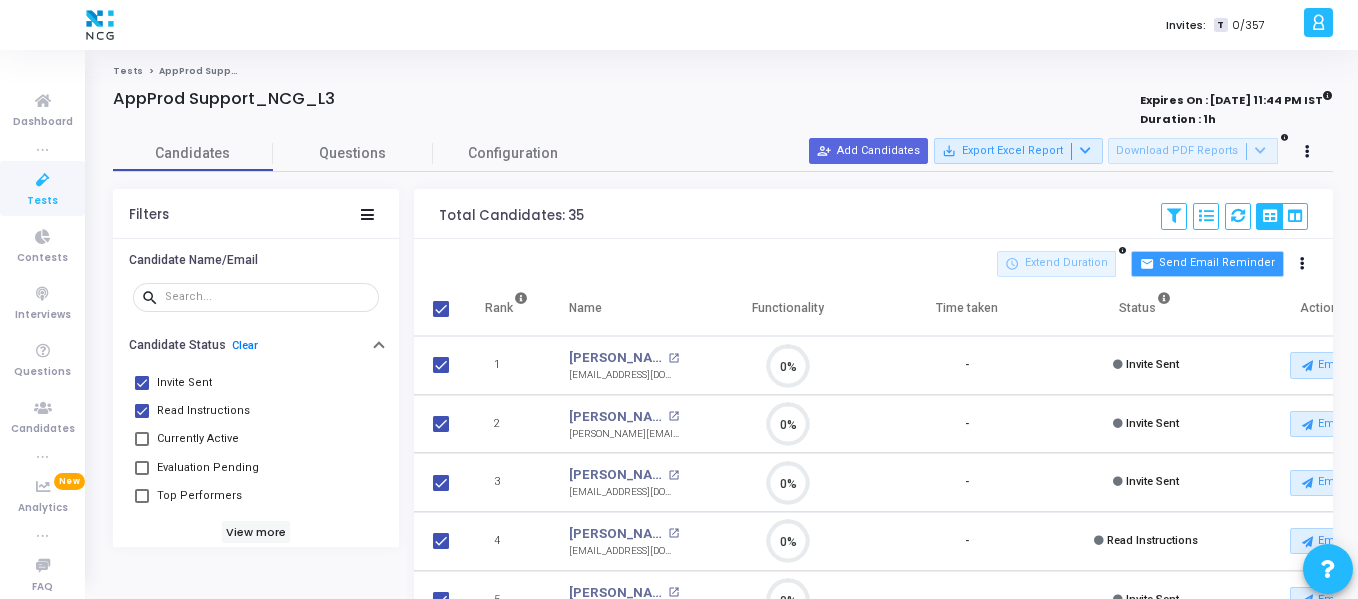 click on "mail  Send Email Reminder" at bounding box center [1207, 264] 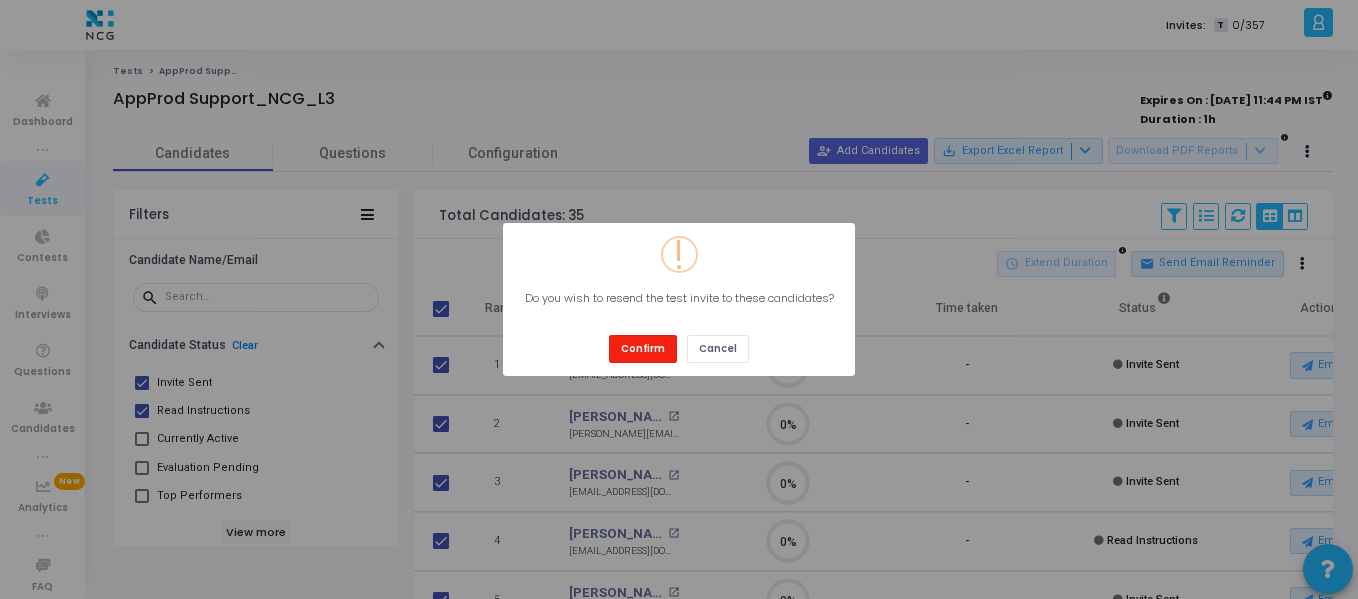 click on "Confirm" at bounding box center (643, 348) 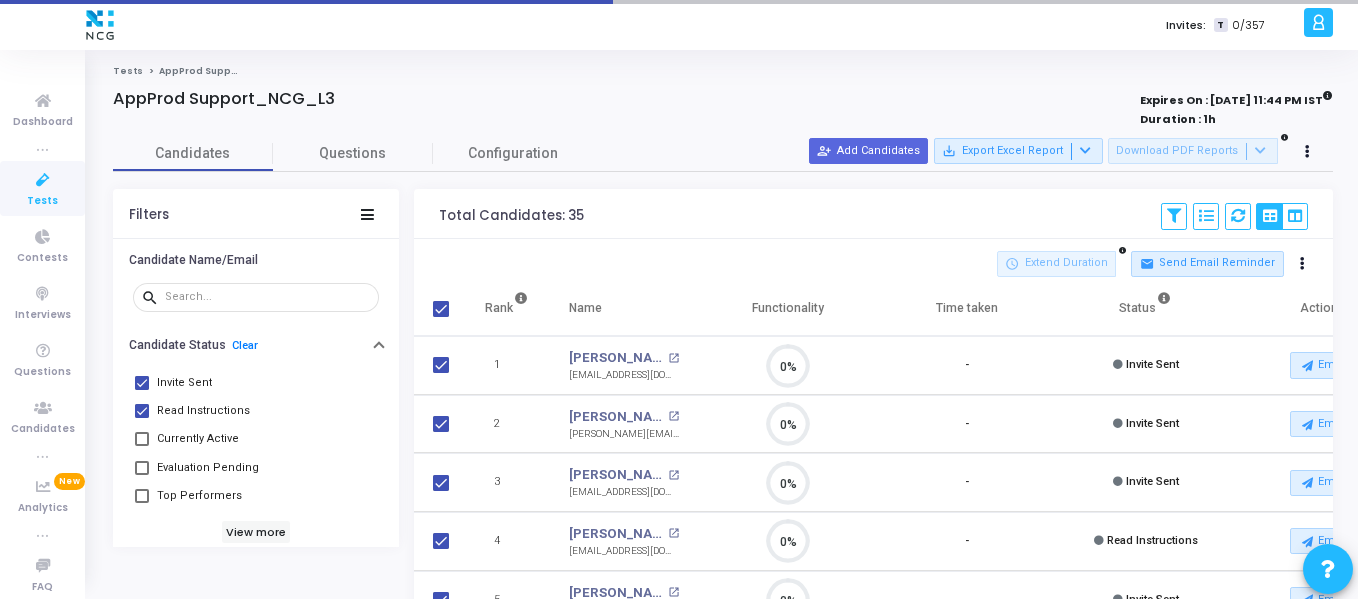 checkbox on "false" 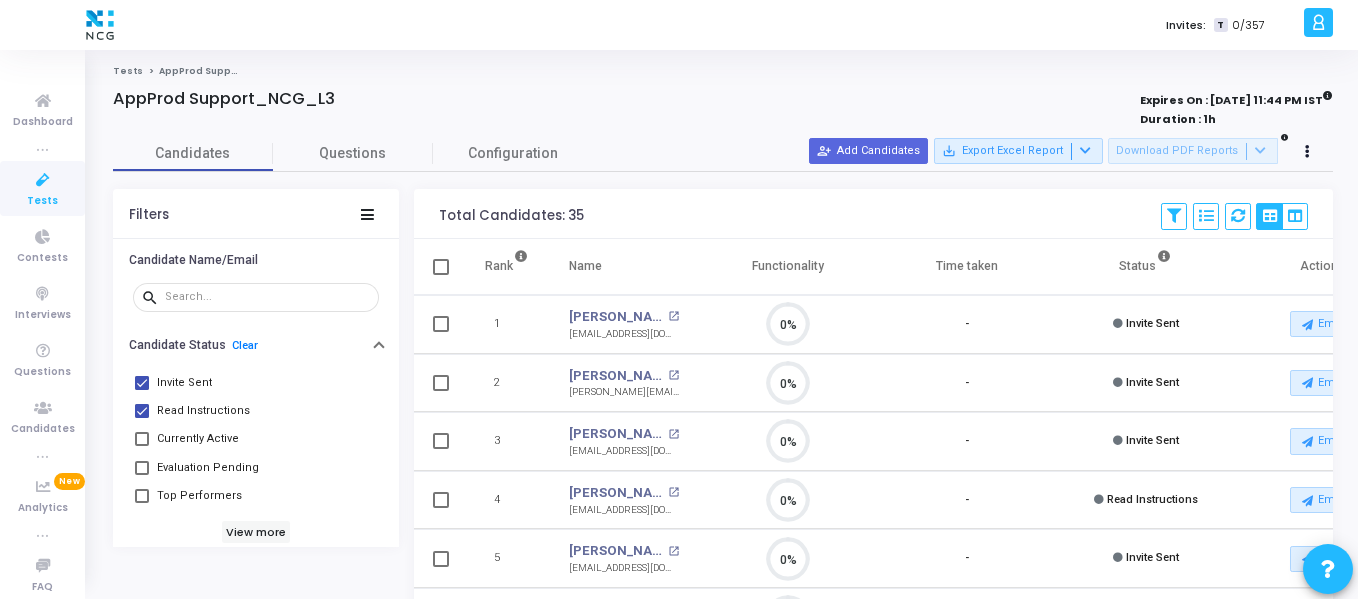 click at bounding box center (43, 180) 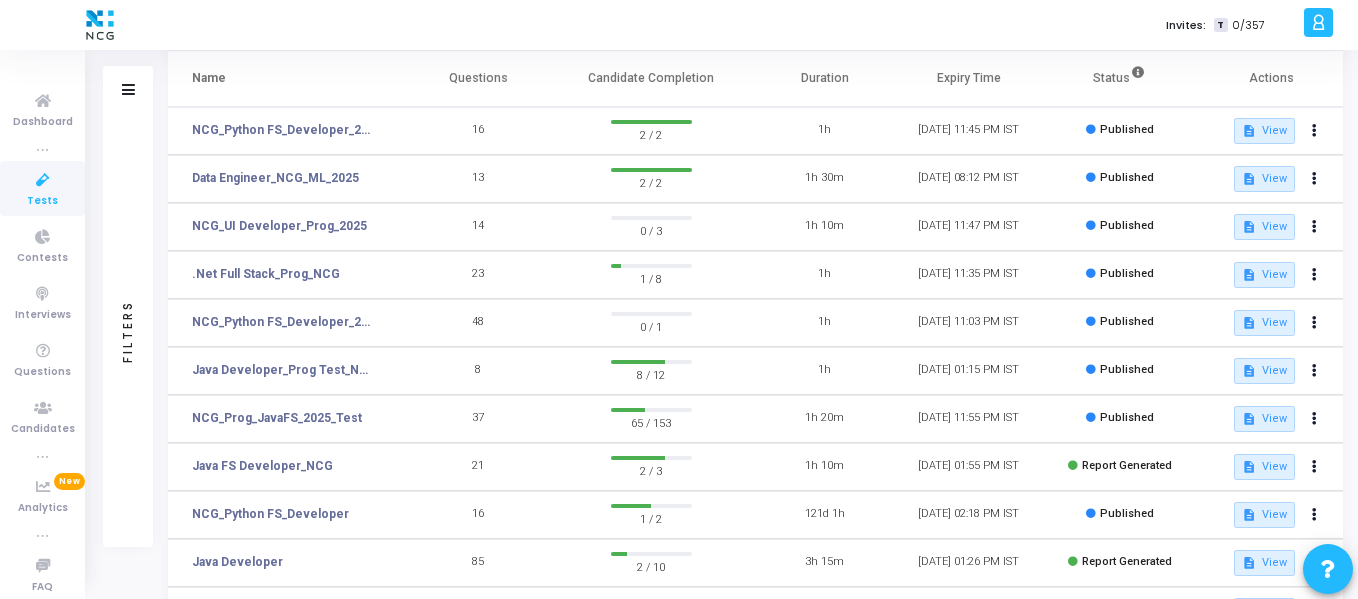 scroll, scrollTop: 131, scrollLeft: 0, axis: vertical 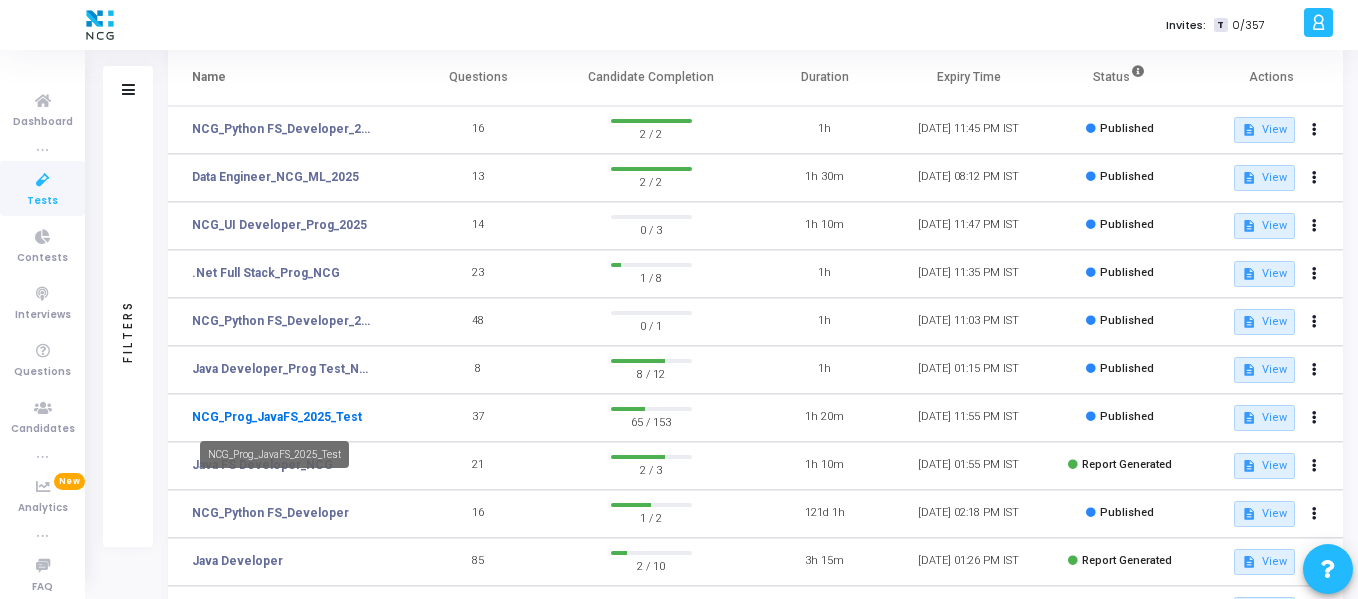 click on "NCG_Prog_JavaFS_2025_Test" 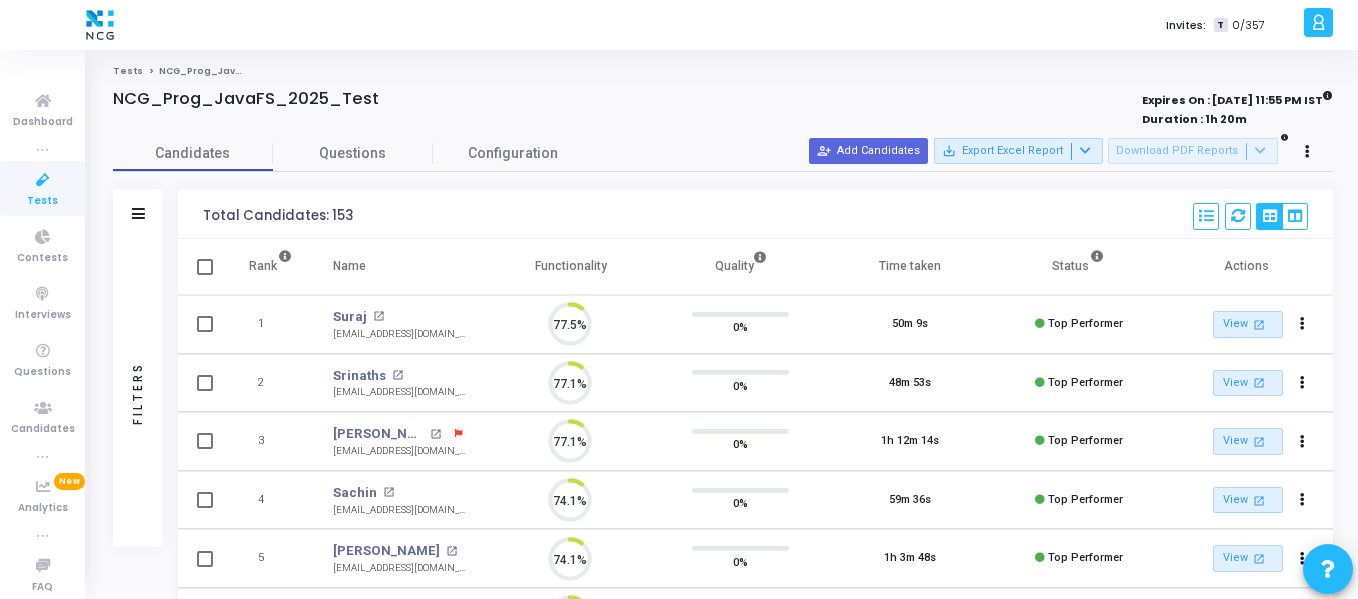 scroll, scrollTop: 9, scrollLeft: 9, axis: both 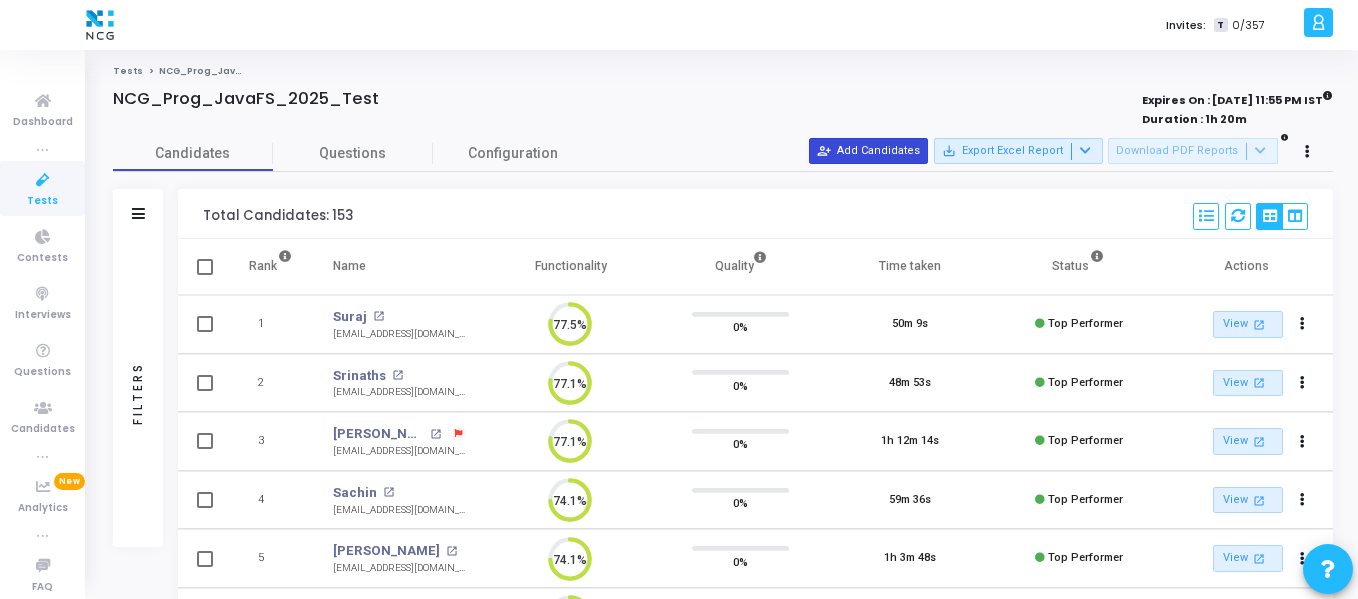 click on "person_add_alt  Add Candidates" at bounding box center [868, 151] 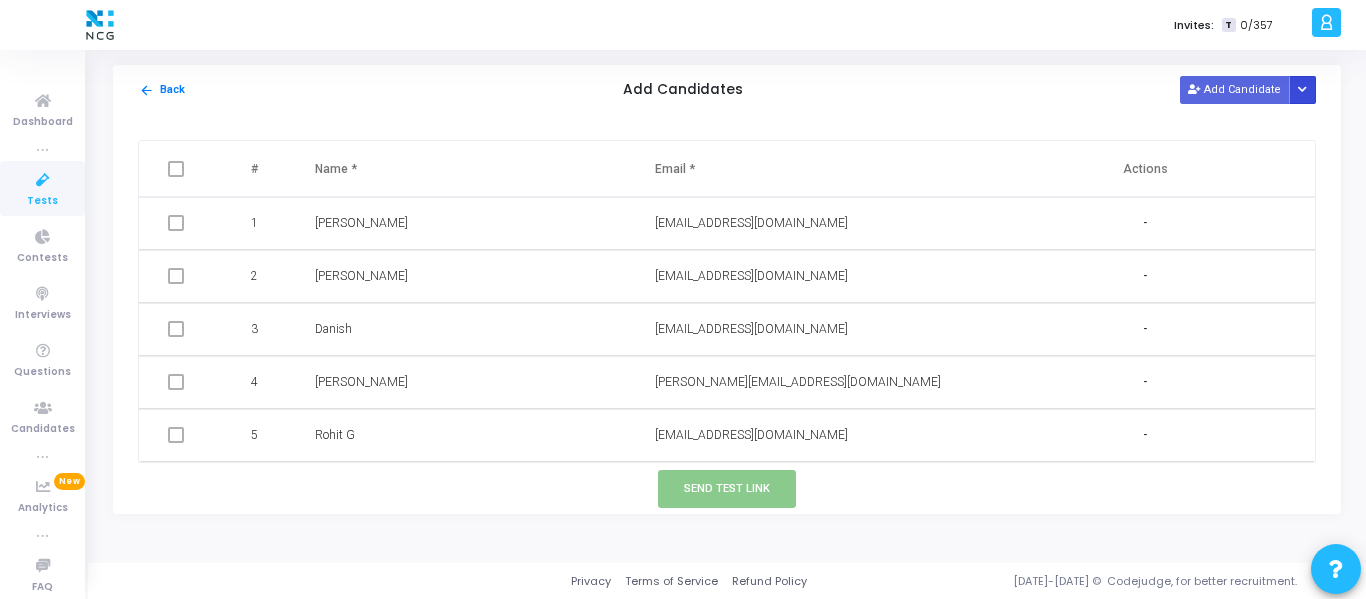 click at bounding box center (1302, 90) 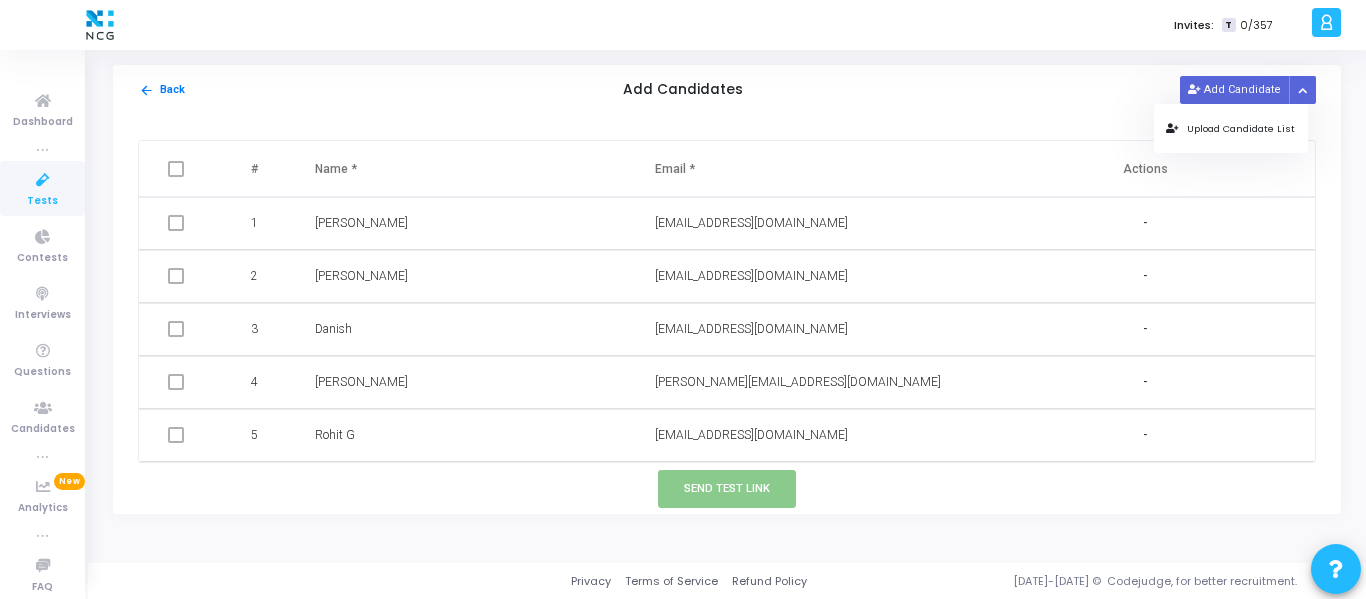 click on "Upload Candidate List" at bounding box center [1230, 128] 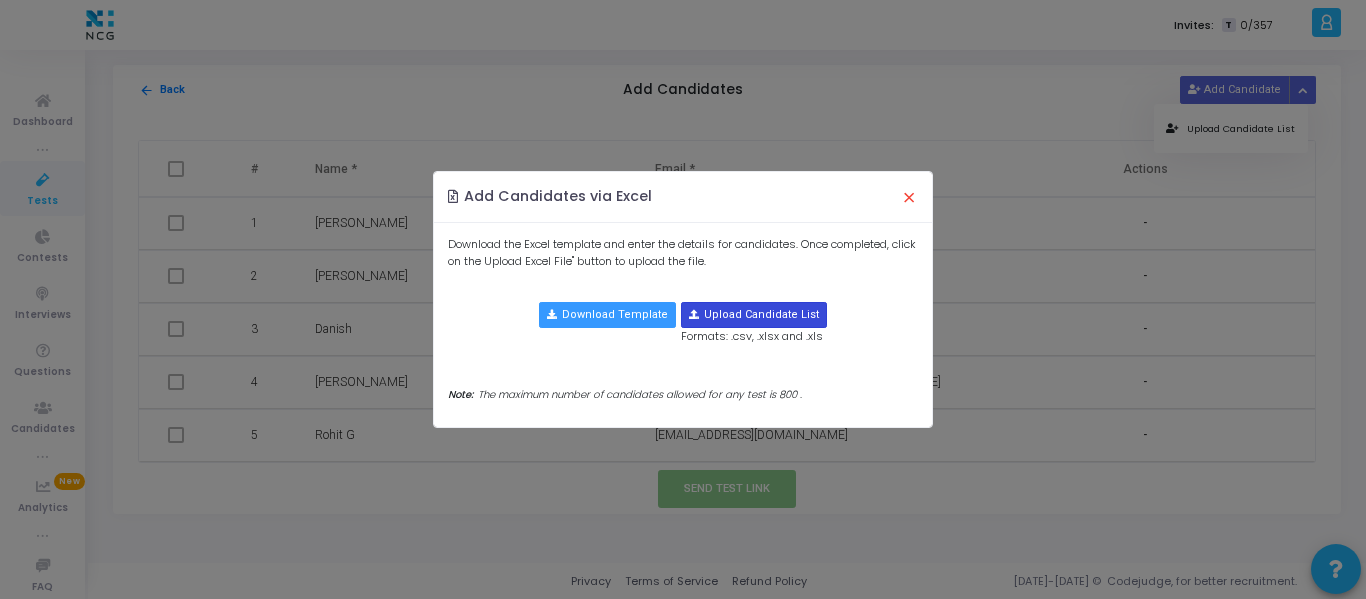 click at bounding box center [754, 315] 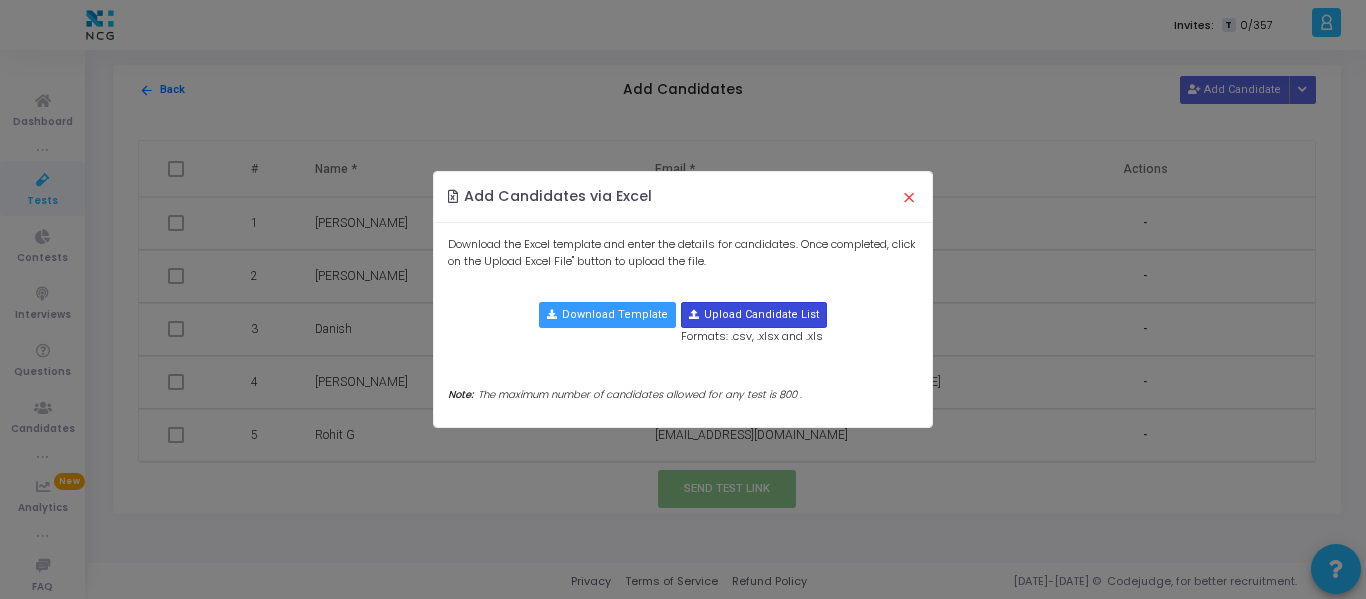 type on "C:\fakepath\CodeJudge Test_Java.csv" 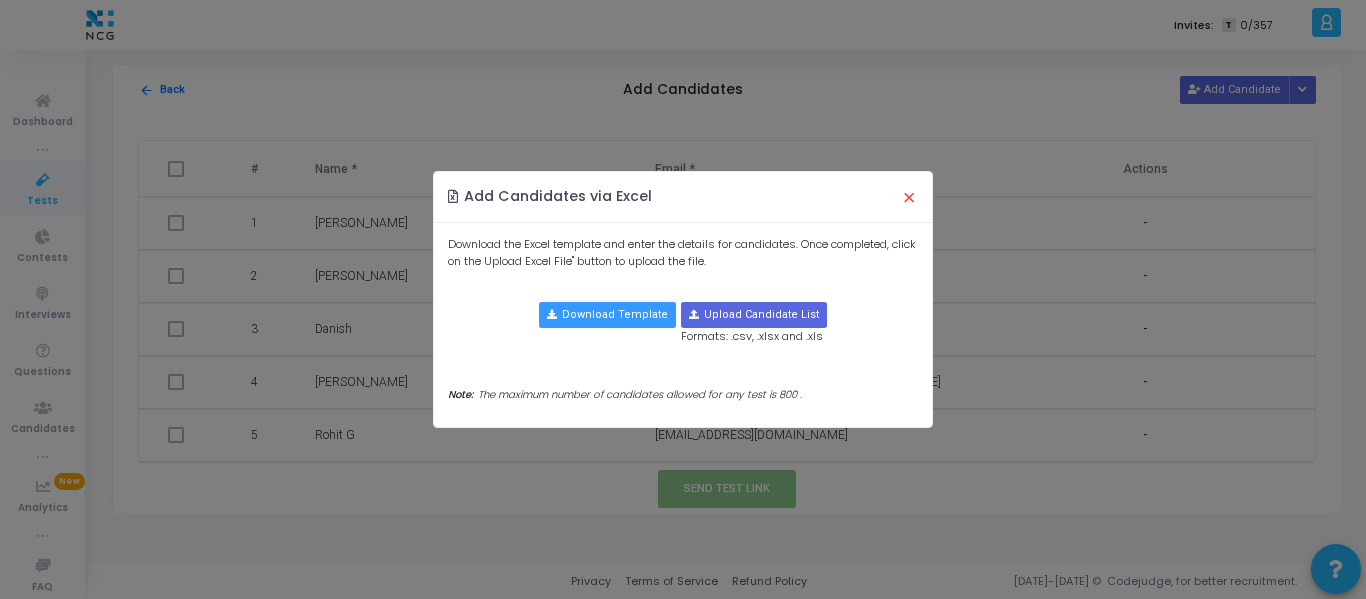 type 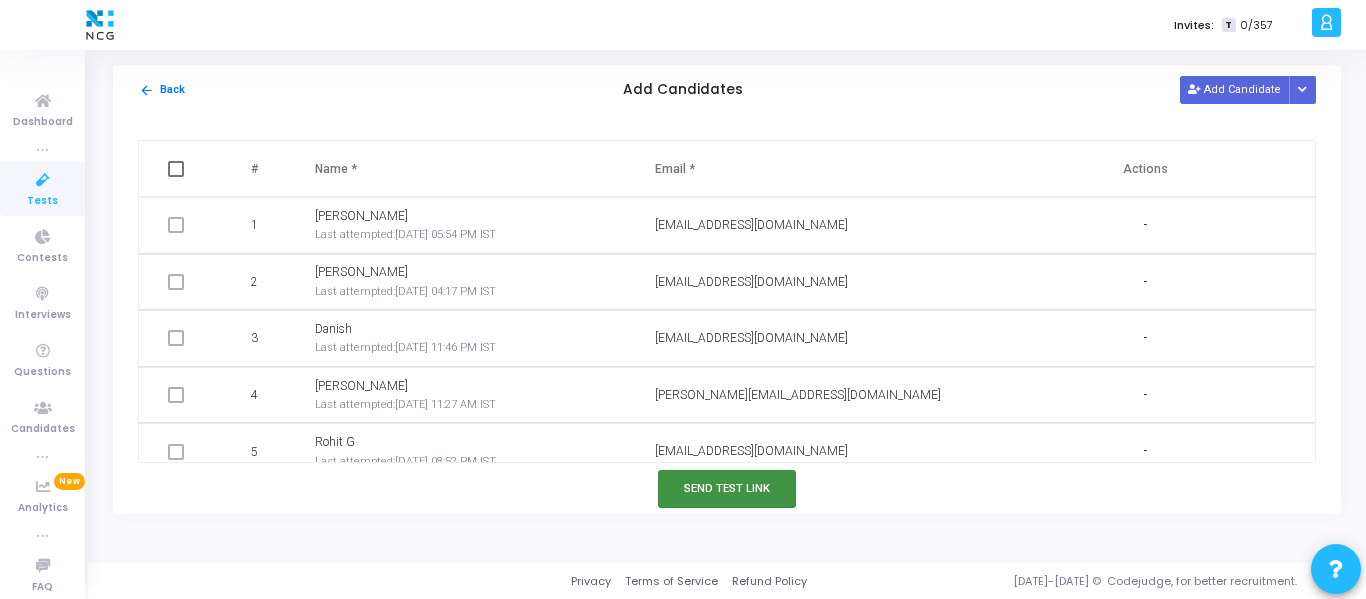click on "Send Test Link" at bounding box center [727, 488] 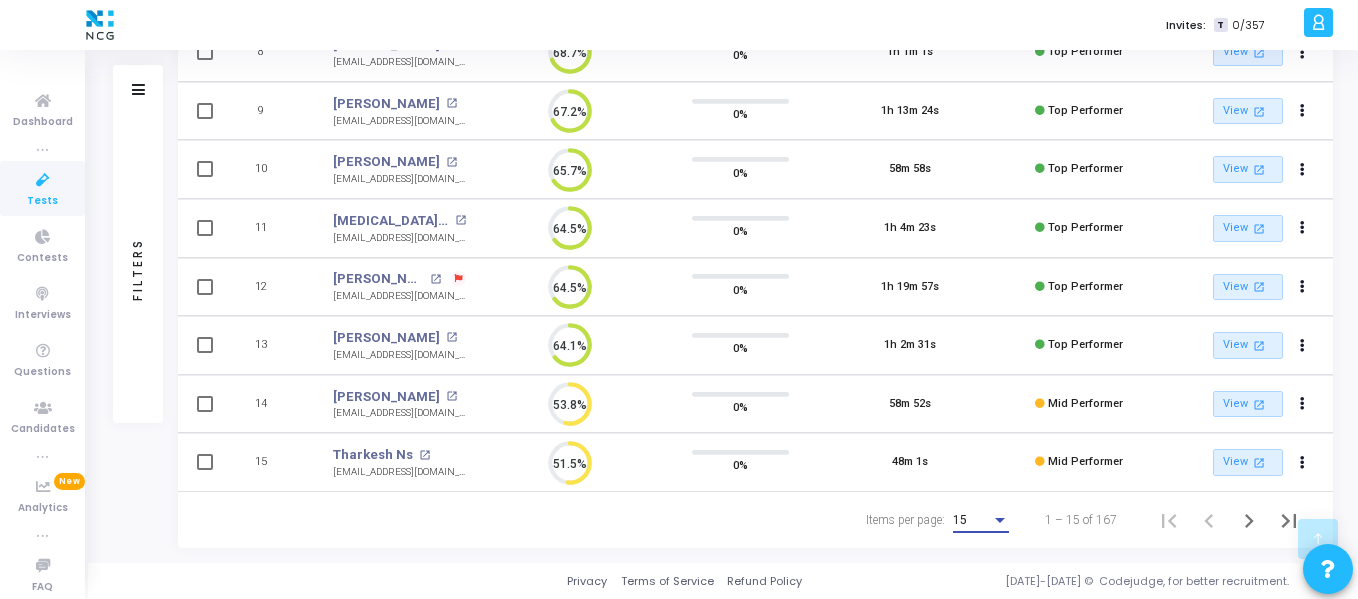 click on "15" at bounding box center (972, 521) 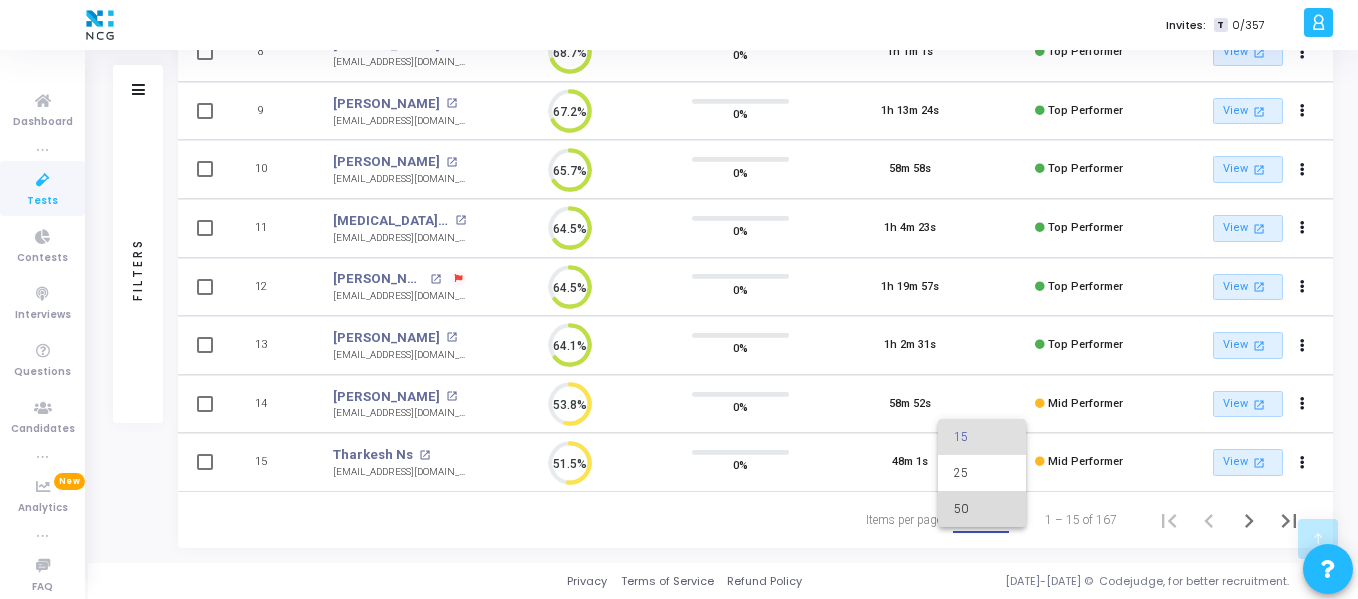 click on "50" at bounding box center [982, 509] 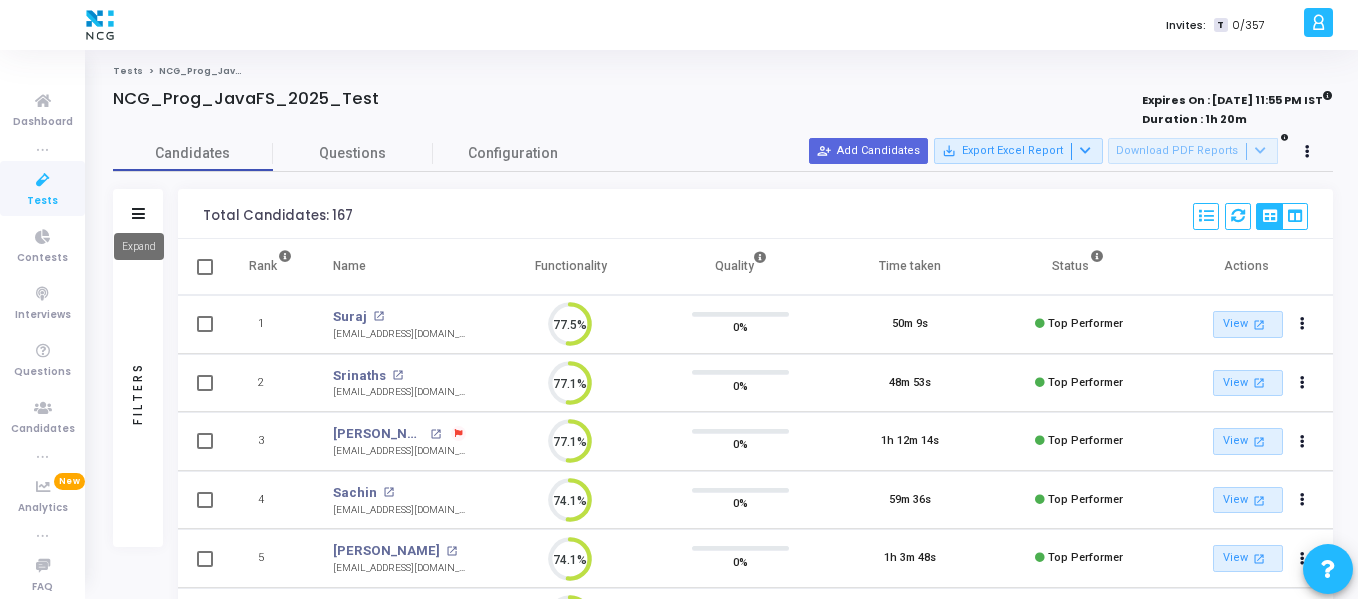 click at bounding box center [138, 213] 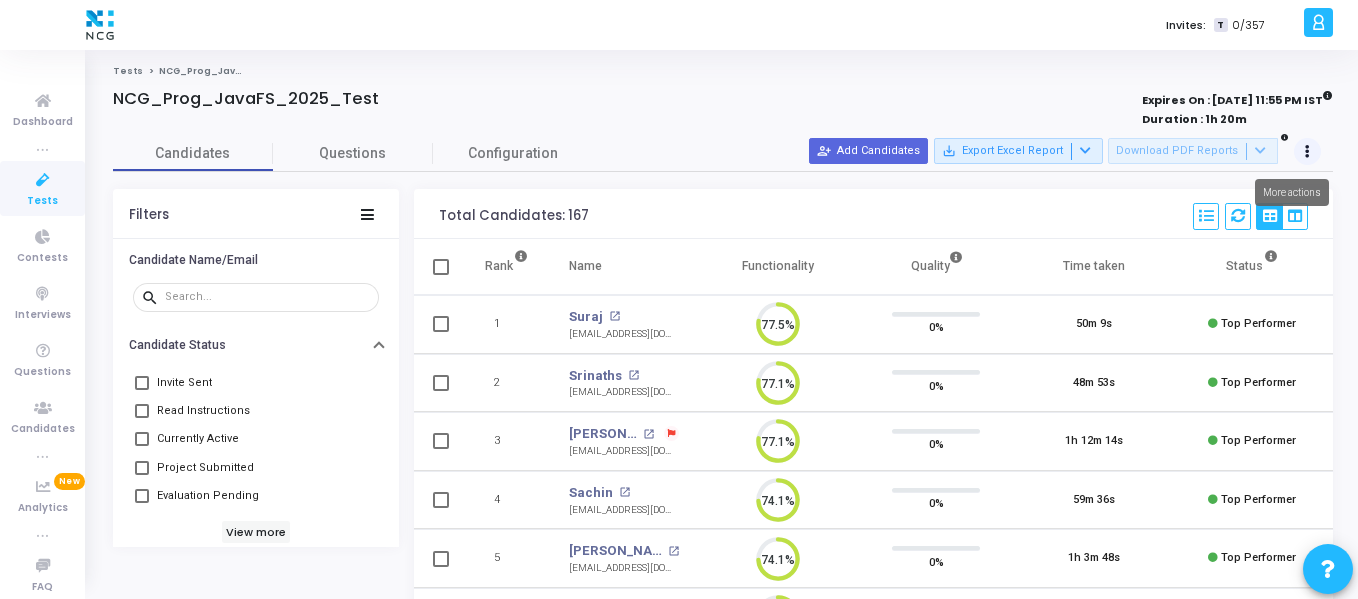 click at bounding box center [1308, 152] 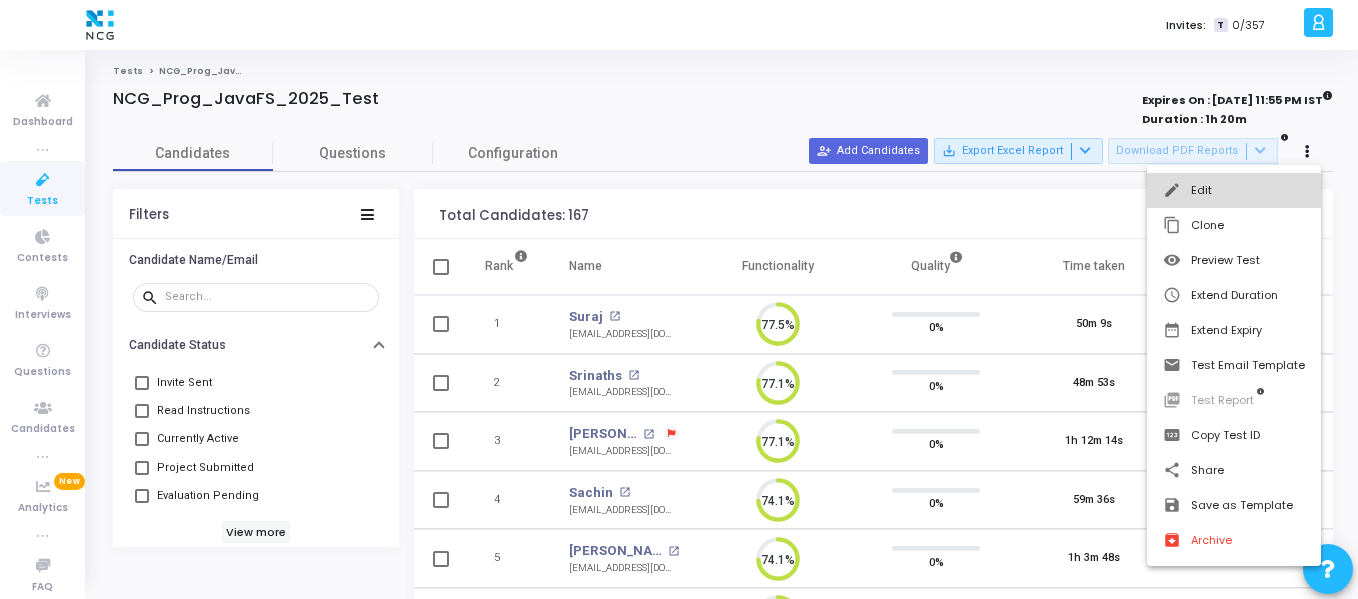 click on "edit  Edit" at bounding box center [1234, 190] 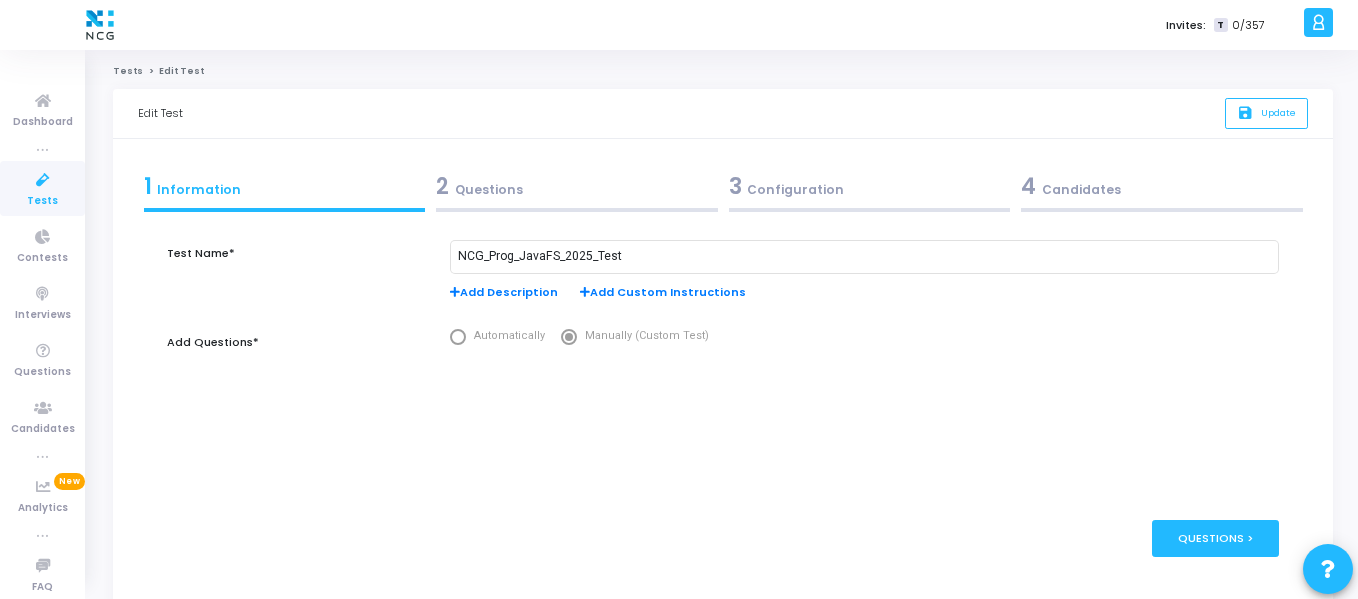 click on "3  Configuration" at bounding box center (870, 186) 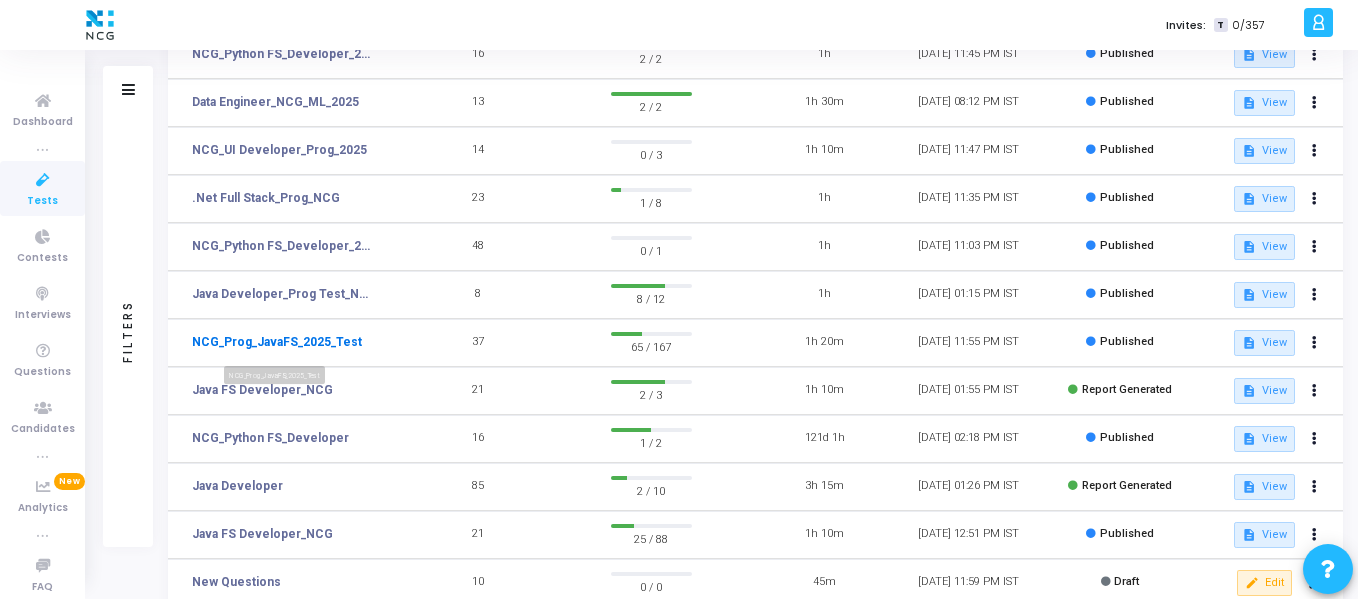 click on "NCG_Prog_JavaFS_2025_Test" 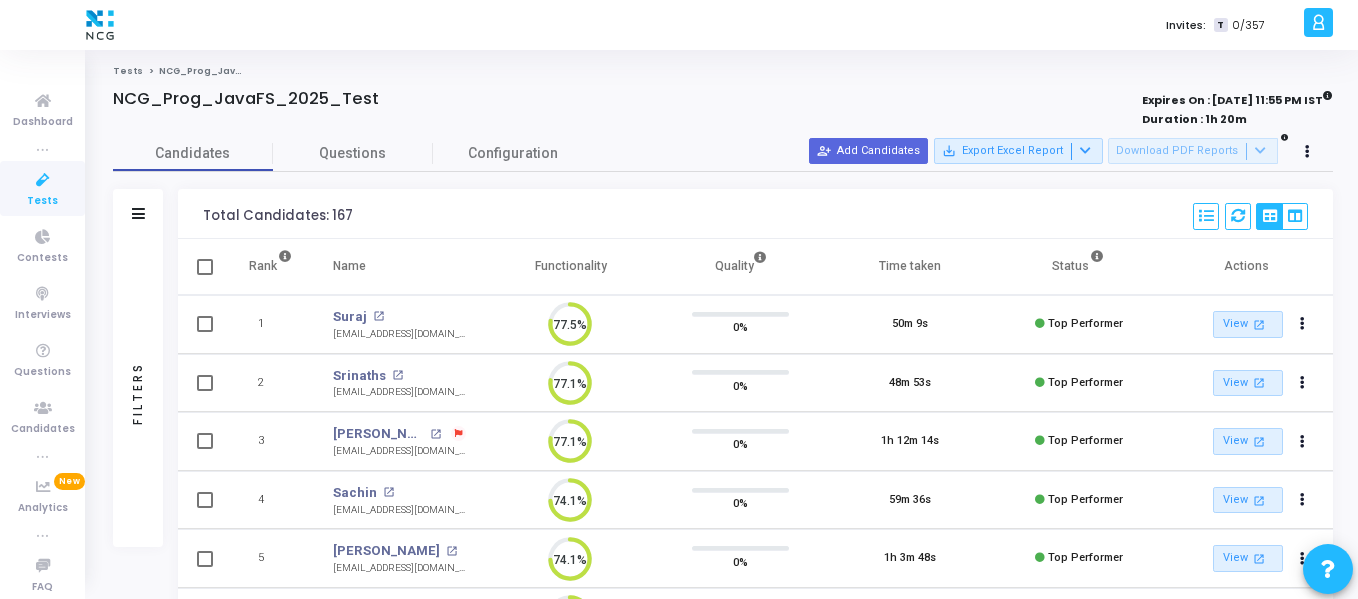 click on "Tests NCG_Prog_JavaFS_2025_Test" 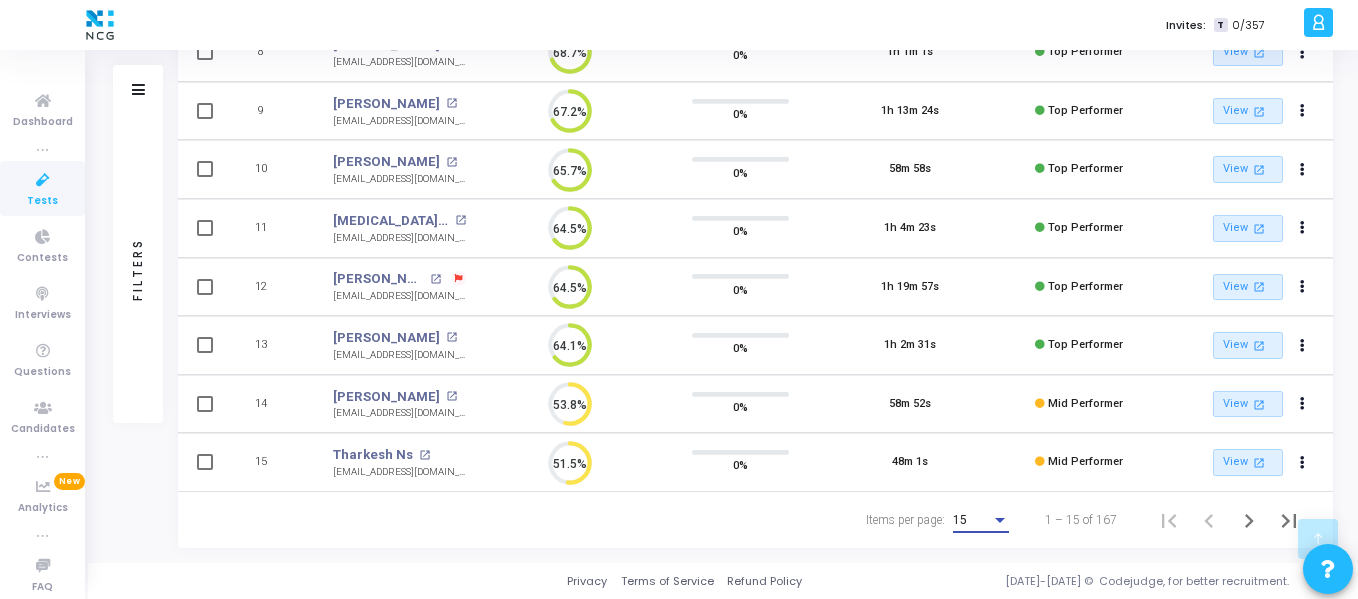 click on "15" at bounding box center (972, 521) 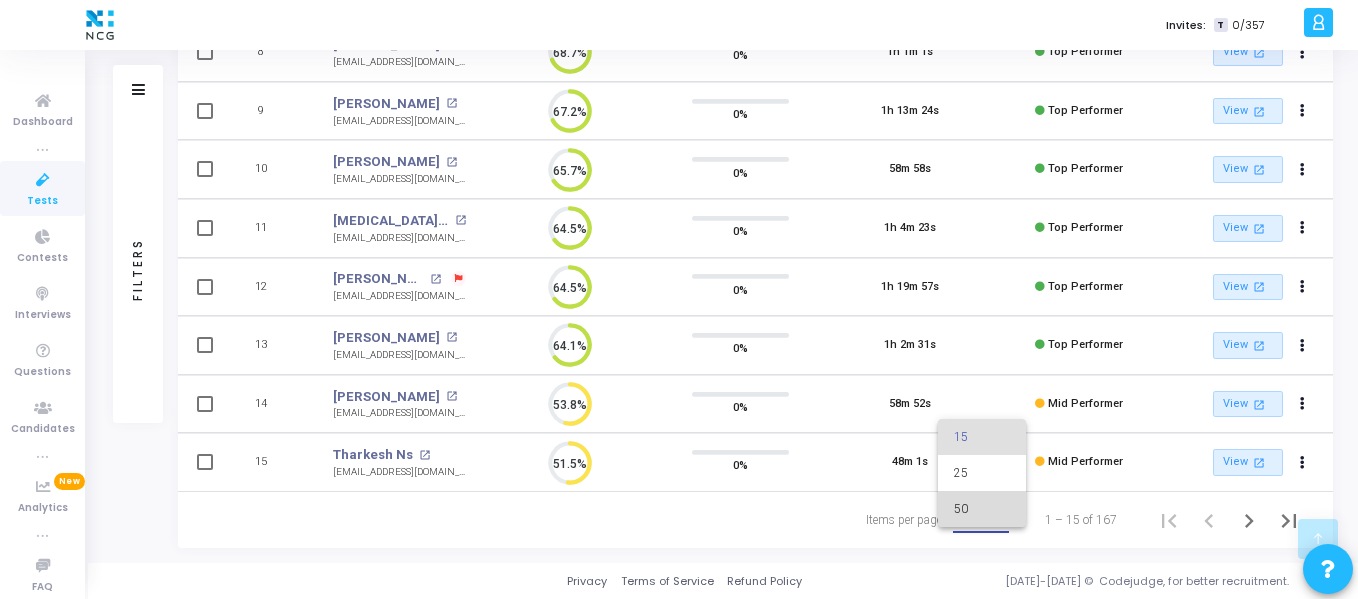 click on "50" at bounding box center (982, 509) 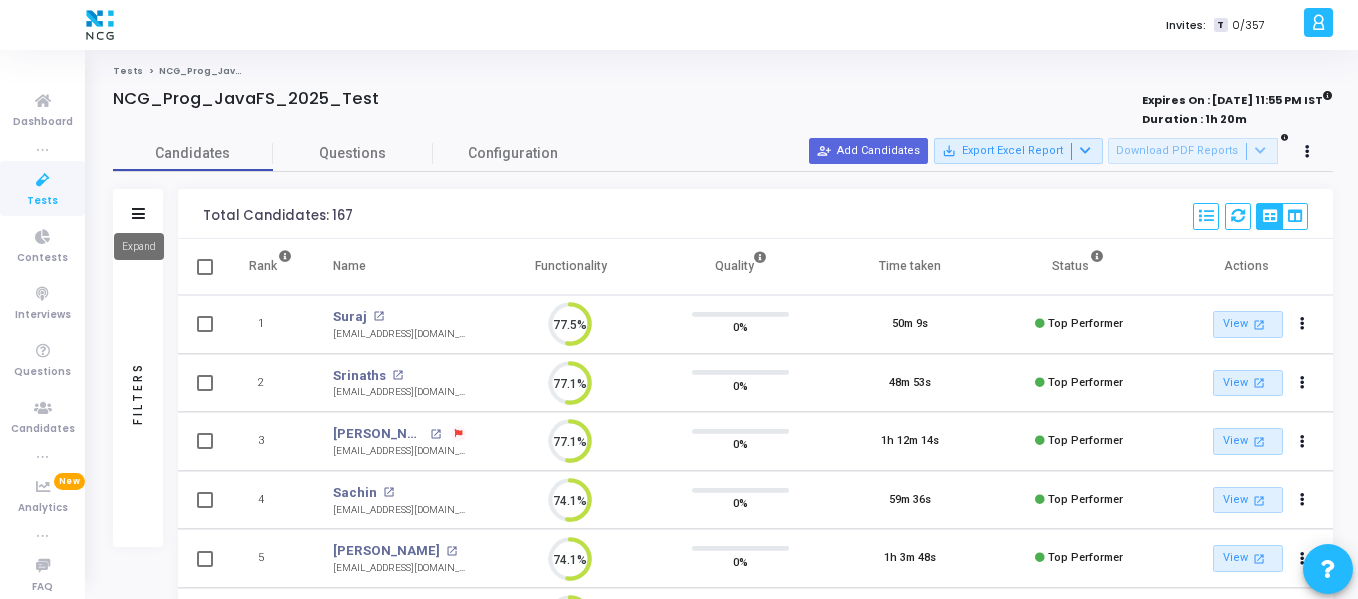 click at bounding box center [138, 213] 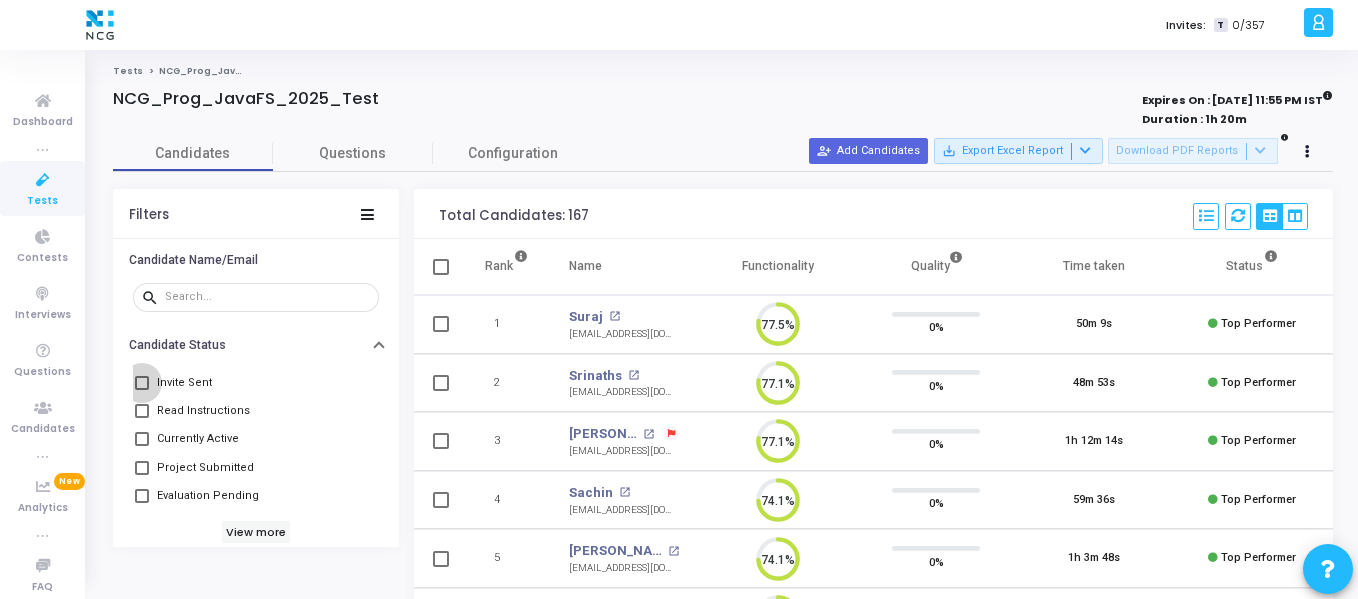 click on "Invite Sent" at bounding box center [184, 383] 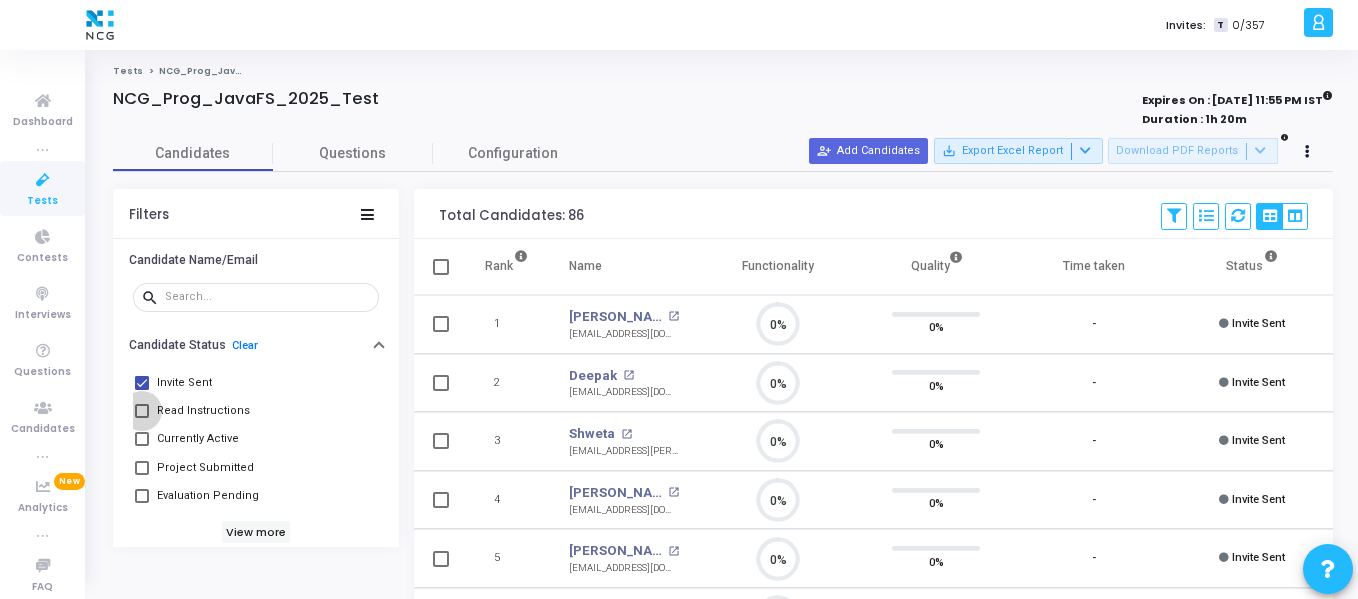 click on "Read Instructions" at bounding box center (203, 411) 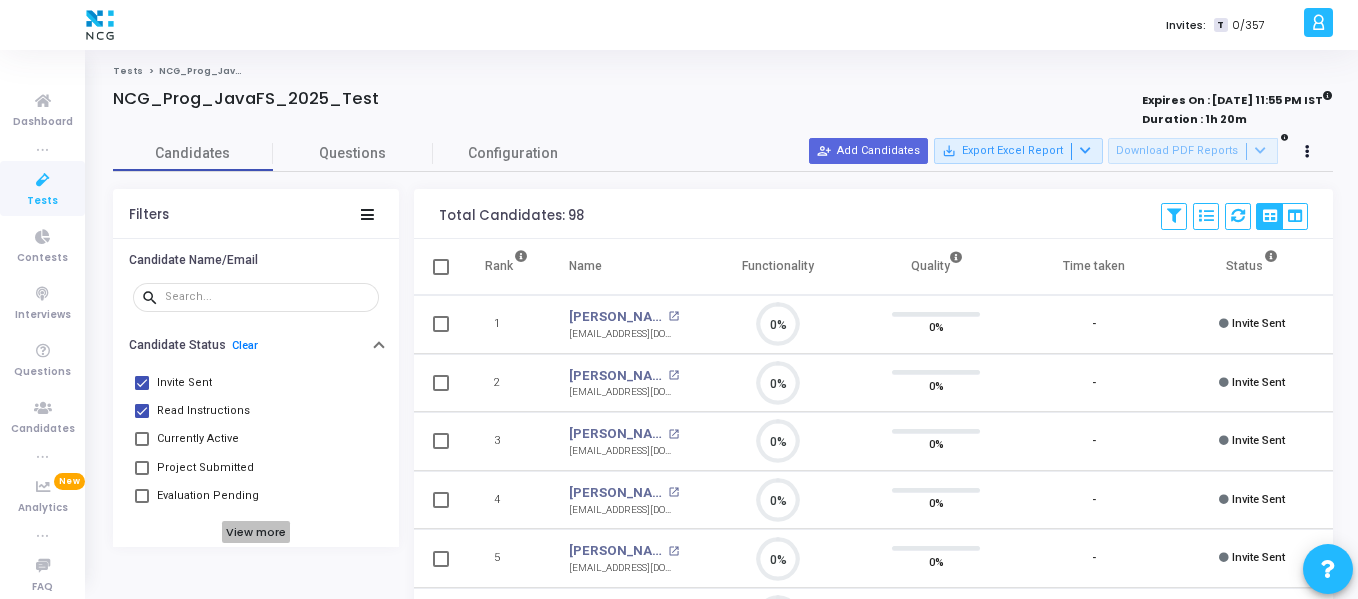 click on "View more" at bounding box center (256, 532) 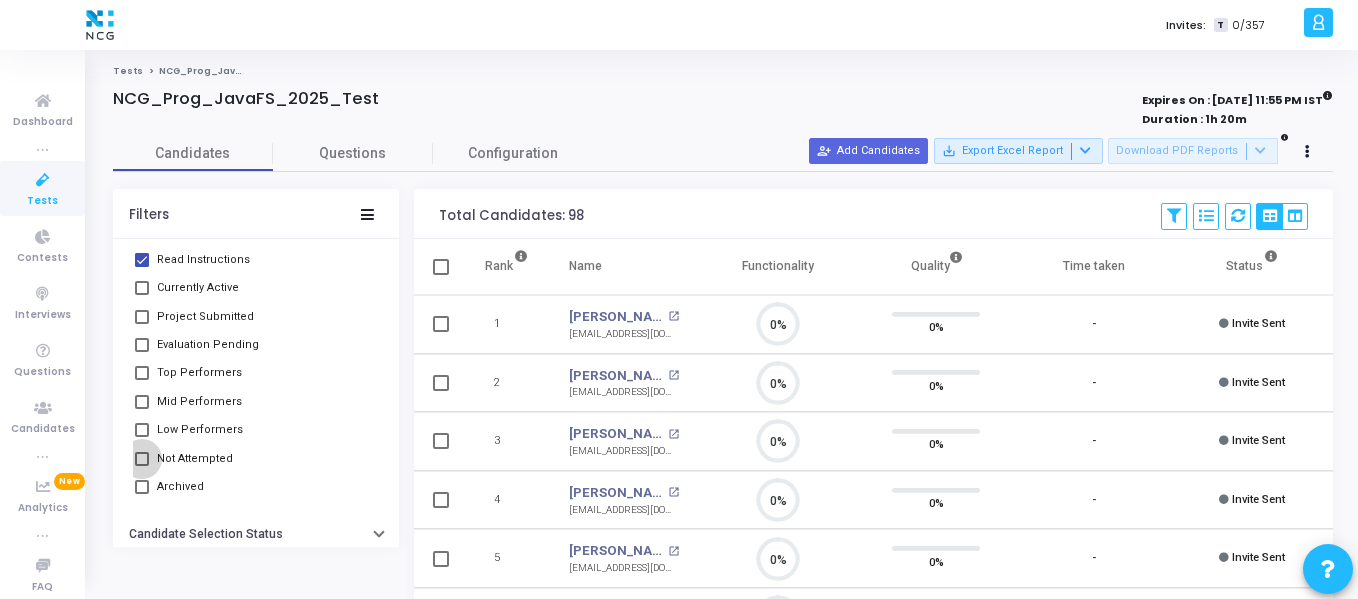 click on "Not Attempted" at bounding box center (195, 459) 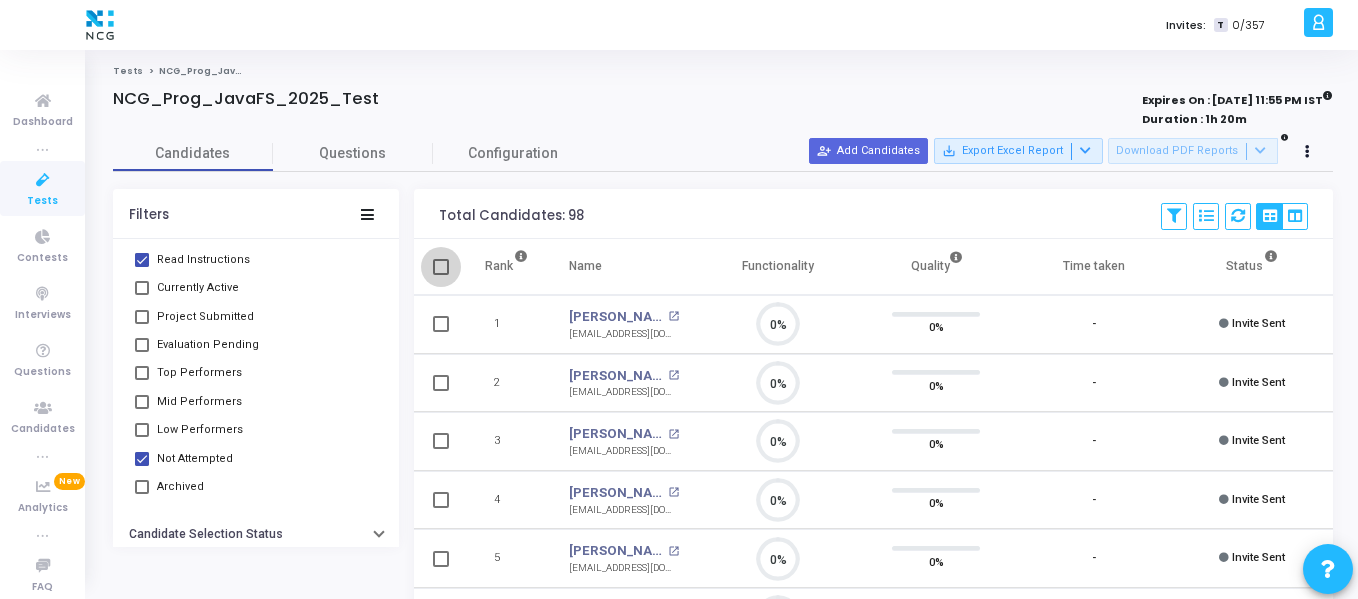 click at bounding box center (441, 267) 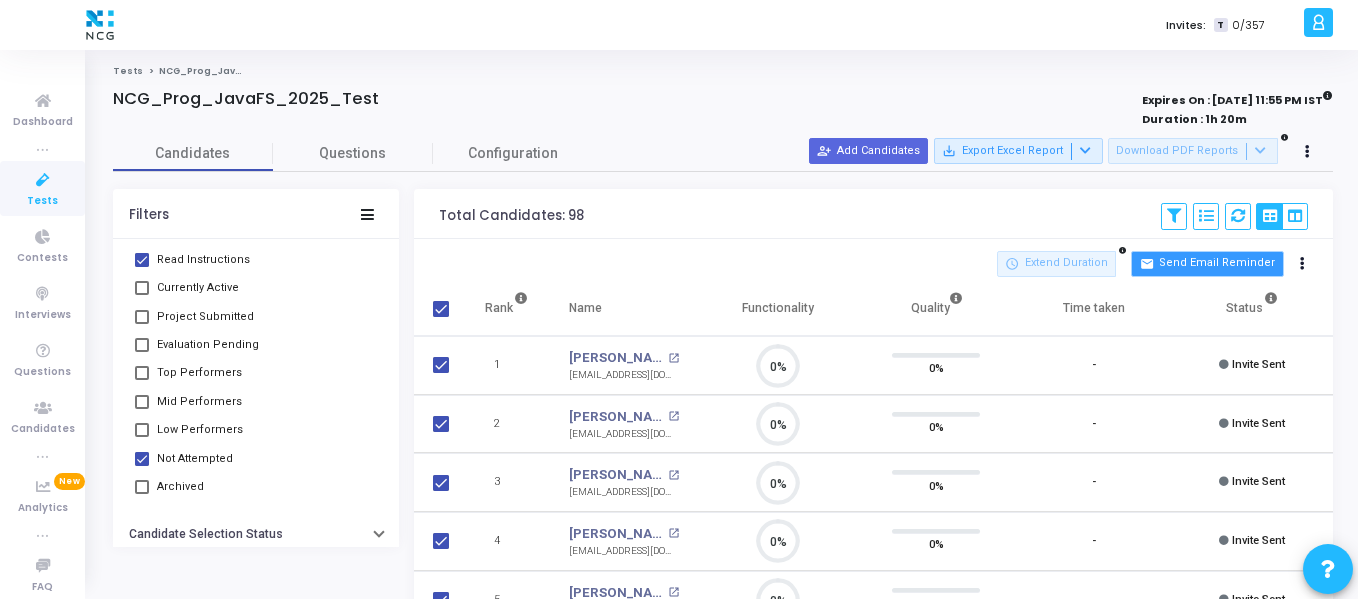 click on "mail  Send Email Reminder" at bounding box center [1207, 264] 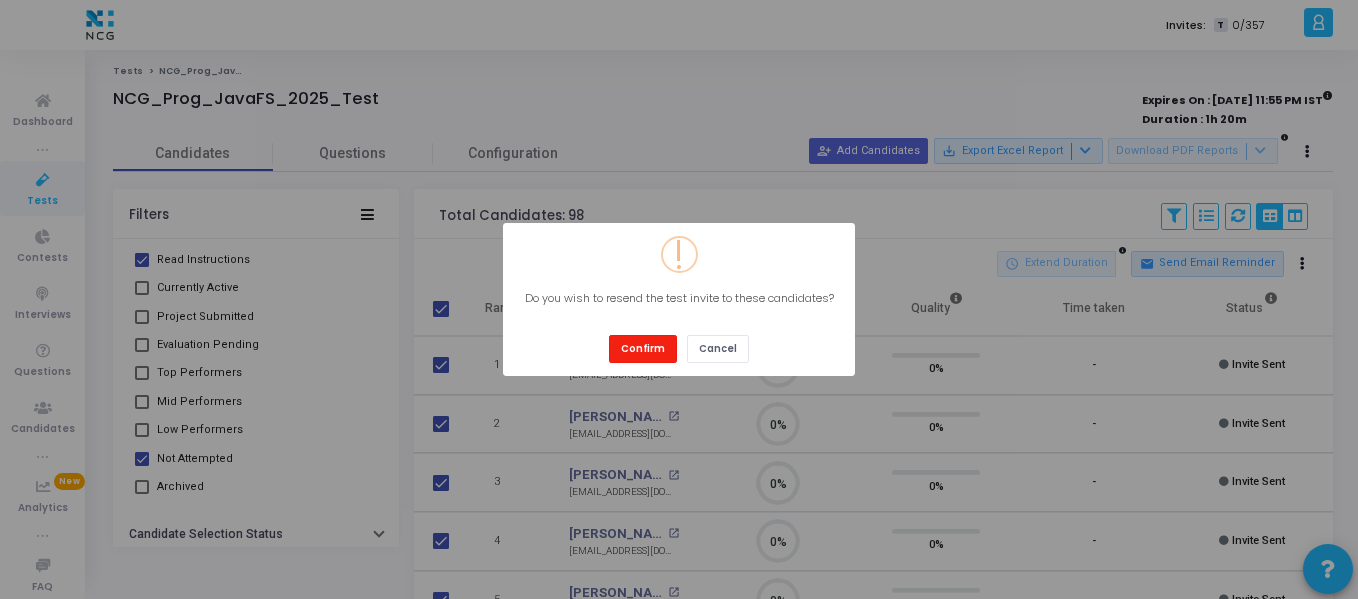 click on "Confirm" at bounding box center [643, 348] 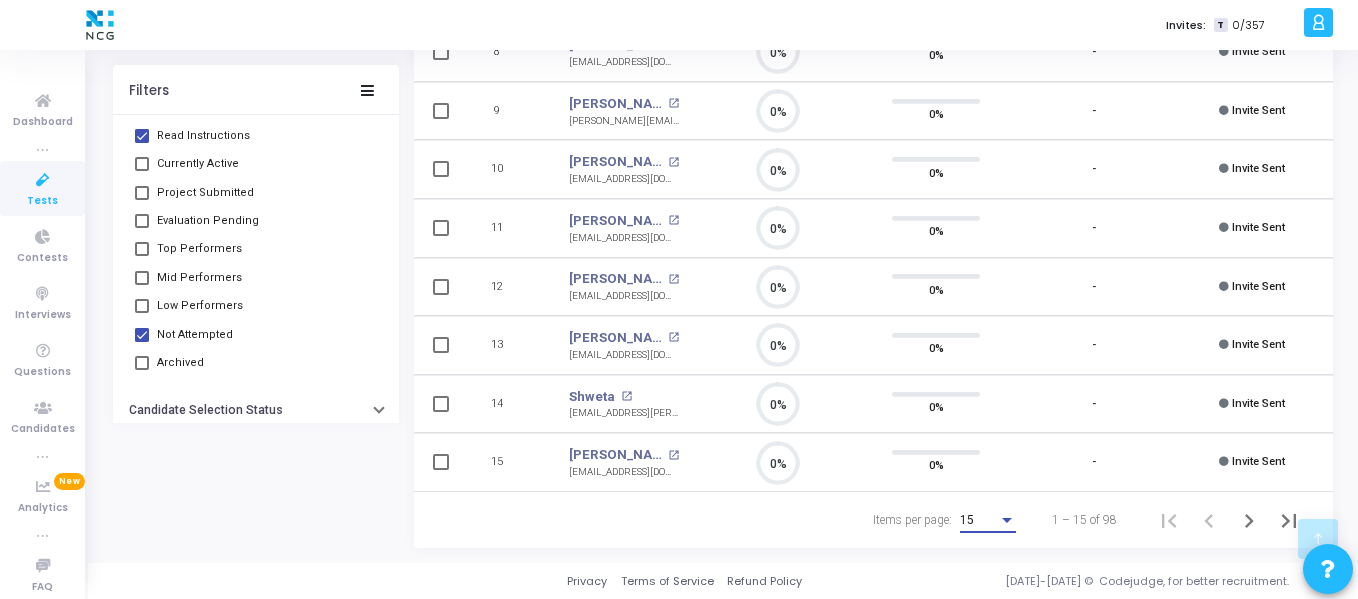 click on "15" at bounding box center [979, 521] 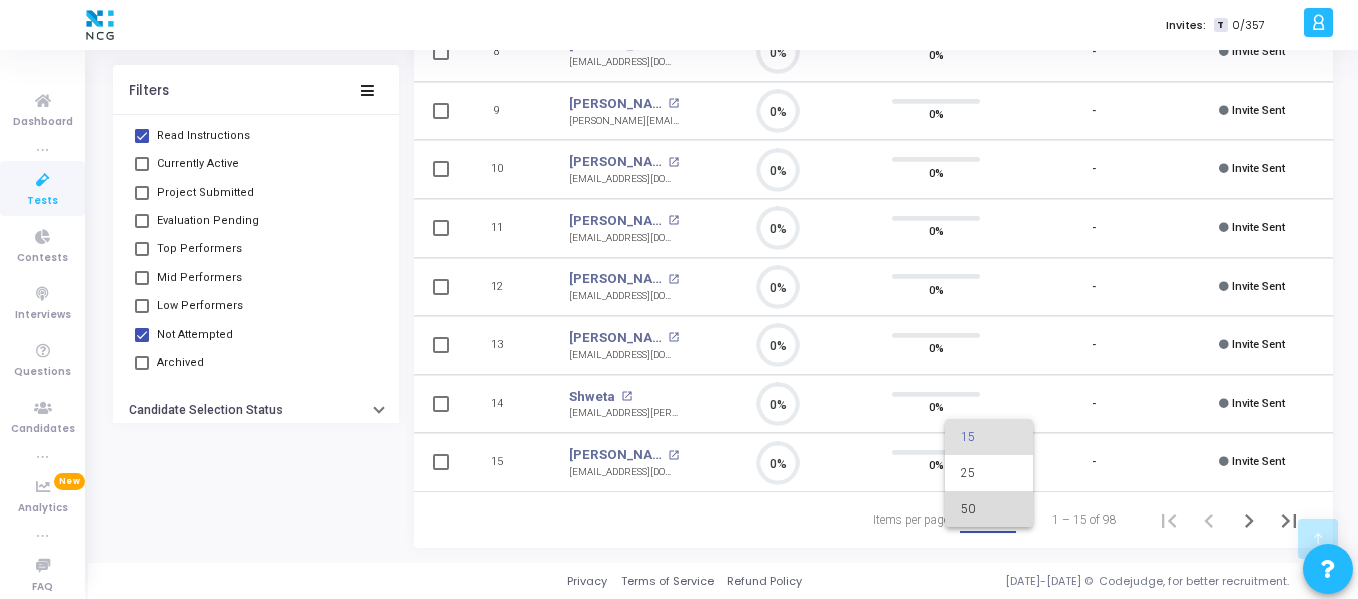 click on "50" at bounding box center [989, 509] 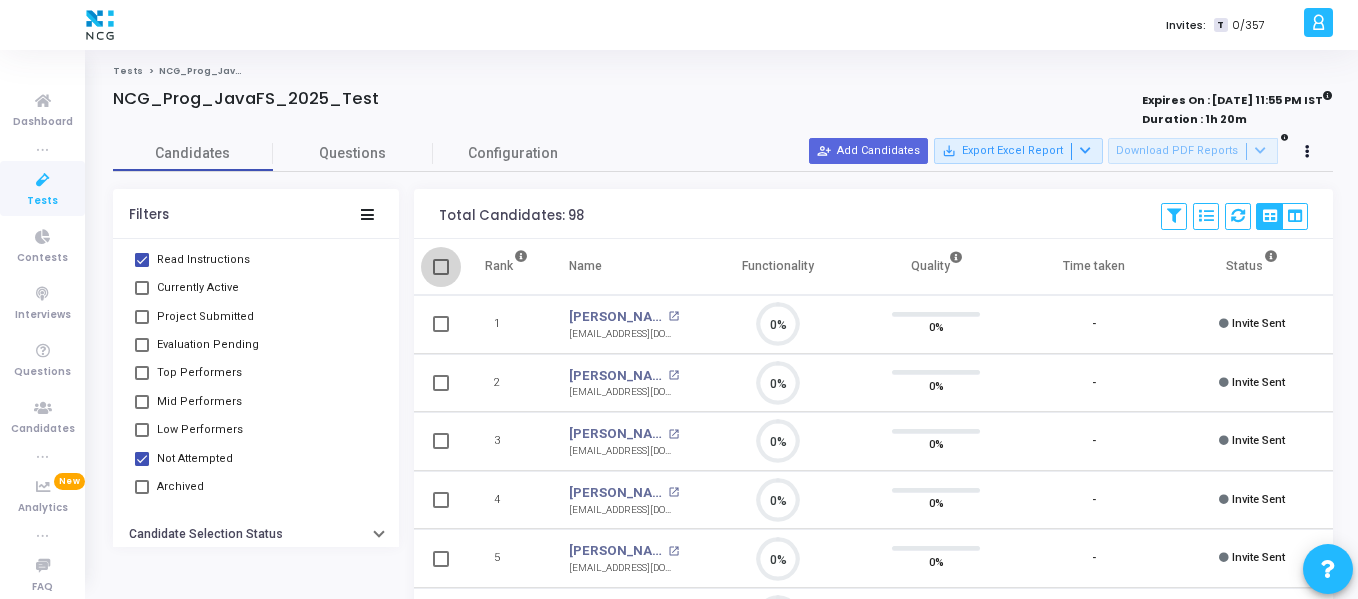 click at bounding box center [441, 267] 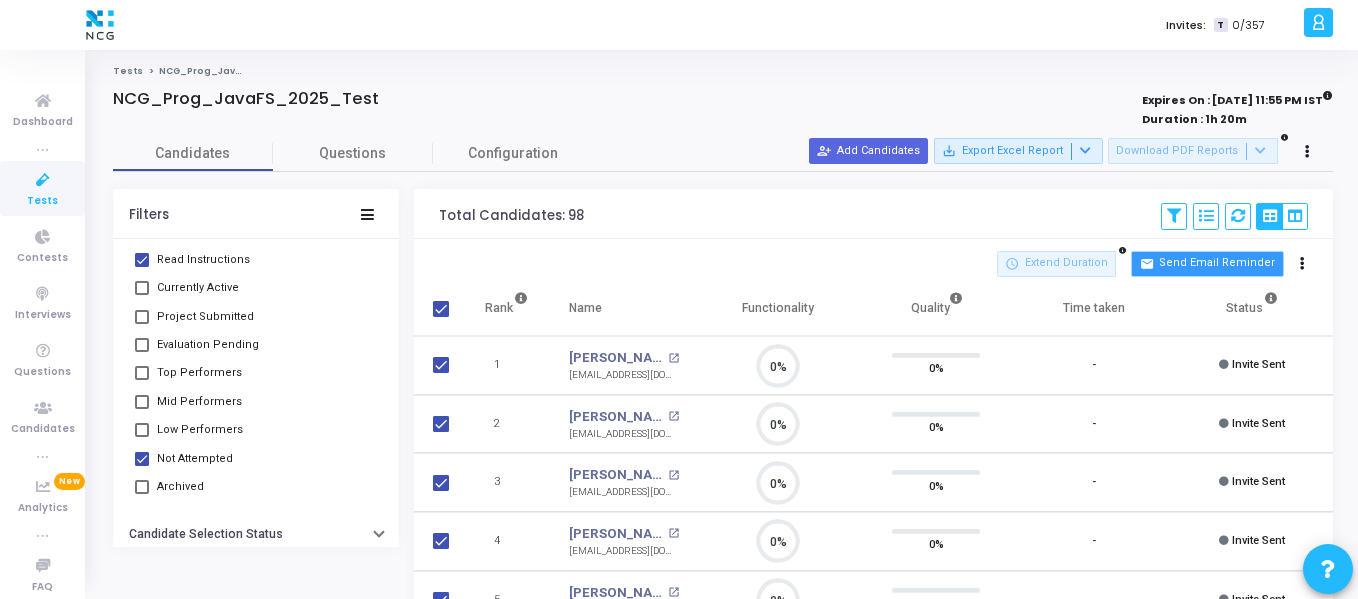 click on "mail  Send Email Reminder" at bounding box center (1207, 264) 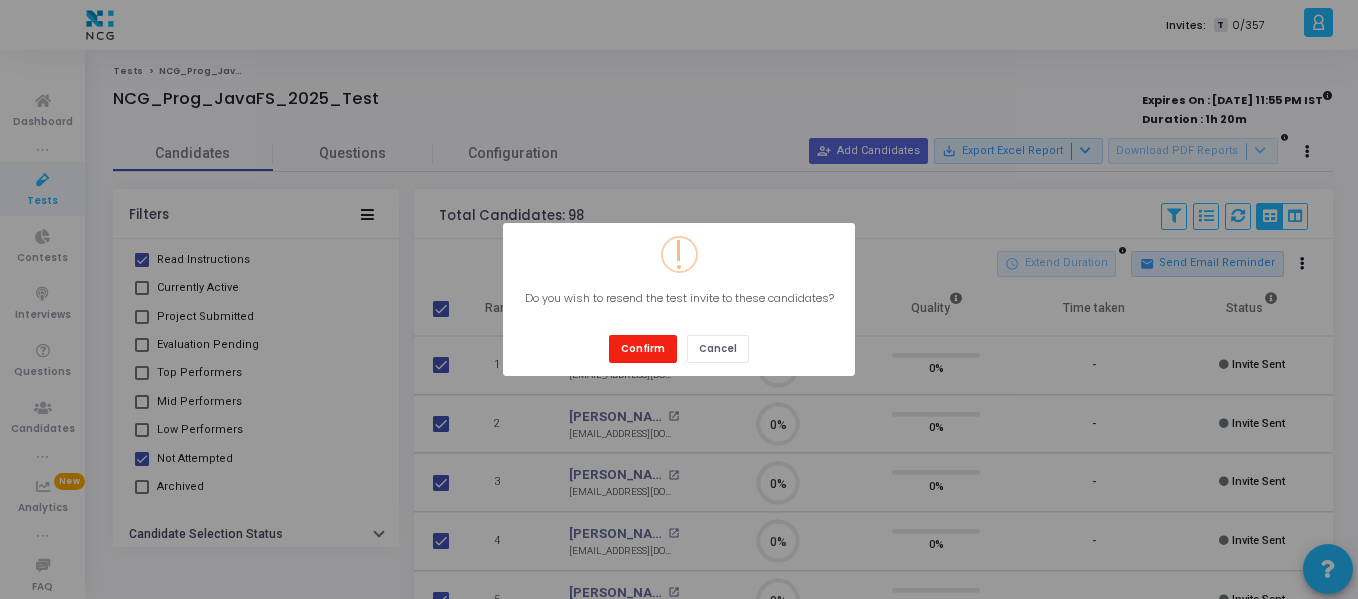 click on "Confirm" at bounding box center [643, 348] 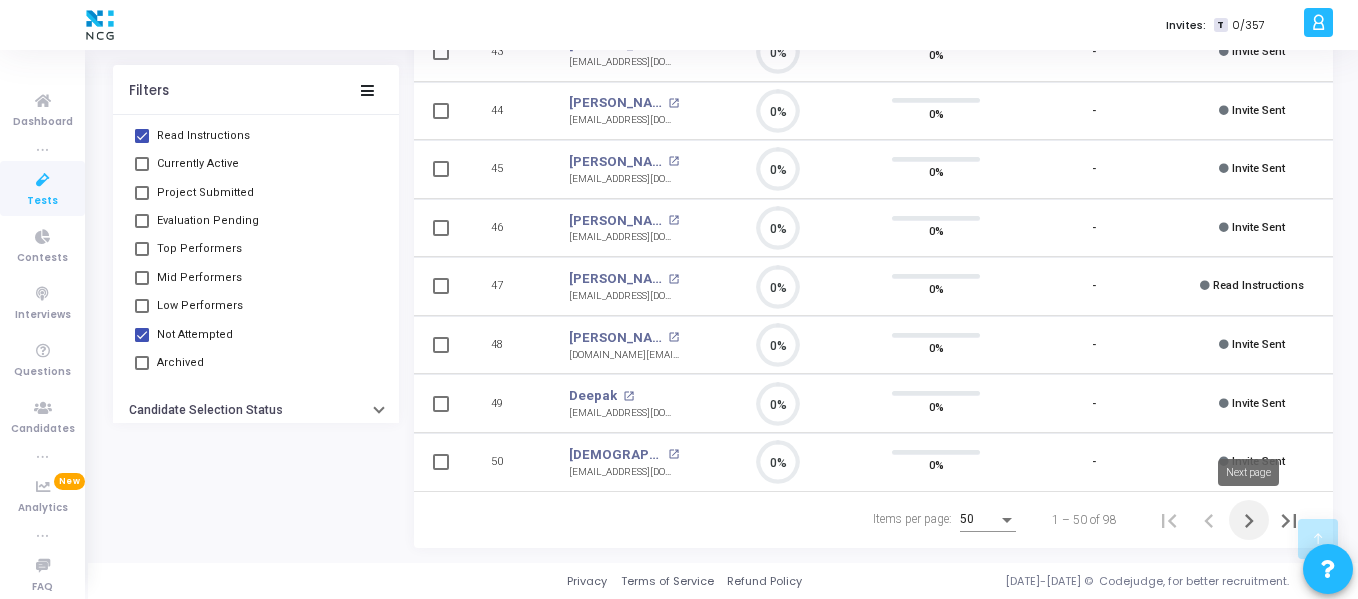 click 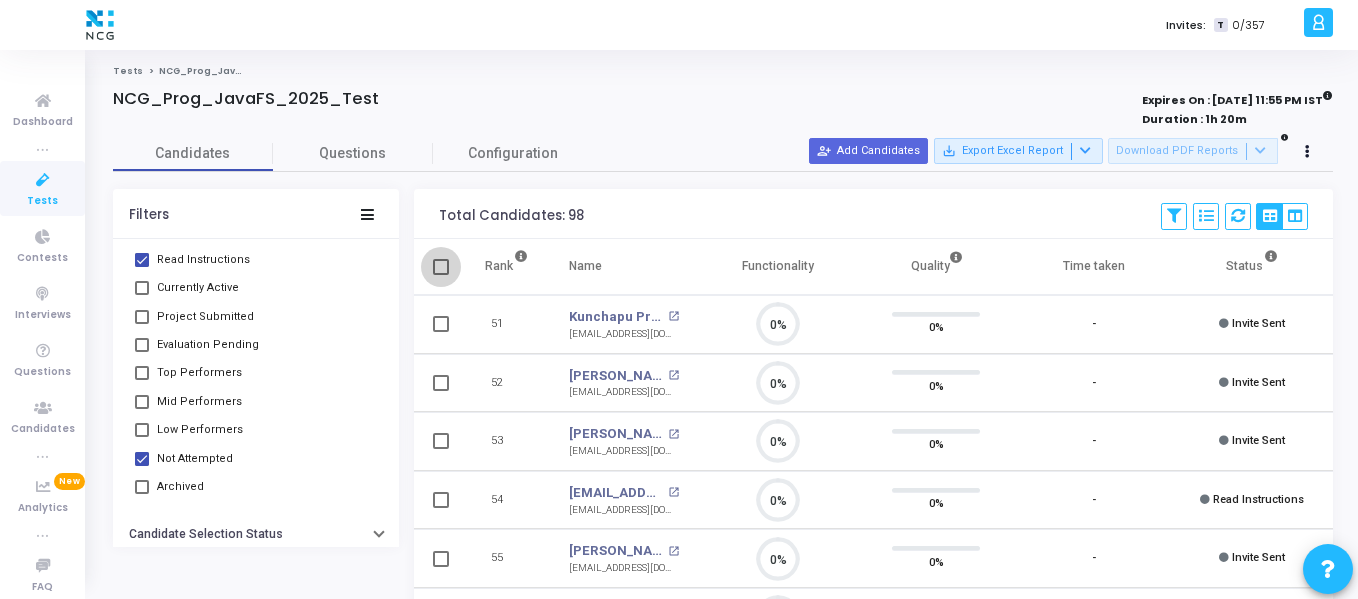 click at bounding box center (441, 267) 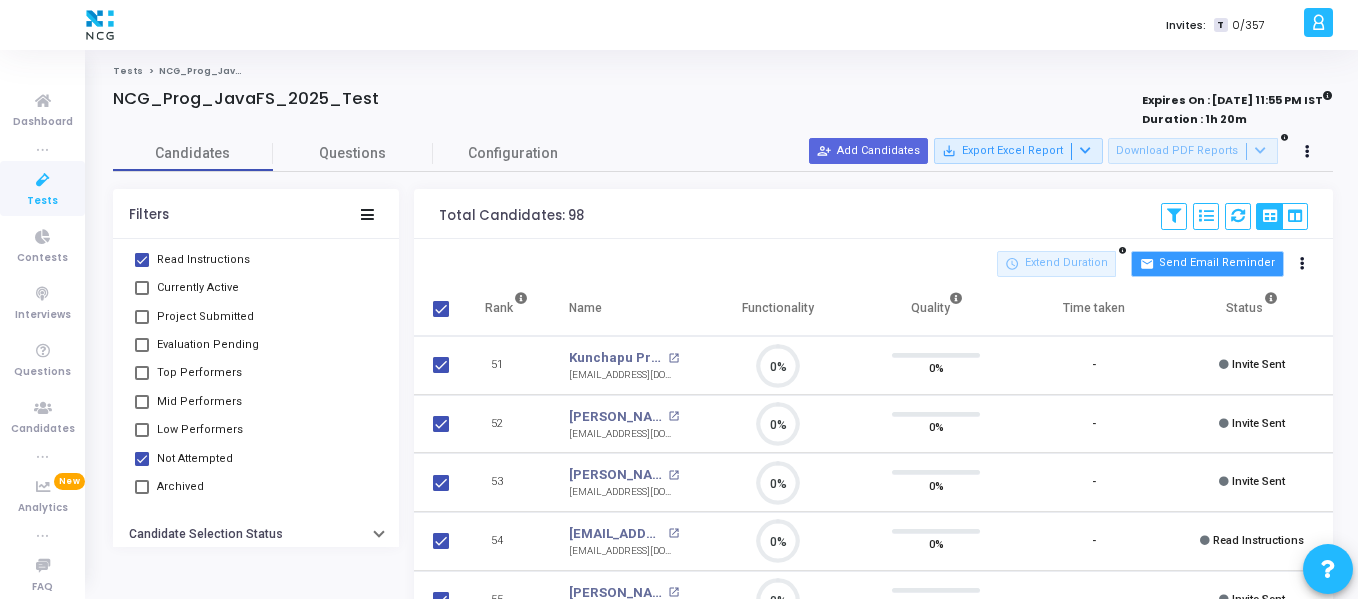click on "mail  Send Email Reminder" at bounding box center [1207, 264] 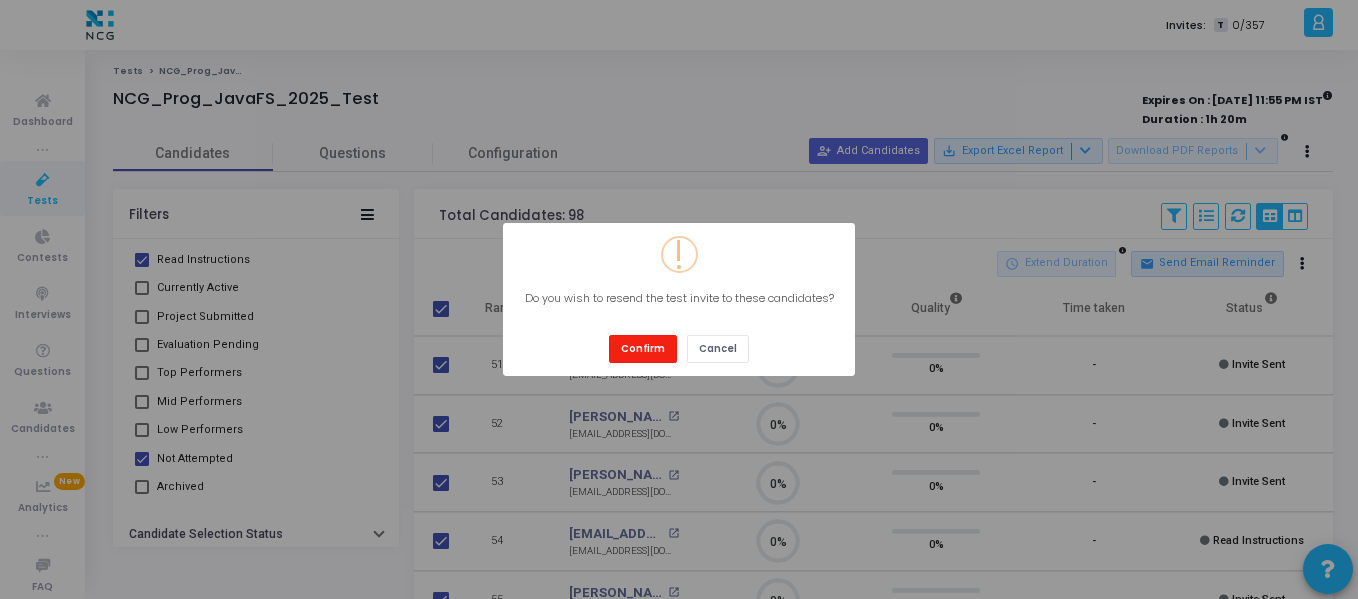 click on "Confirm" at bounding box center [643, 348] 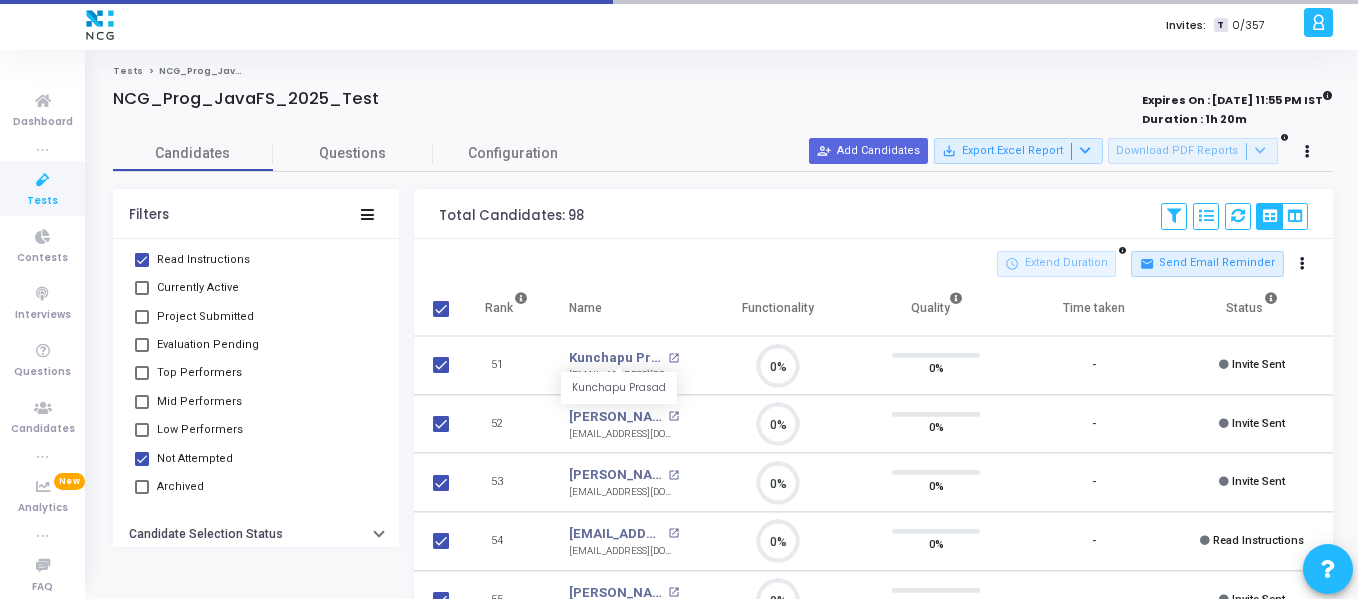 checkbox on "false" 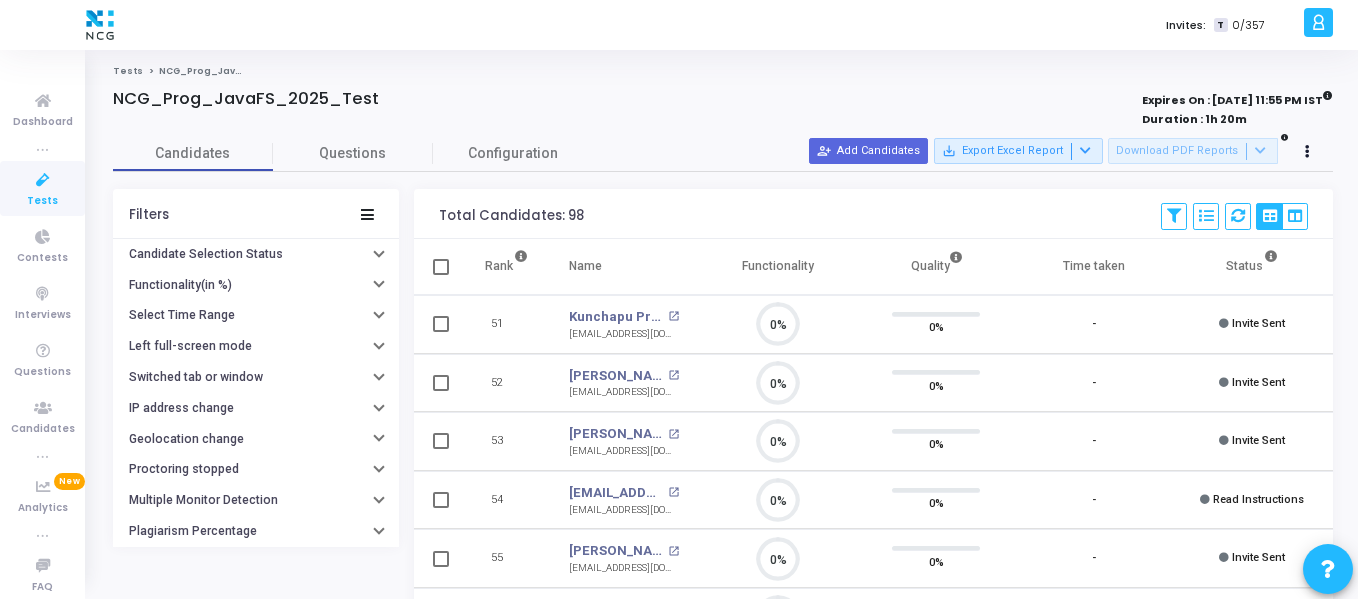 click at bounding box center [43, 180] 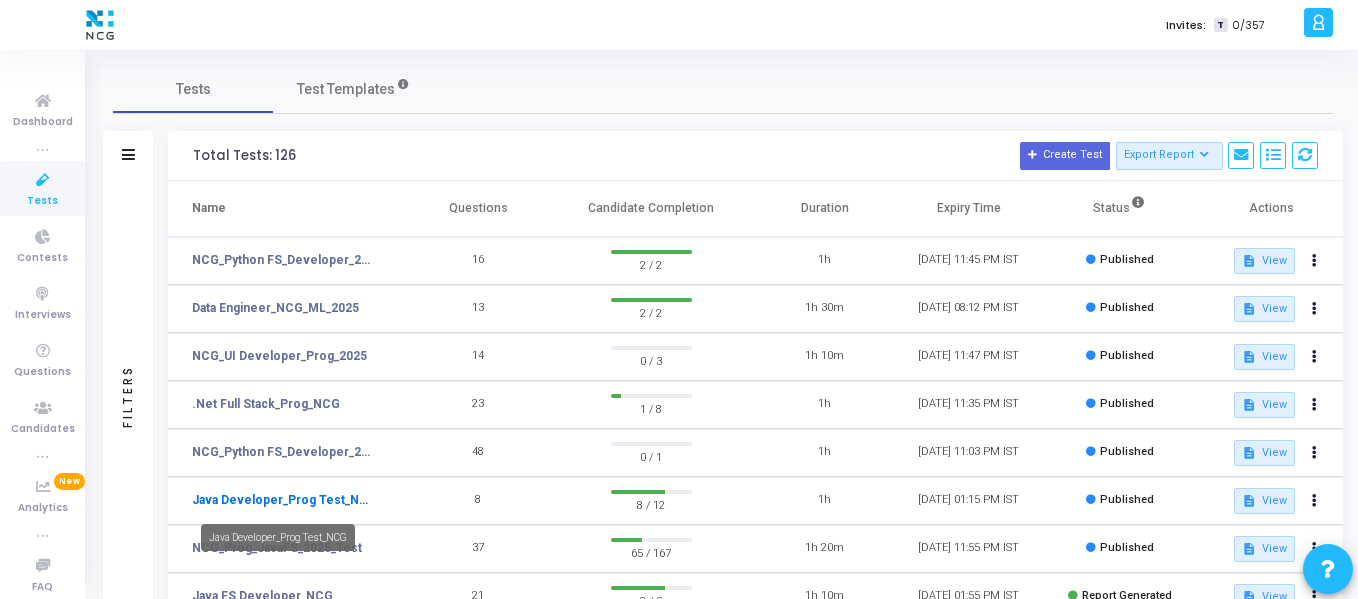 click on "Java Developer_Prog Test_NCG" 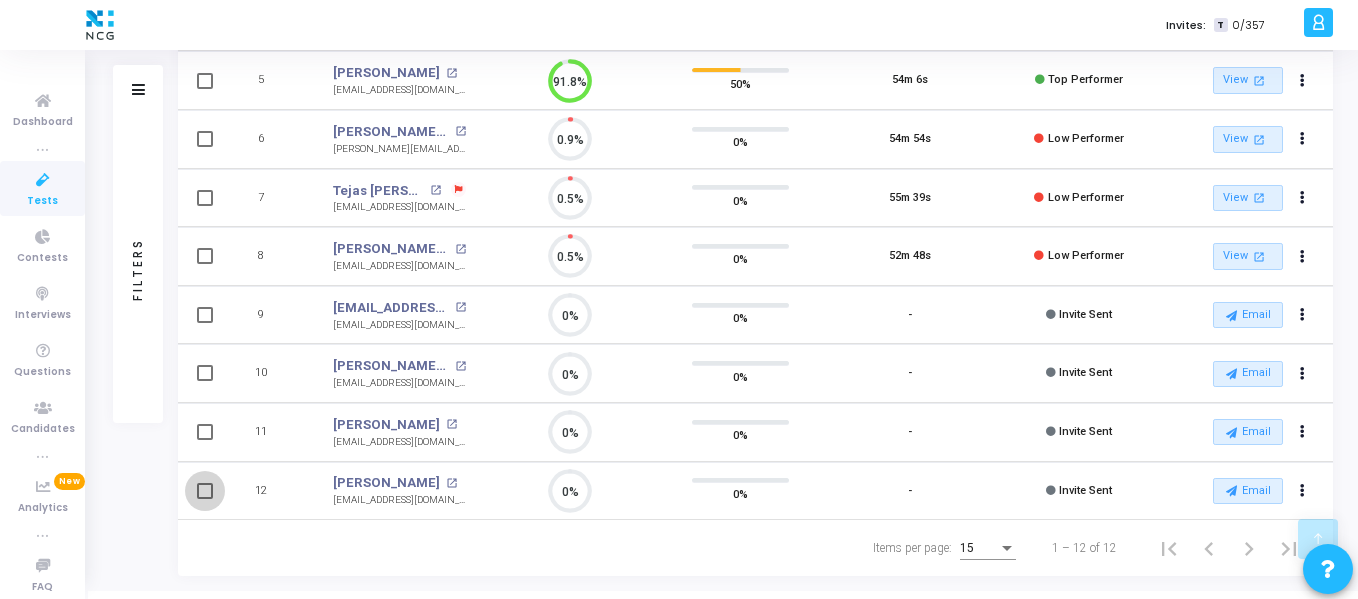 click at bounding box center [205, 491] 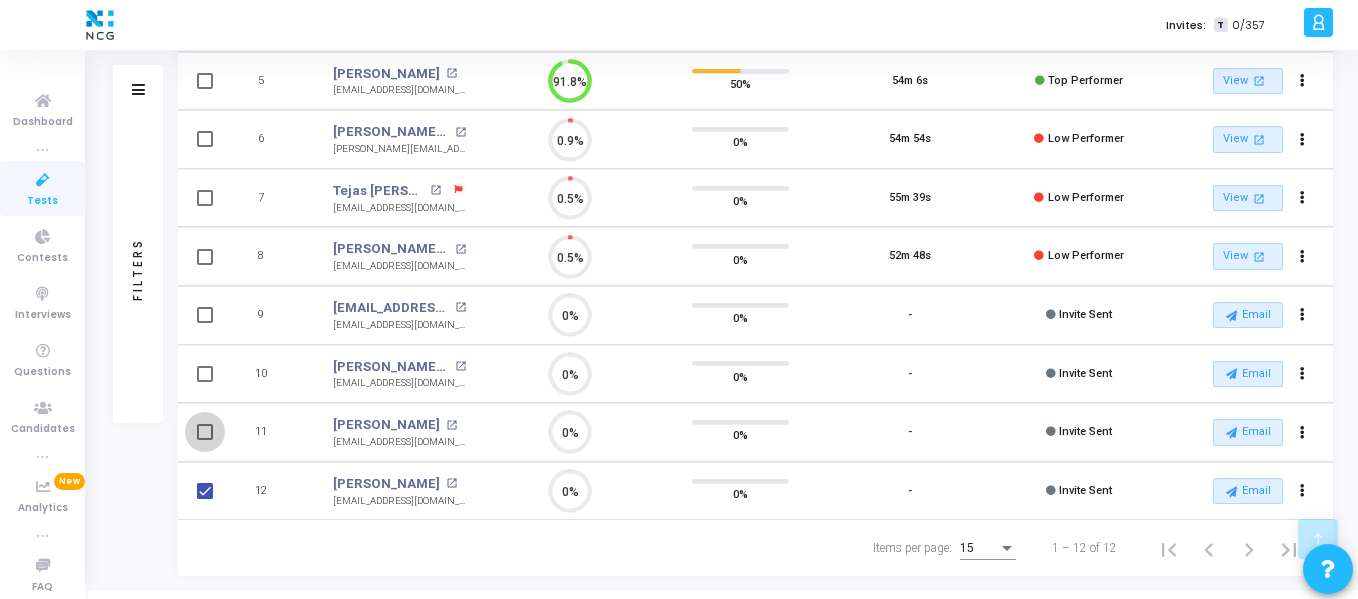 click at bounding box center (205, 432) 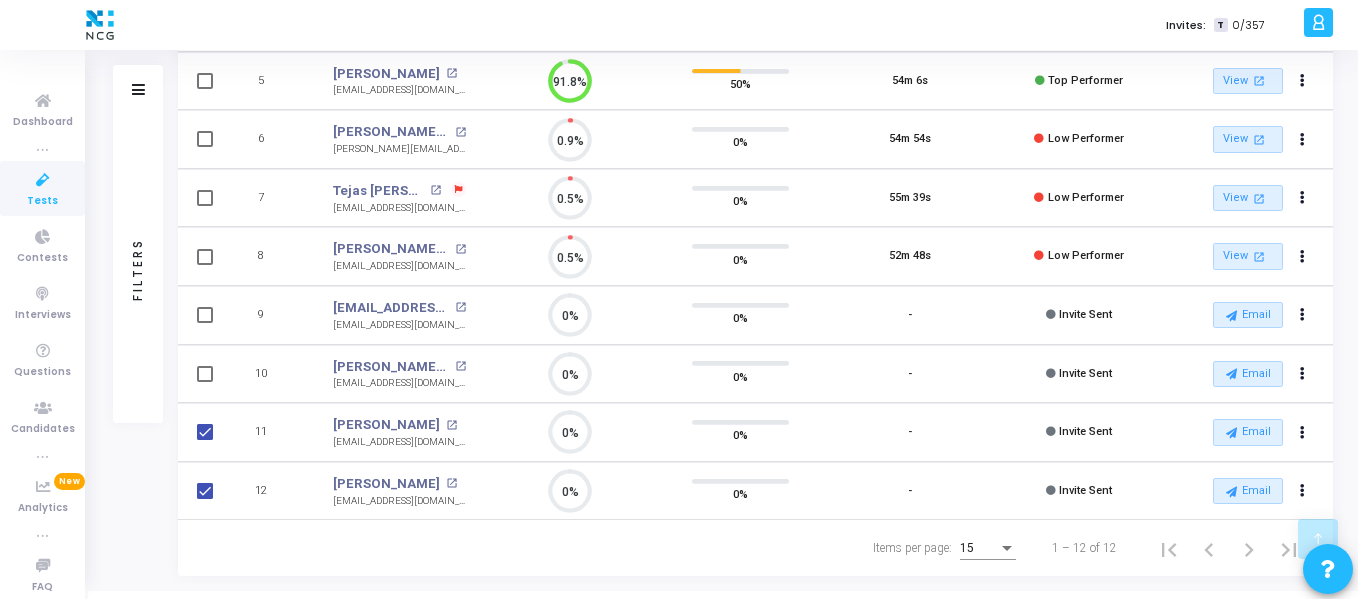 click at bounding box center [203, 374] 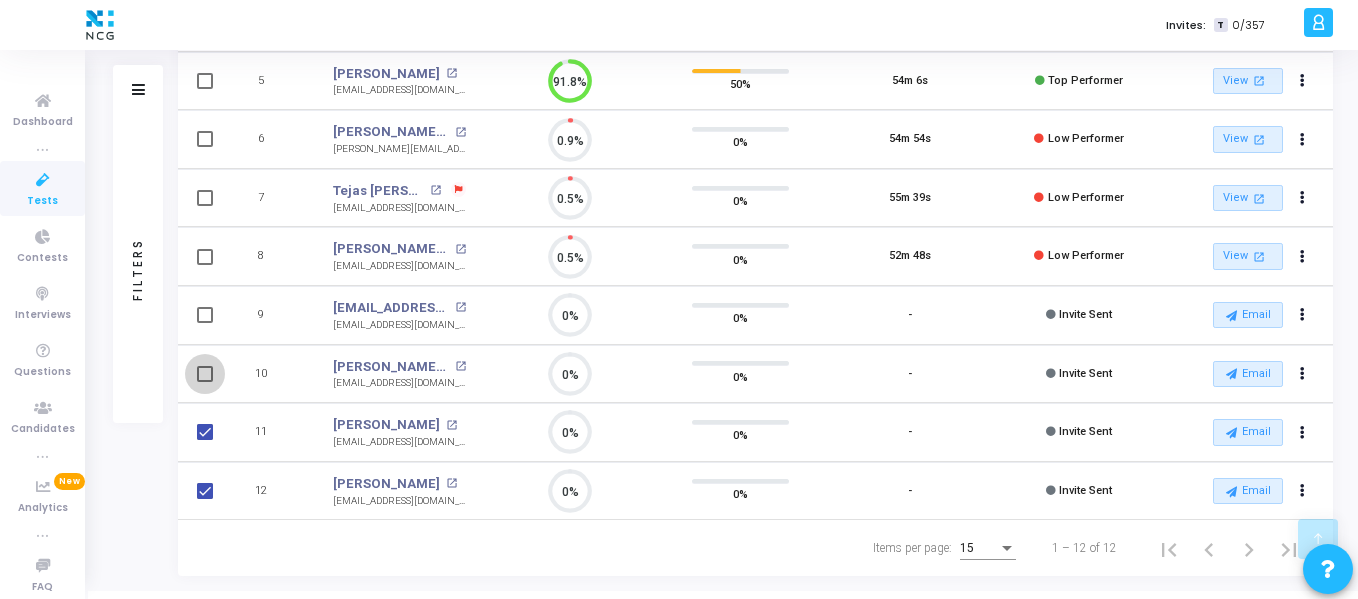 click at bounding box center [205, 374] 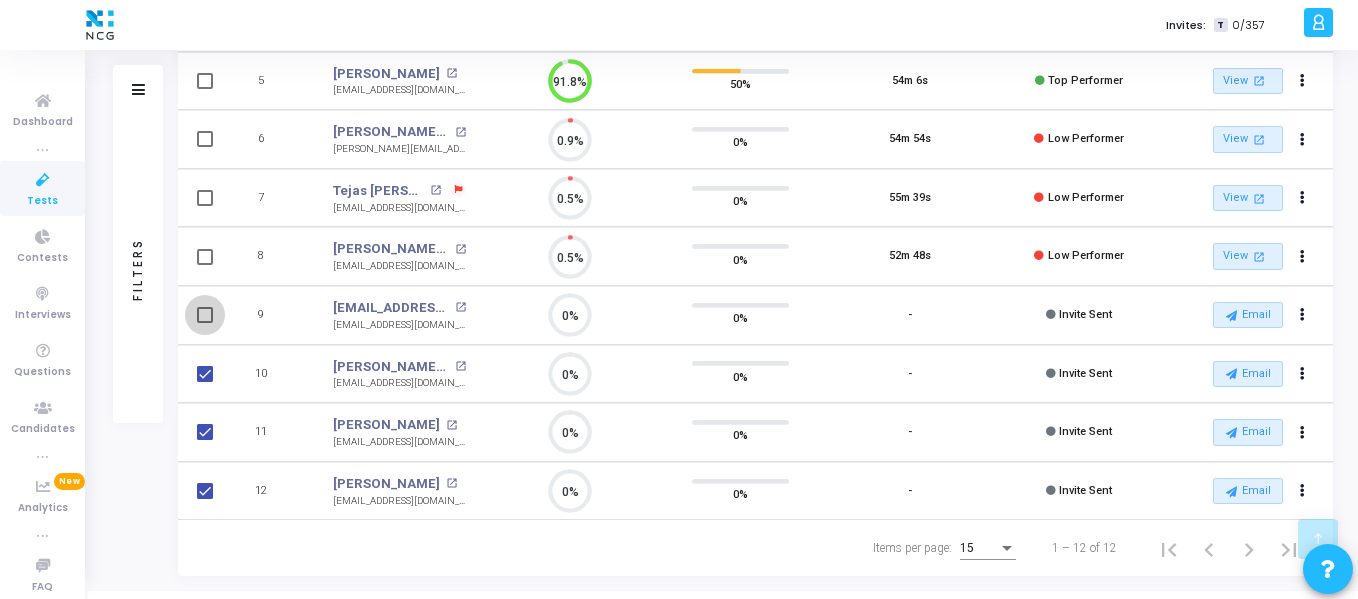 click at bounding box center (205, 315) 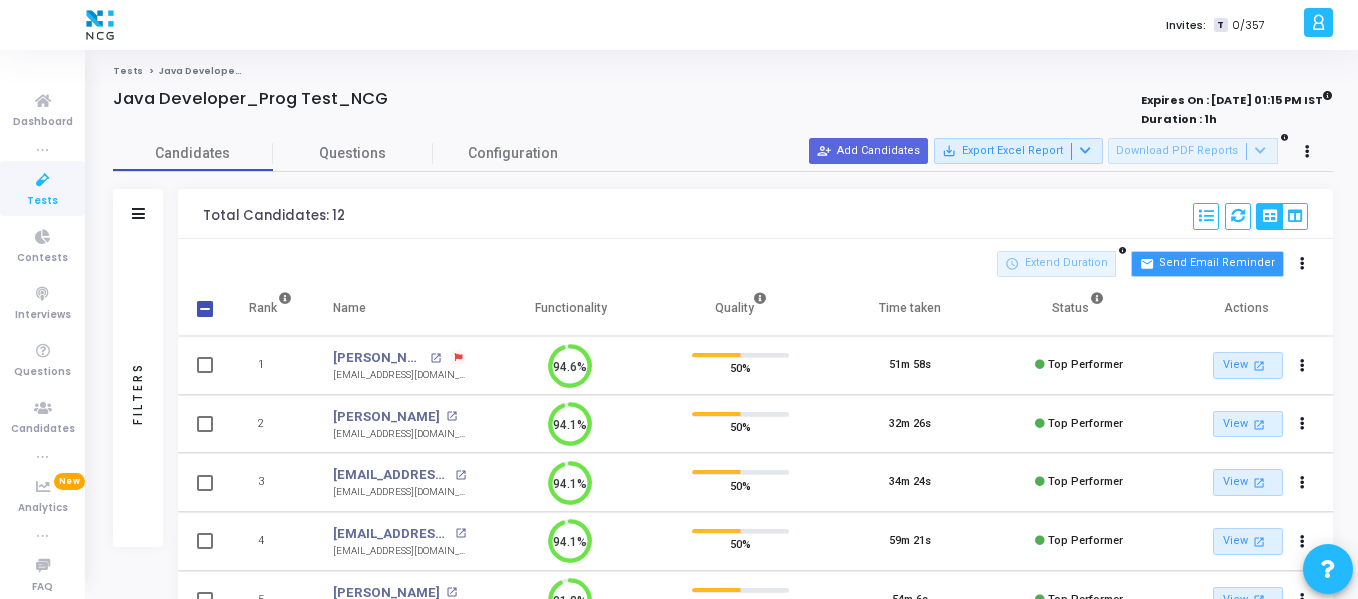 click on "mail  Send Email Reminder" at bounding box center (1207, 264) 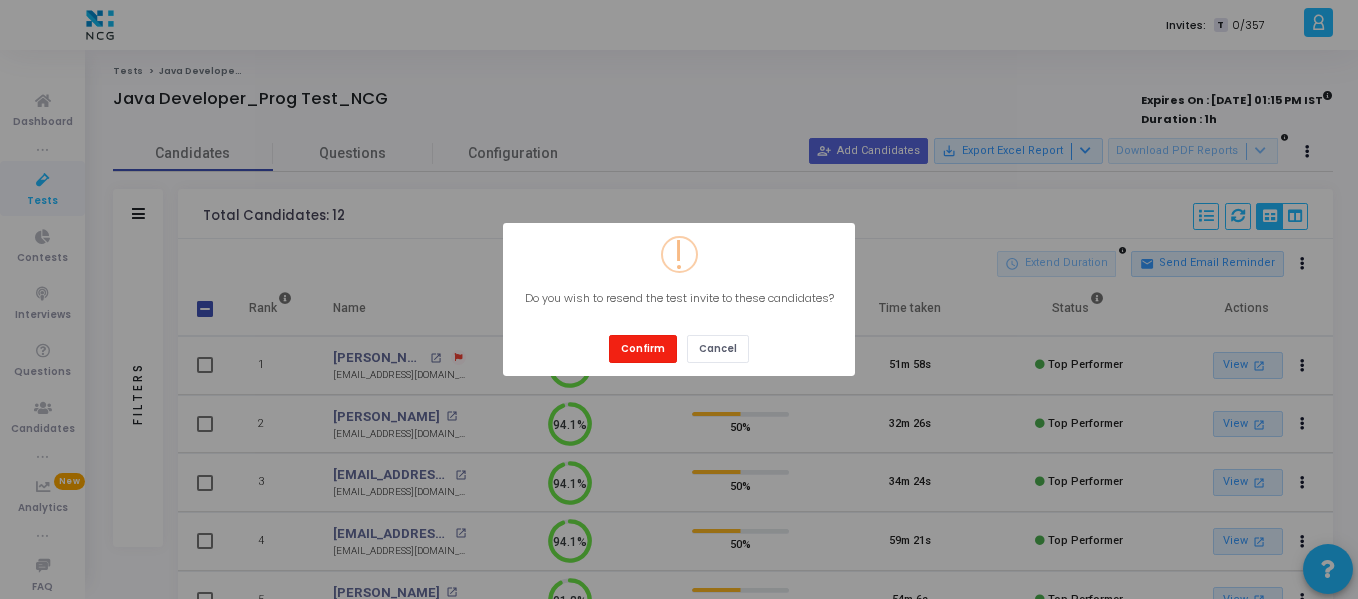 click on "Confirm" at bounding box center [643, 348] 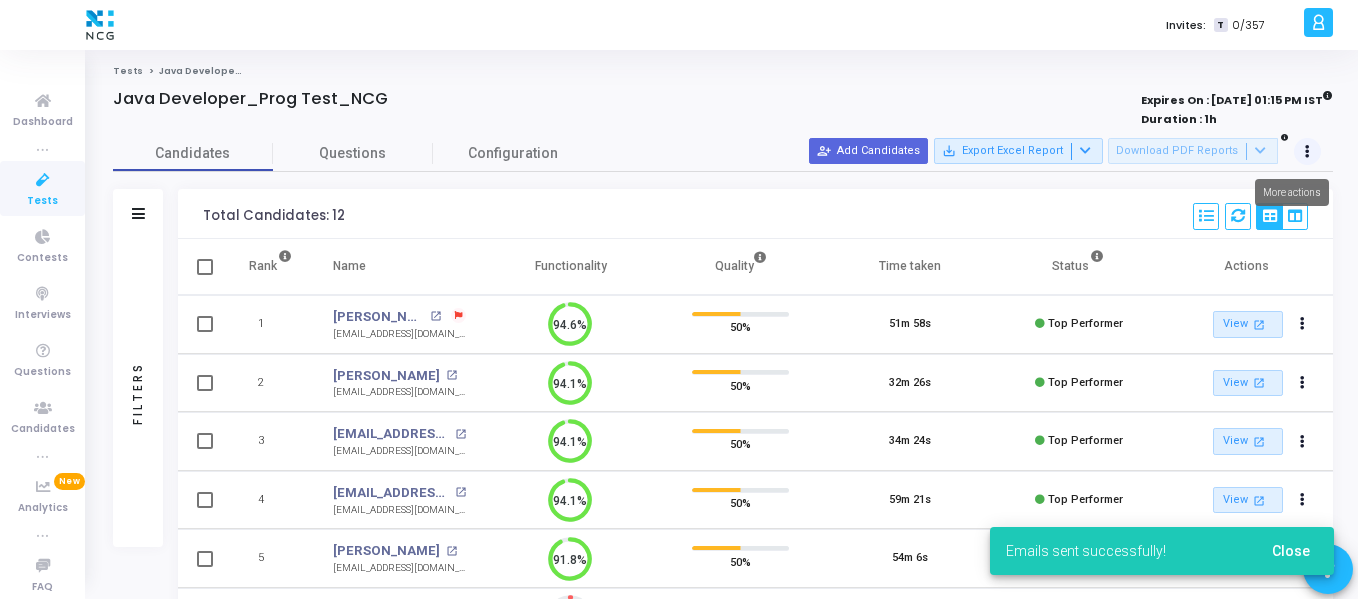 click at bounding box center (1308, 152) 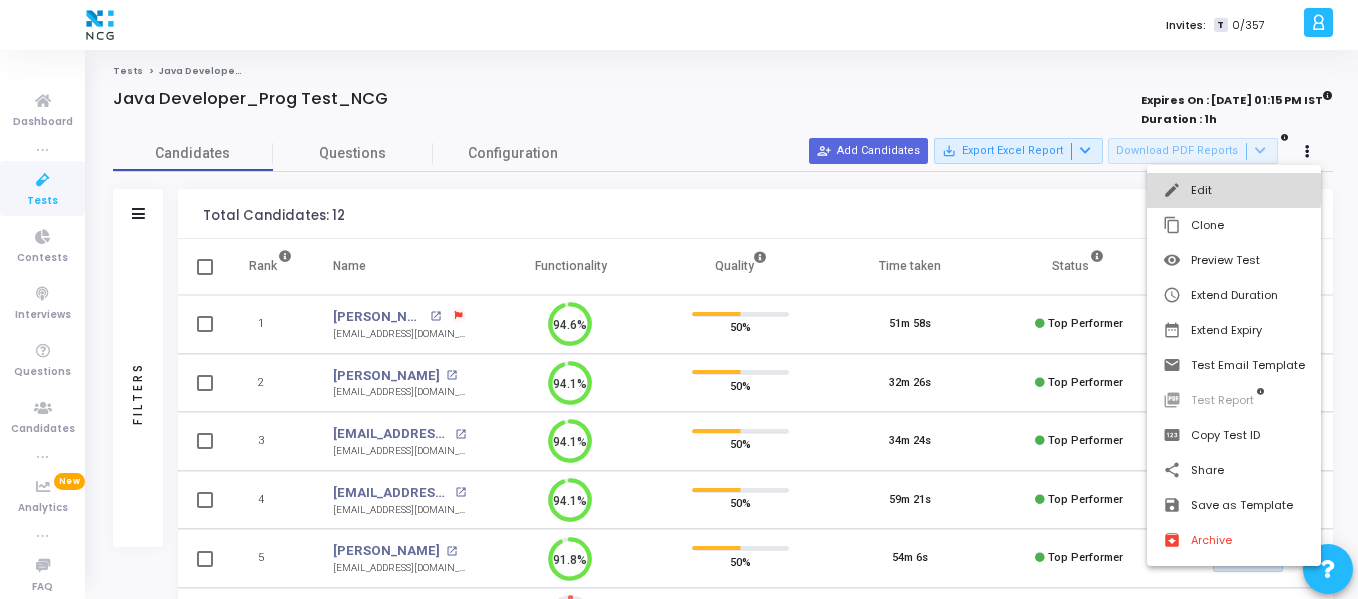 click on "edit  Edit" at bounding box center (1234, 190) 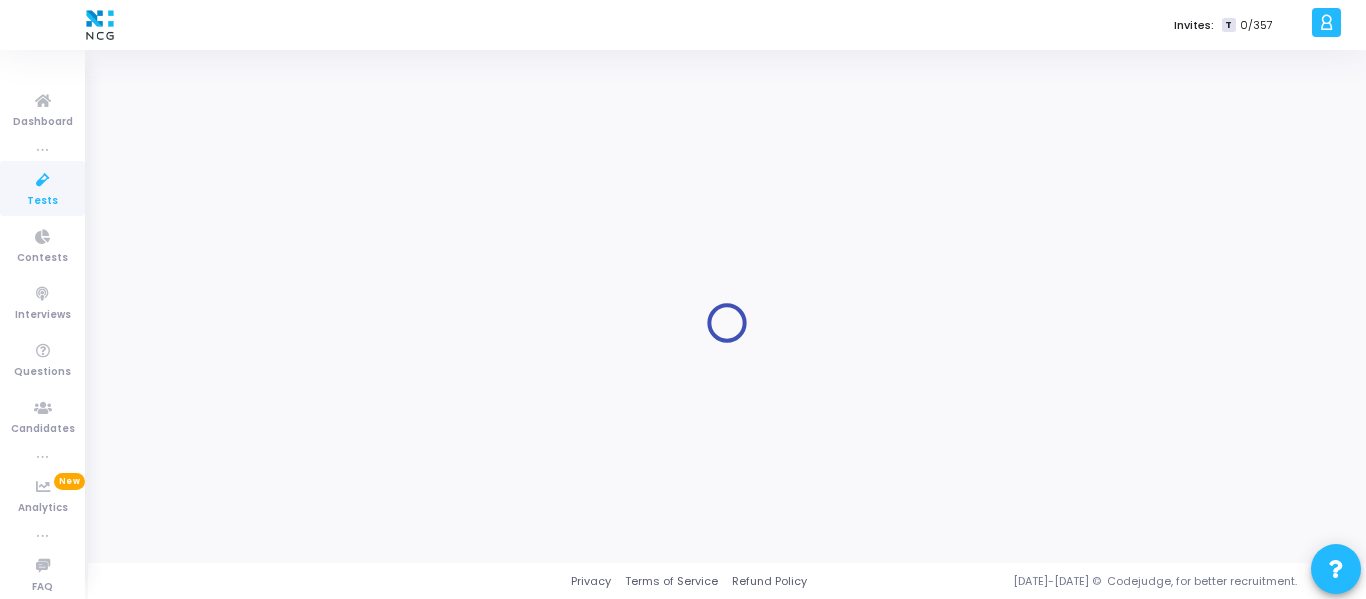 type on "Java Developer_Prog Test_NCG" 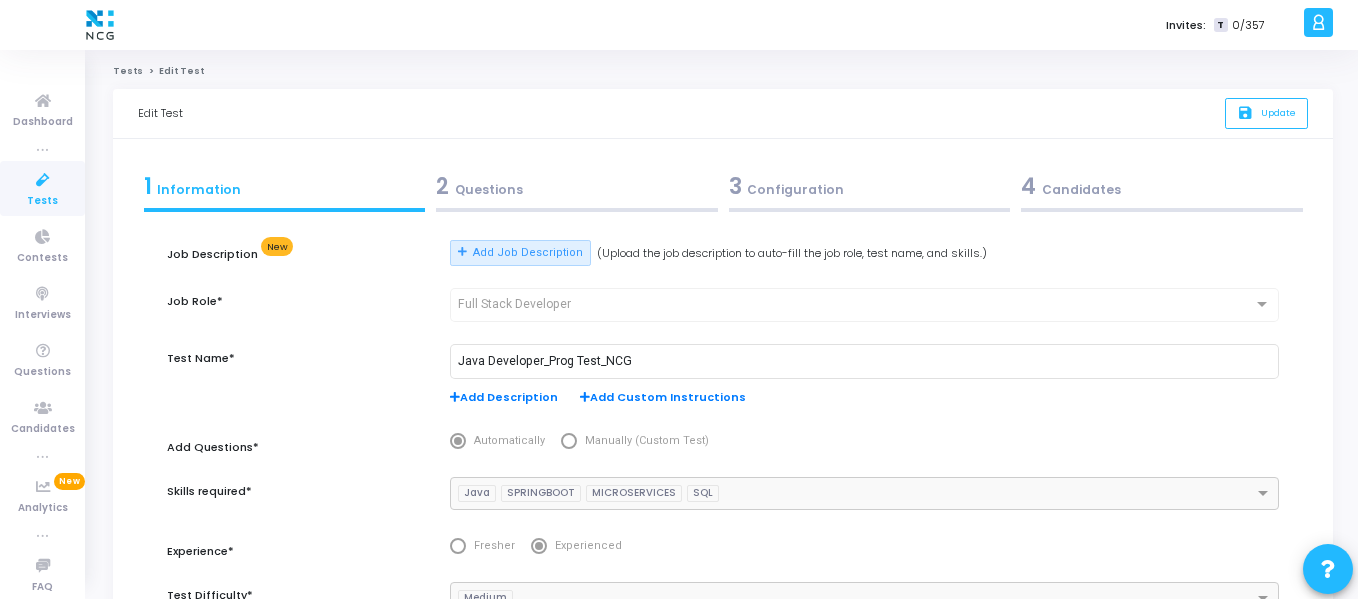 click on "3  Configuration" at bounding box center [870, 186] 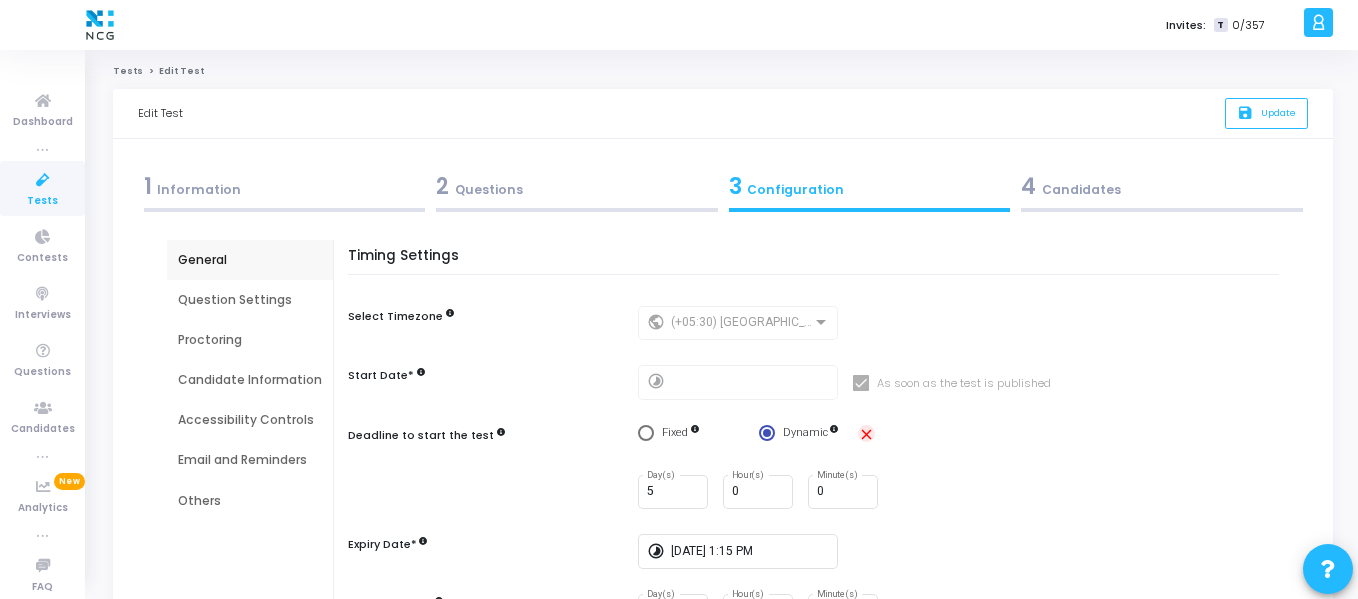 click on "close" at bounding box center (866, 434) 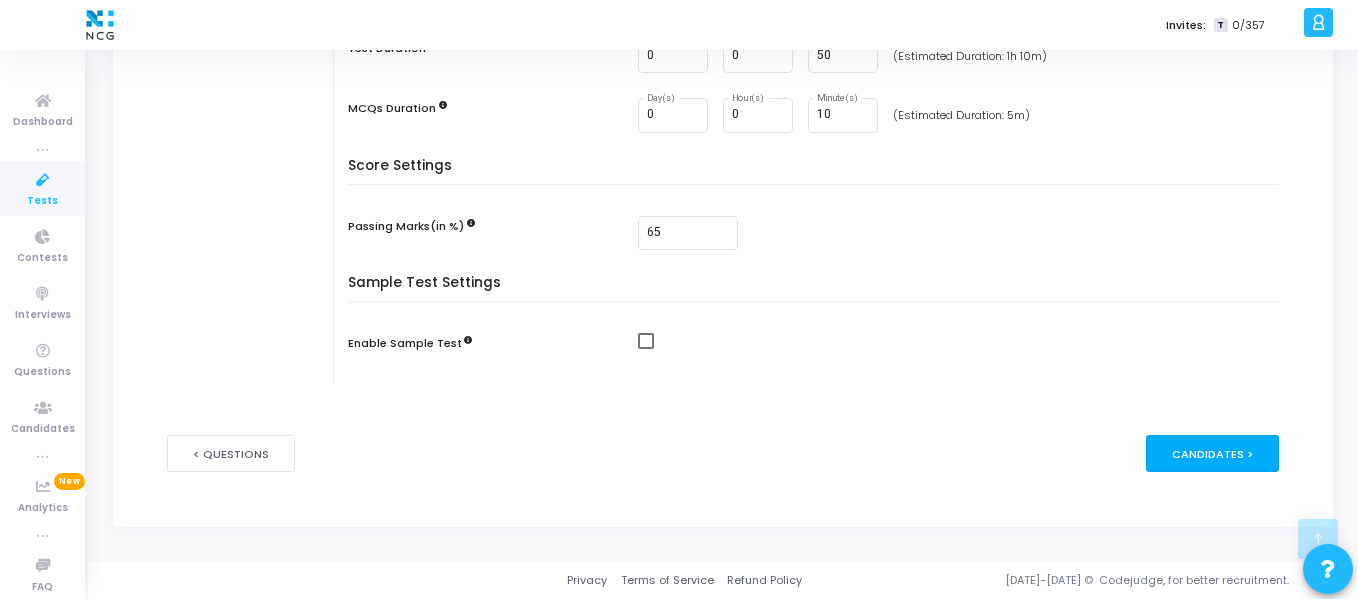 click on "Candidates >" at bounding box center [1212, 453] 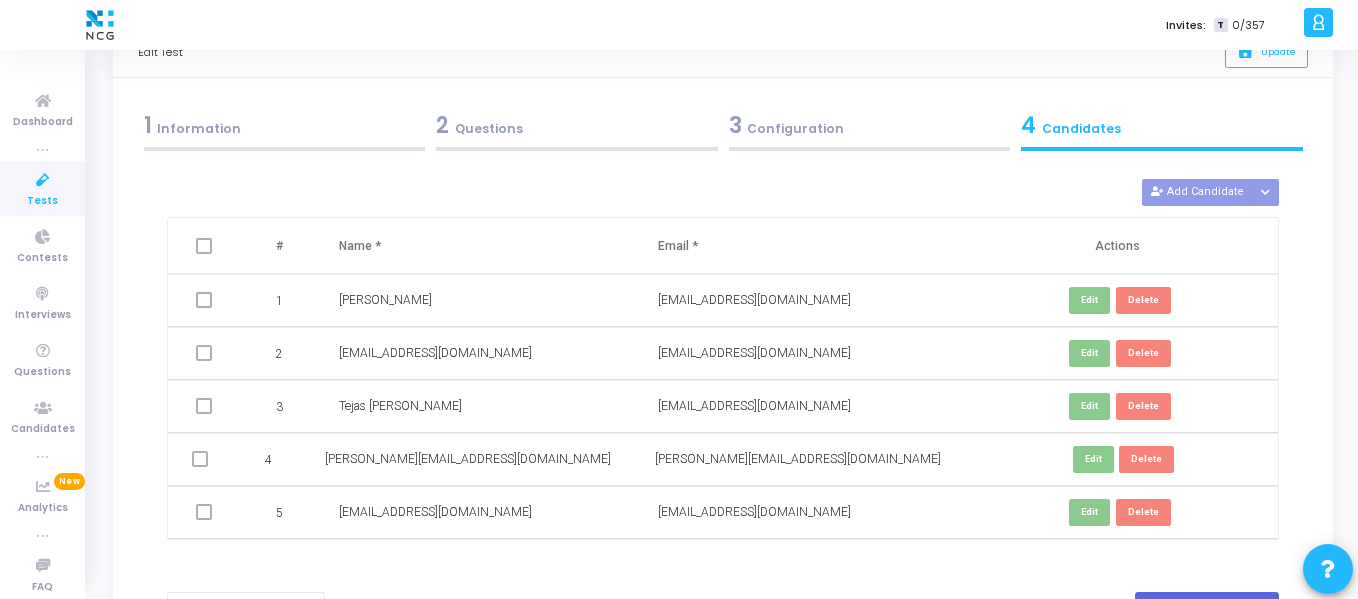 click on "Delete   Add Candidate   Upload Candidate List     #   Name *   Email *   Actions    1  Omkar S Shilimkar   omkars9757@gmail.com  Edit  Delete   2  nikhil819@hotmail.com   nikhil819@hotmail.com  Edit  Delete   3  Tejas Kishor Bangera   tejasbangera1@gmail.com  Edit  Delete   4  sahil.jayswal1995@gmail.com   sahil.jayswal1995@gmail.com  Edit  Delete   5  hjain2490@gmail.com   hjain2490@gmail.com  Edit  Delete   6  santosh.sangale1111@gmail.com   santosh.sangale1111@gmail.com  Edit  Delete   7  Piyush Ranjan Jha   piyushranjan.jha100@gmail.com  Edit  Delete   8  Sana Chougale   choughulesana@gmail.com  Edit  Delete   9  Sachin Gupta   sachinkgupta1999@gmail.com  Edit  Delete   10  Payel Chaudhari   payalchaudhariofficial55@gmail.com  Edit  Delete   11  Yagnesh Vajubhai Chudasama   yagneshchudasama23@gmail.com  Edit  Delete   12  Manoj Mahendra Chavan   chavanmanoj78@gmail.com  Edit  Delete" at bounding box center (723, 370) 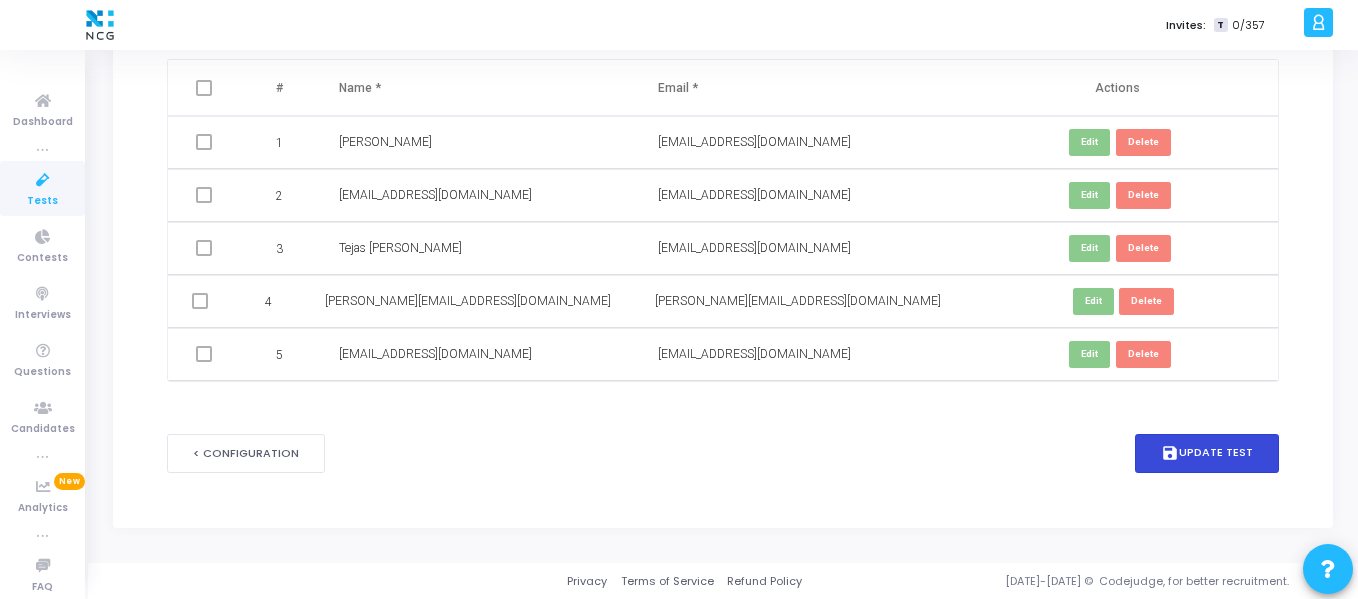 click on "save  Update Test" at bounding box center [1207, 453] 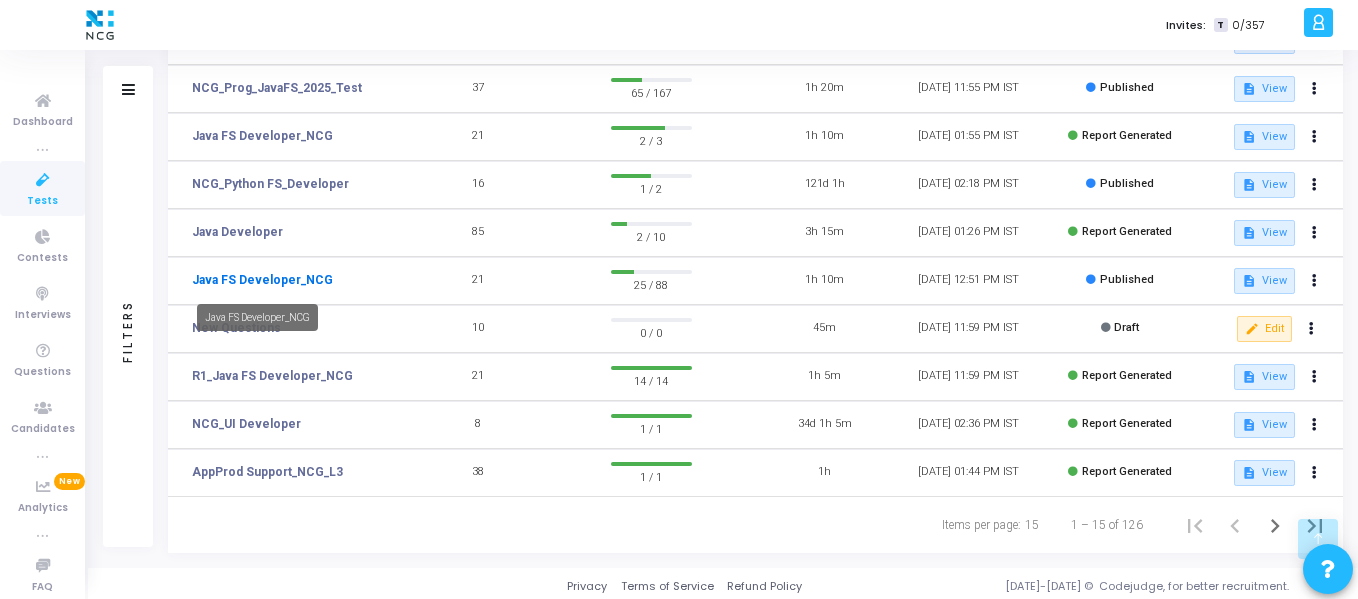 click on "Java FS Developer_NCG" 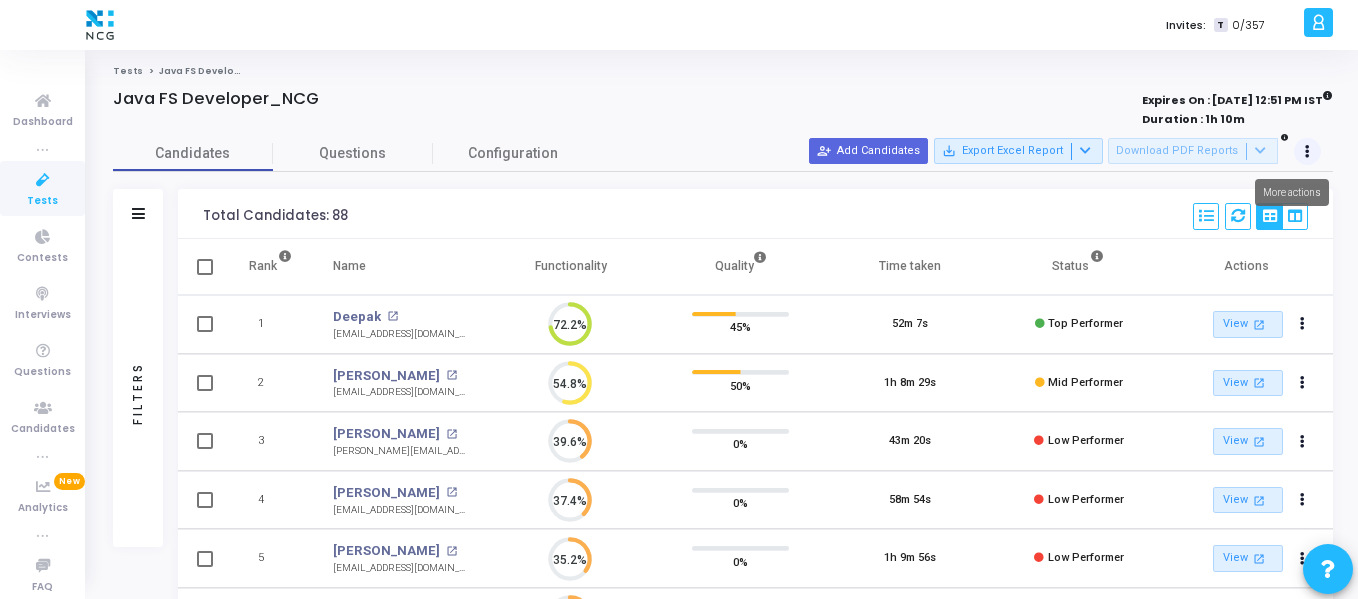 click at bounding box center [1308, 152] 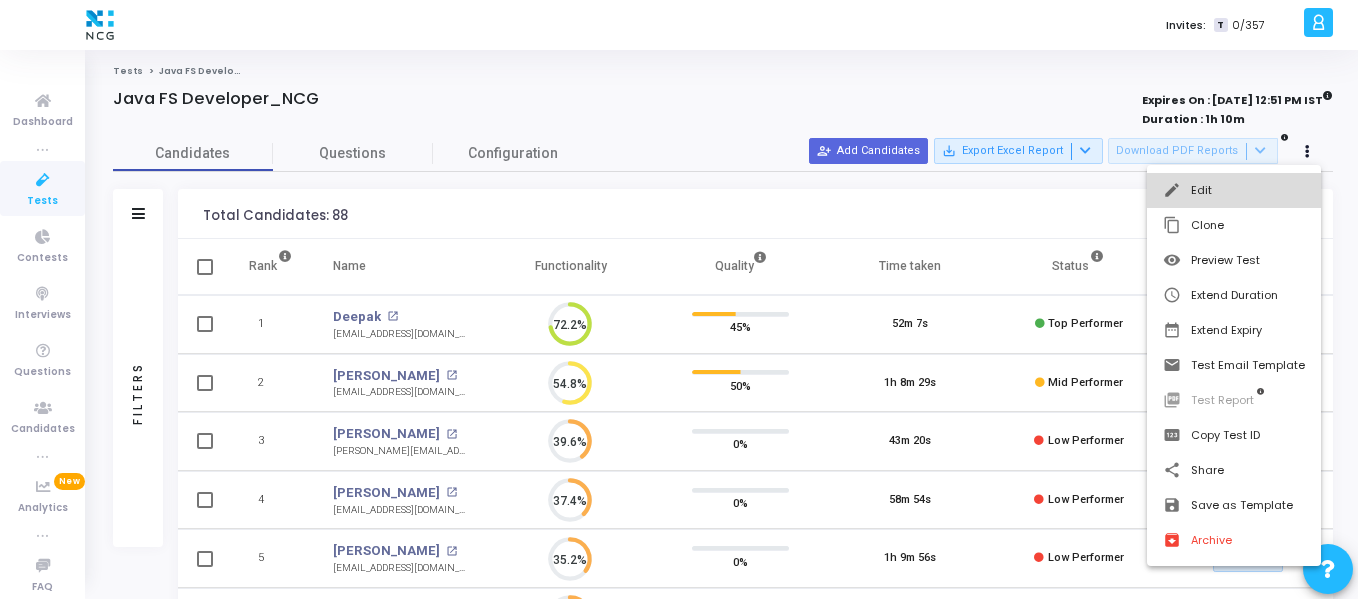 click on "edit  Edit" at bounding box center [1234, 190] 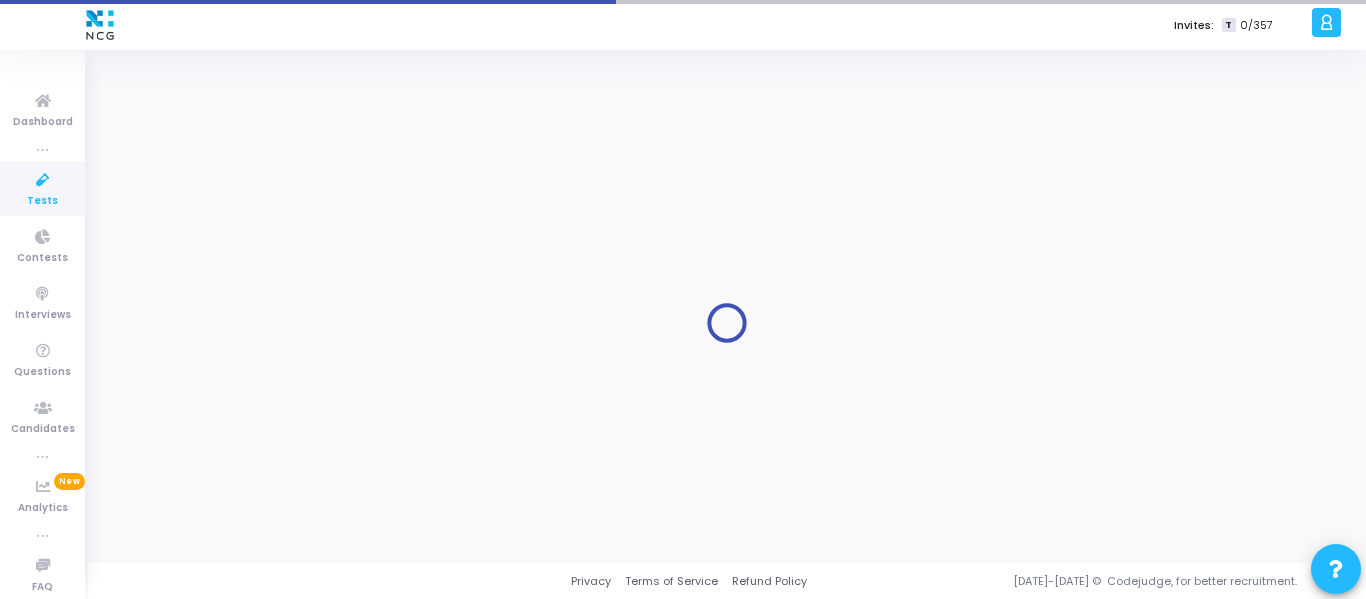 type on "Java FS Developer_NCG" 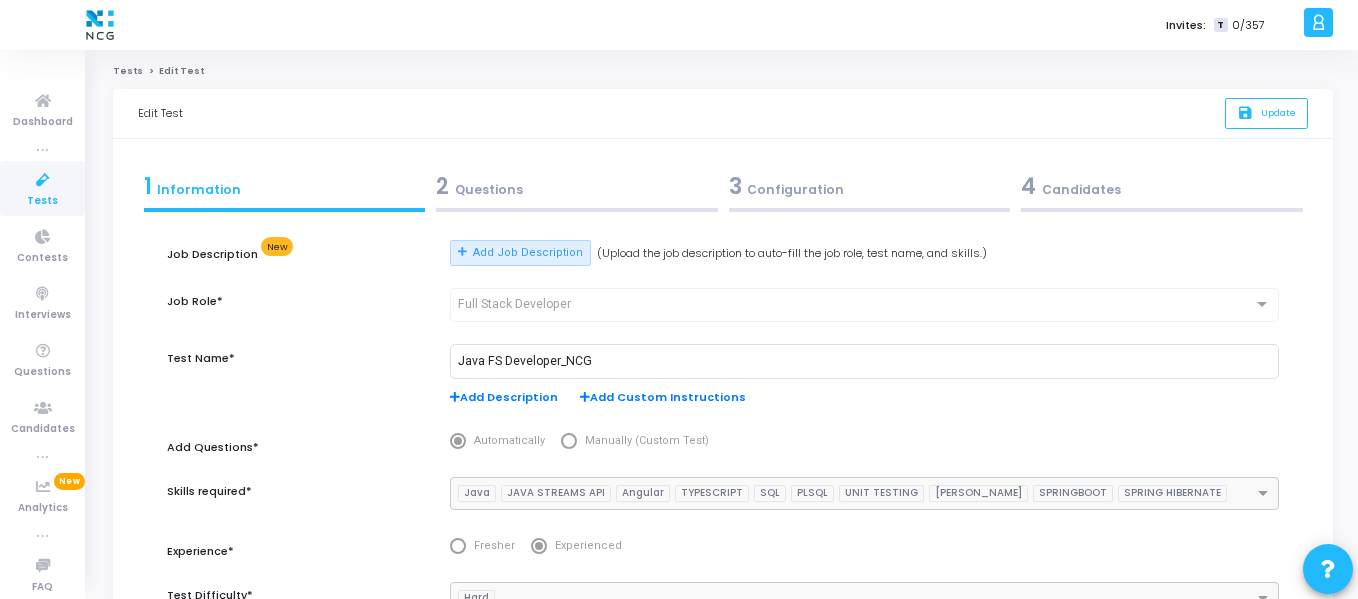 click on "2  Questions" at bounding box center [577, 186] 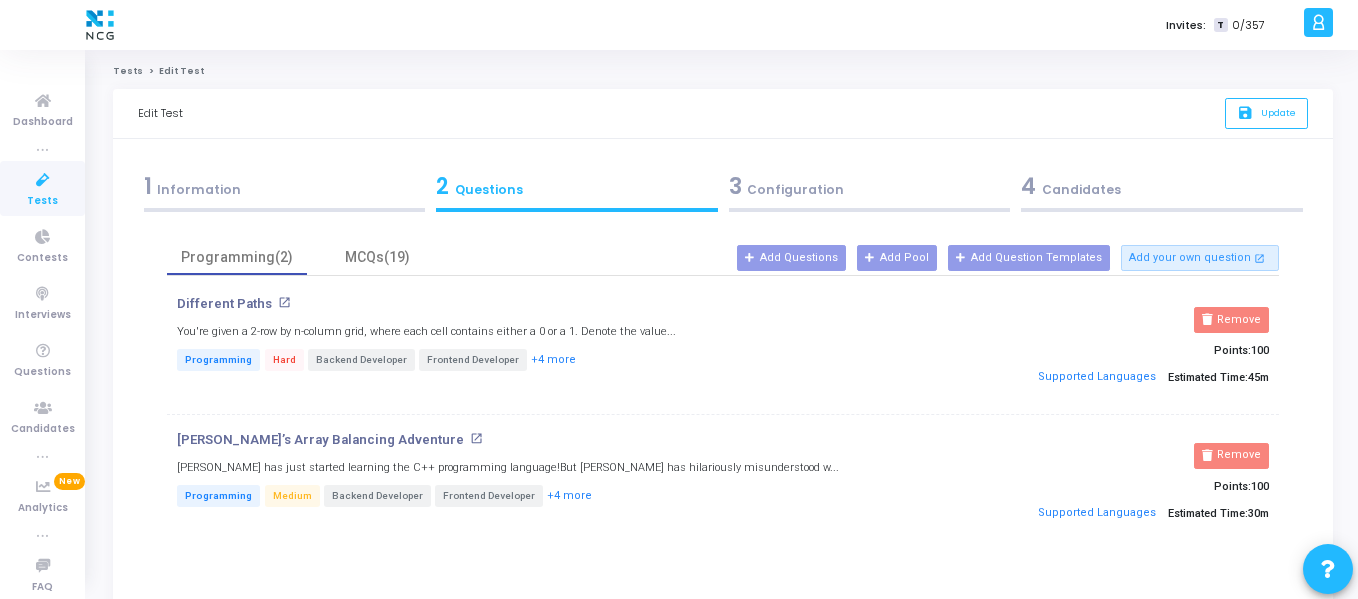 click on "3  Configuration" at bounding box center (870, 186) 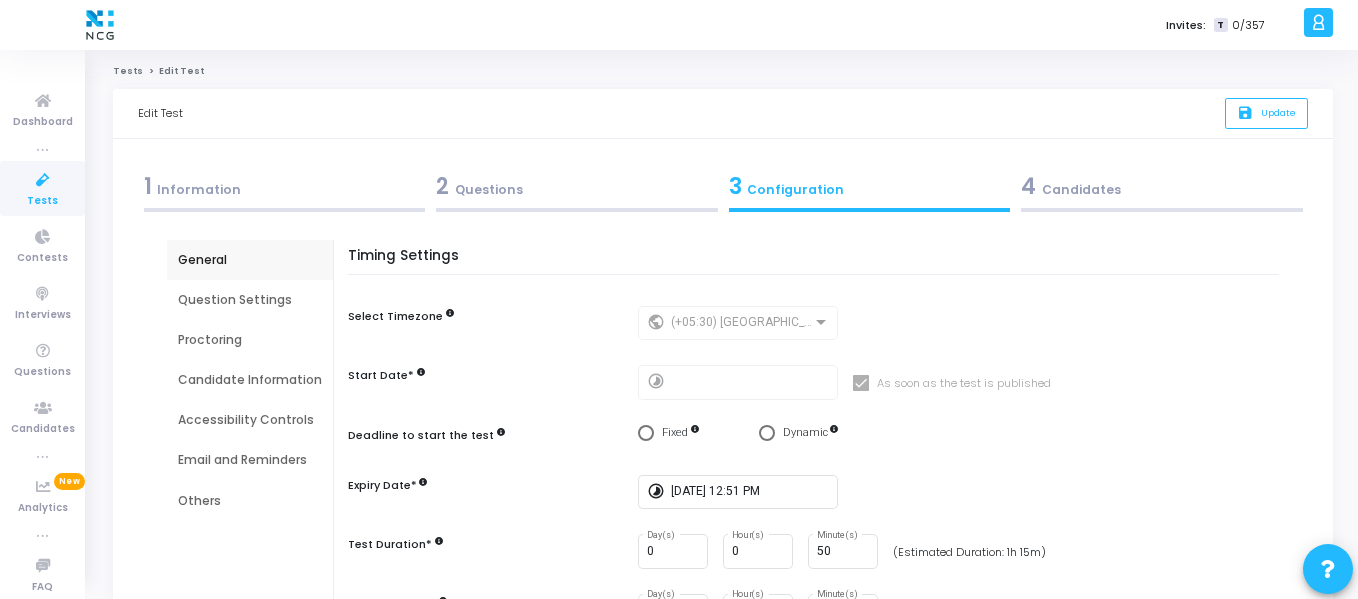 click on "Tests" 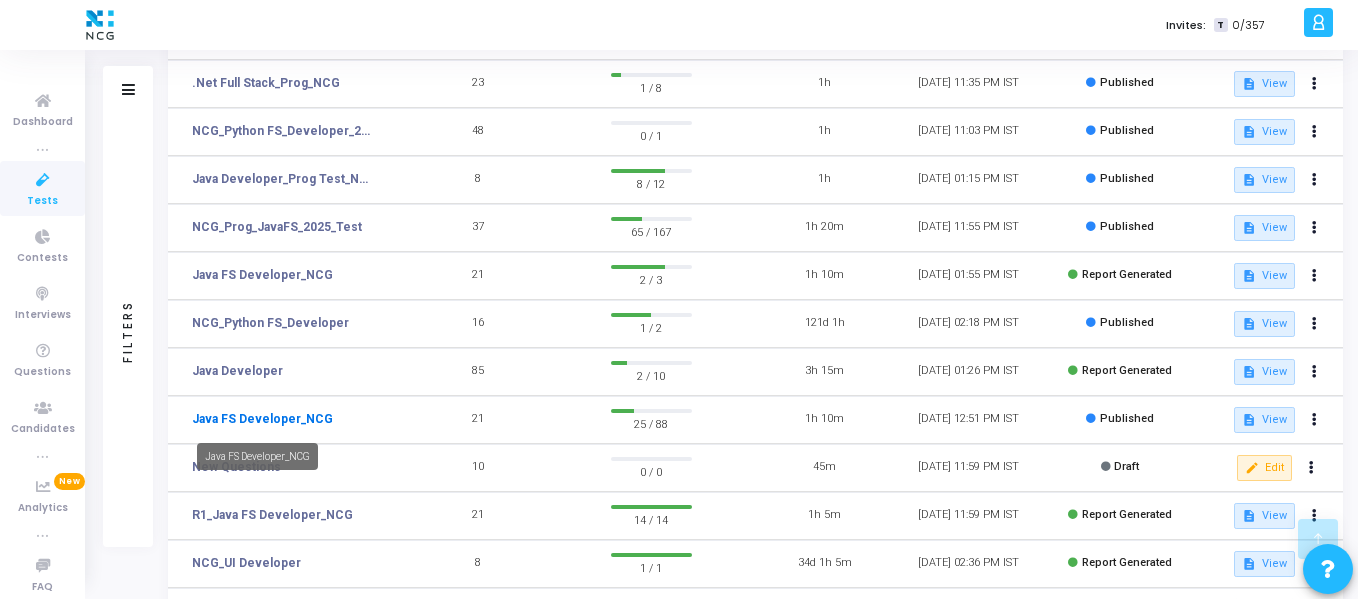 click on "Java FS Developer_NCG" 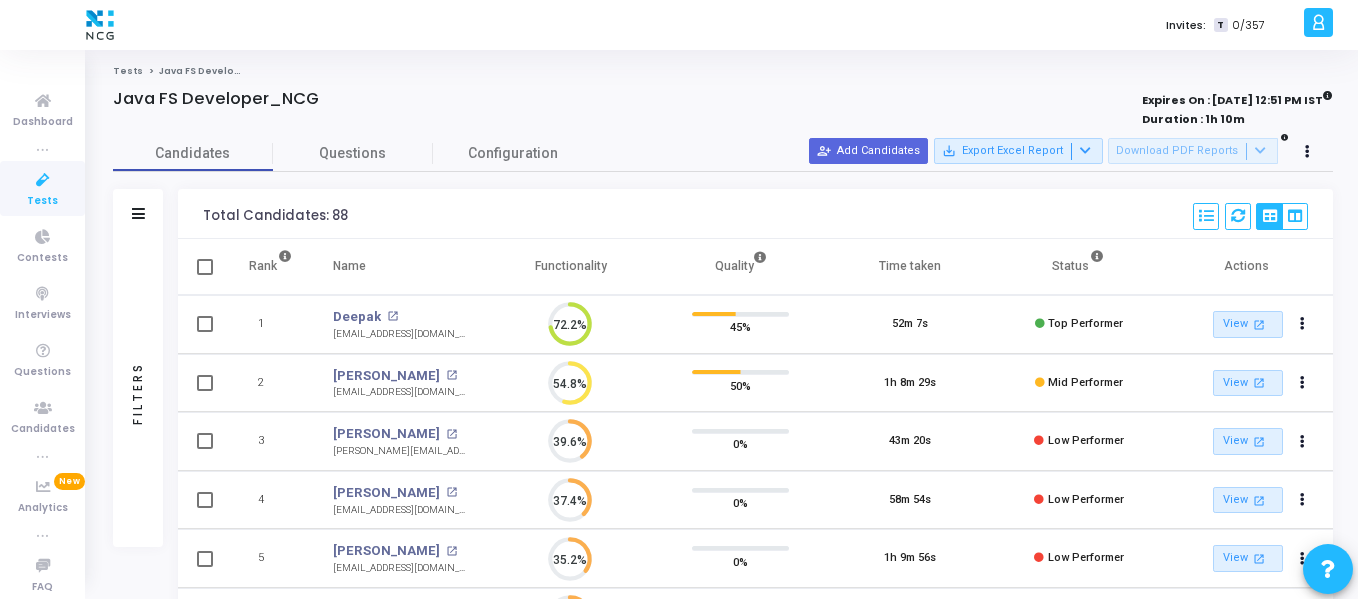 click on "Filters" at bounding box center (138, 214) 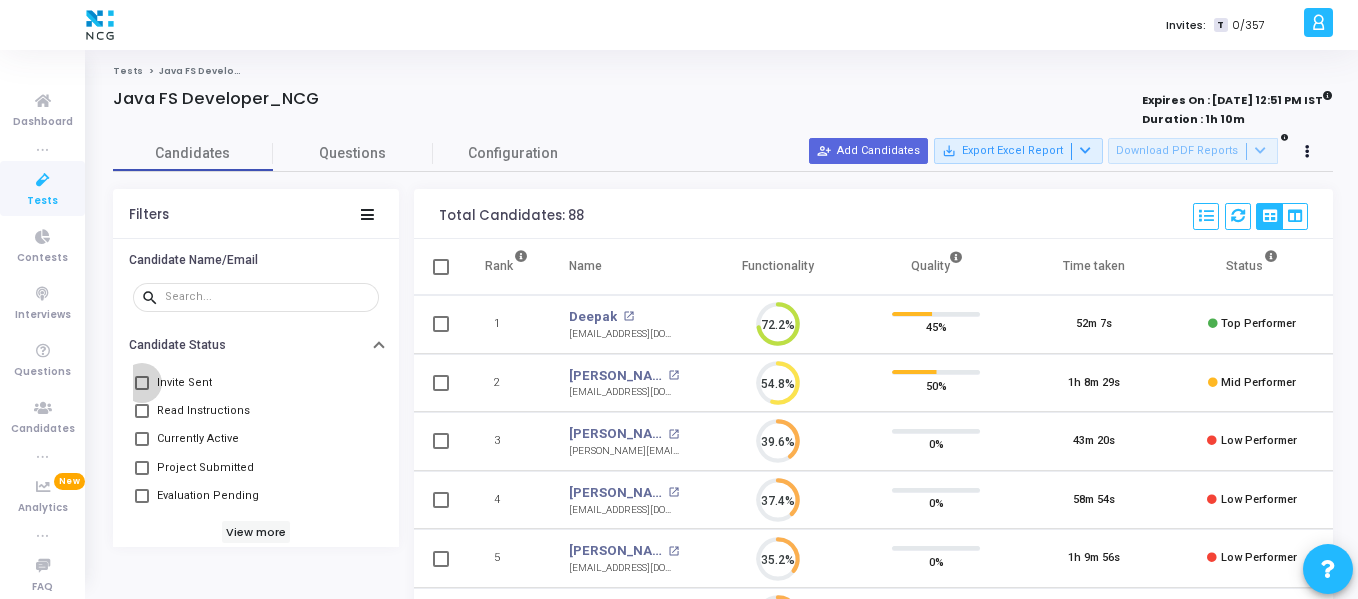 click on "Invite Sent" at bounding box center (184, 383) 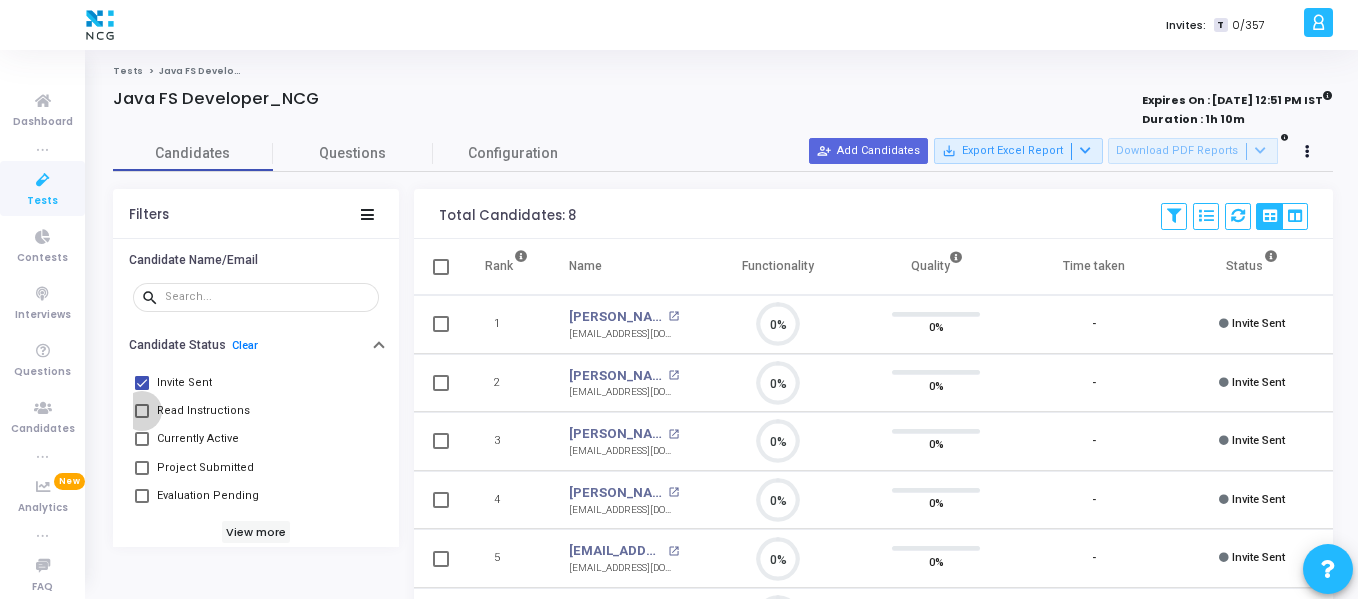 click on "Read Instructions" at bounding box center [203, 411] 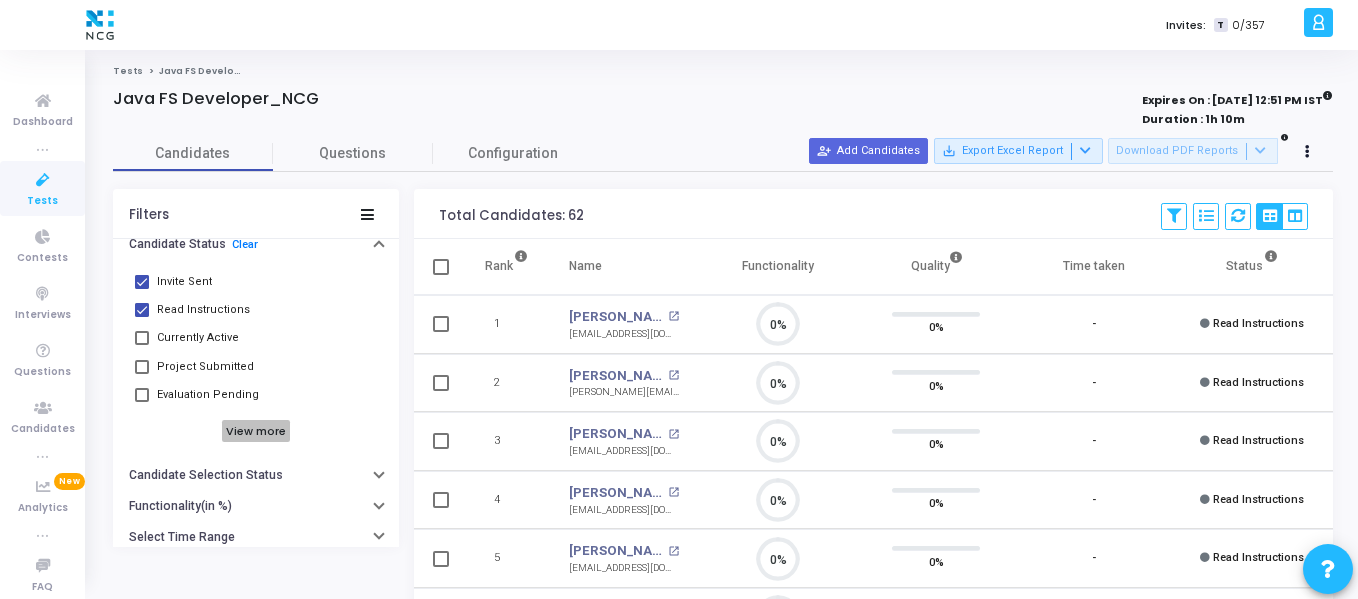 click on "View more" at bounding box center (256, 431) 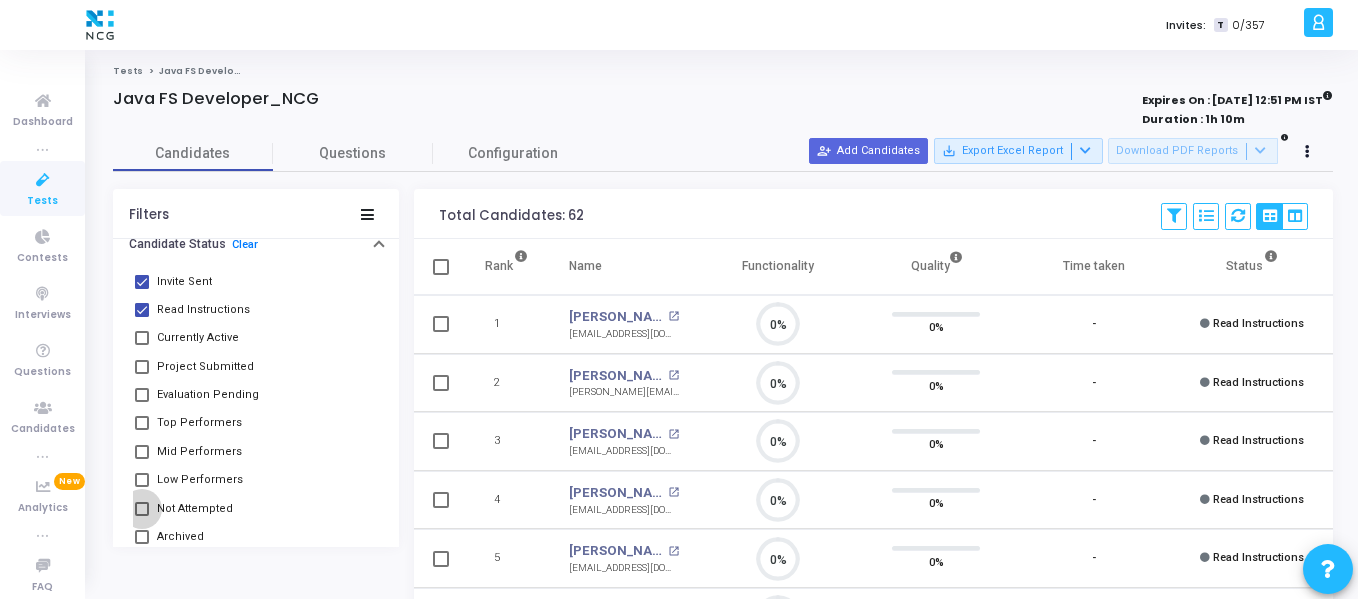 click on "Not Attempted" at bounding box center (195, 509) 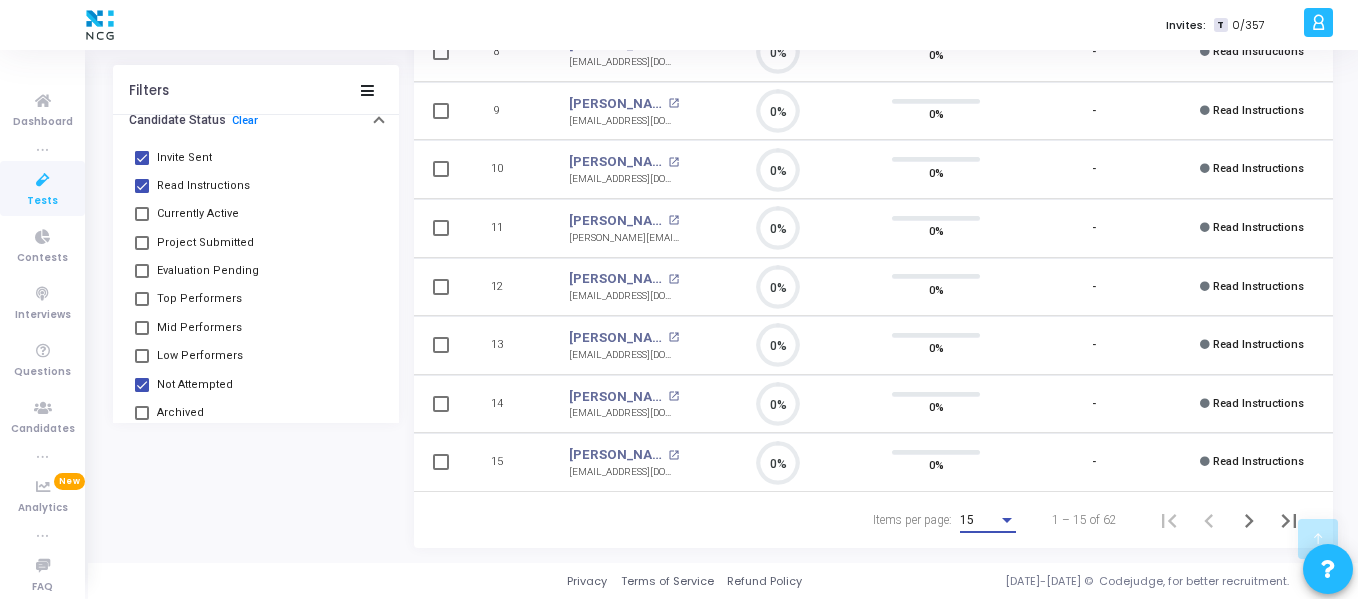 click on "15" at bounding box center [979, 521] 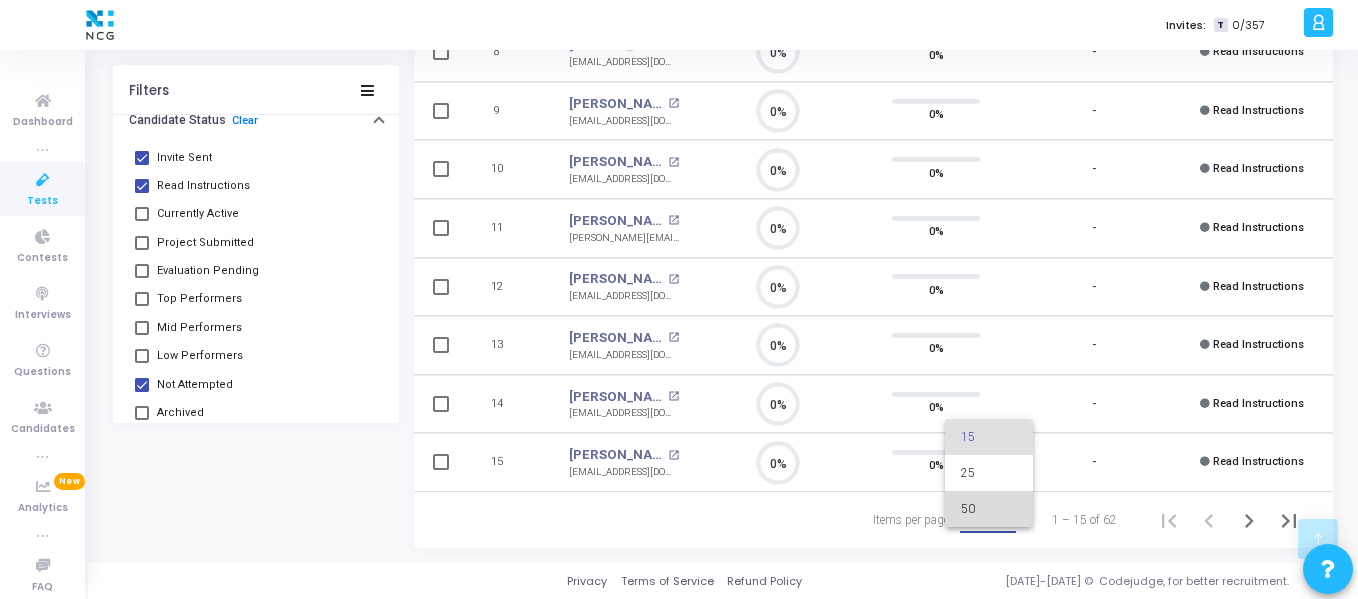 click on "50" at bounding box center [989, 509] 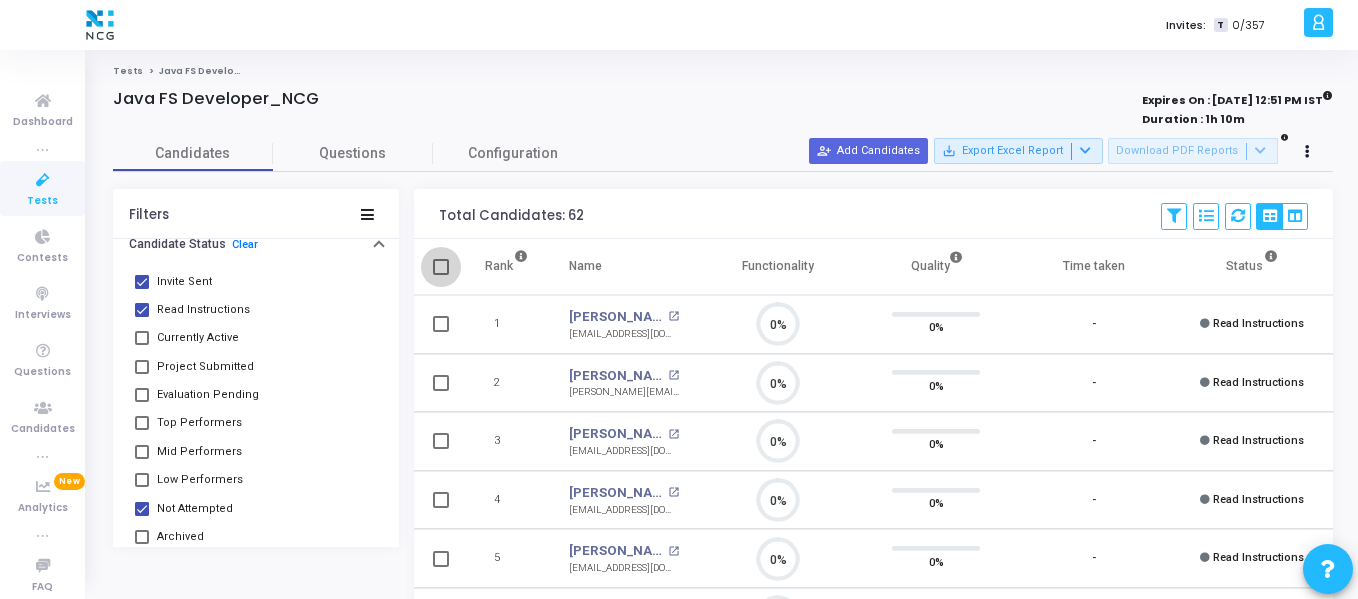 click at bounding box center (441, 267) 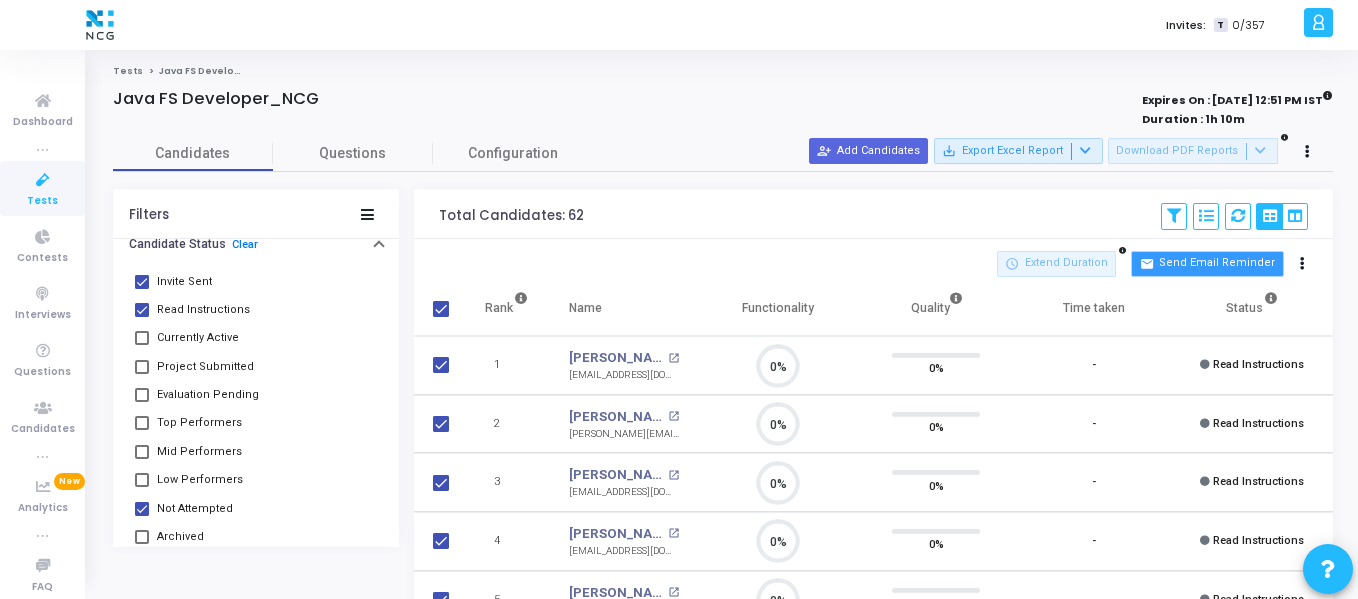 click on "mail  Send Email Reminder" at bounding box center [1207, 264] 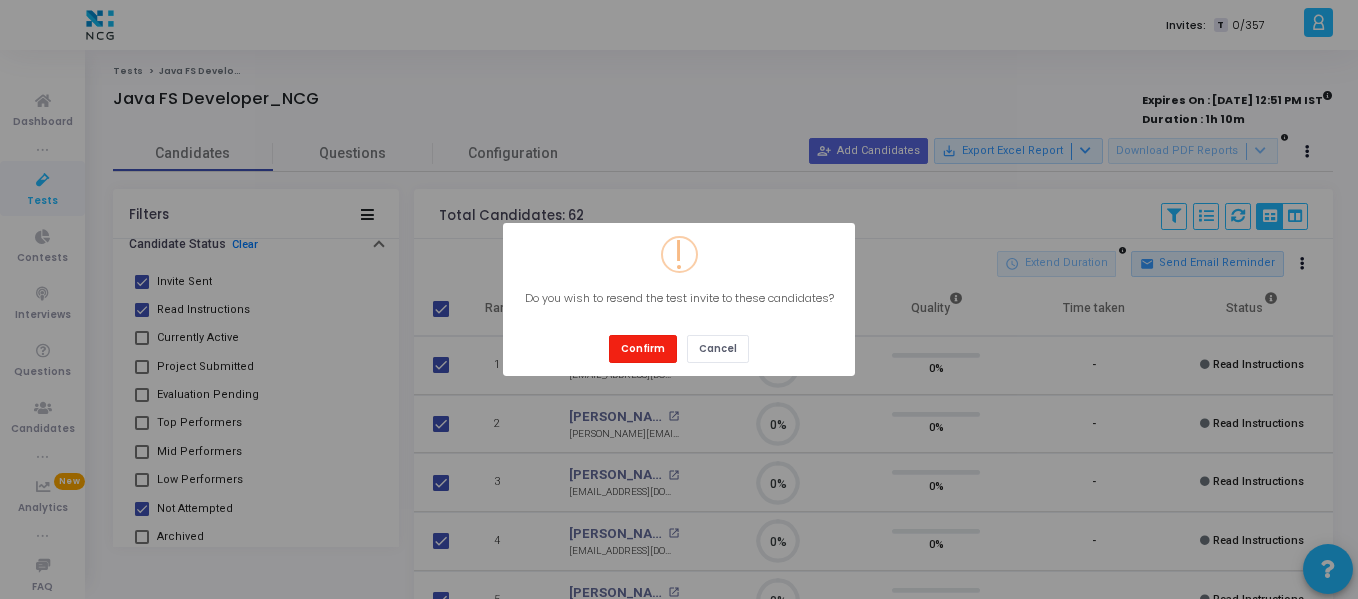 click on "Confirm" at bounding box center (643, 348) 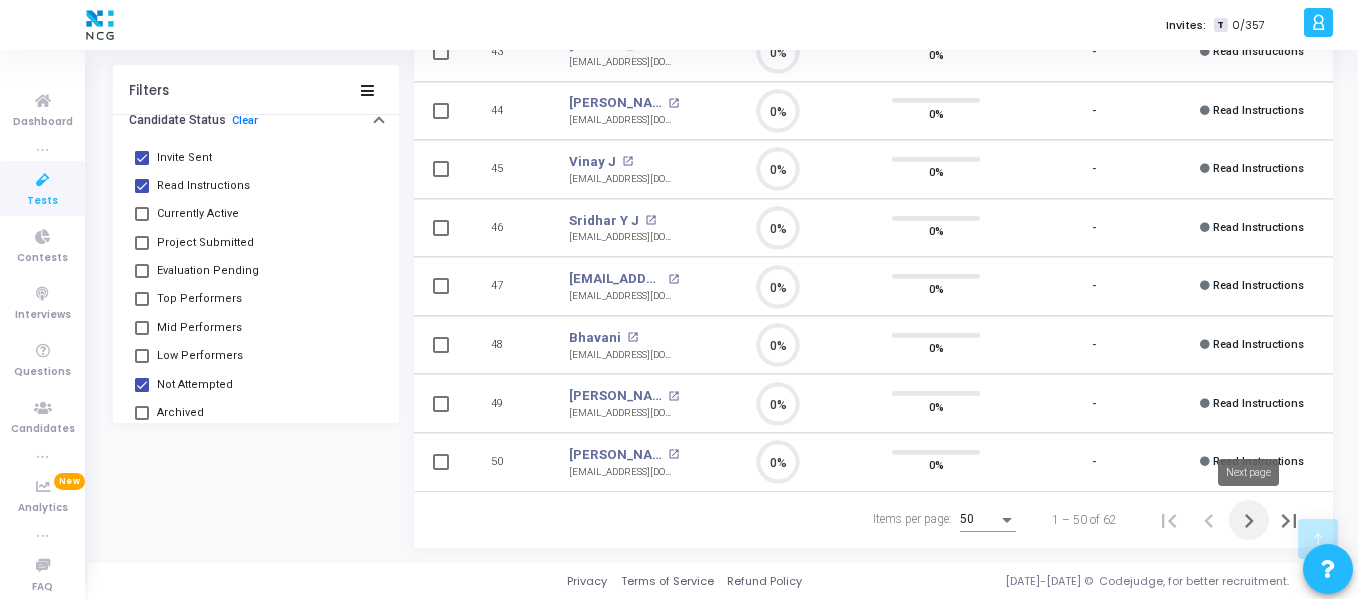 click 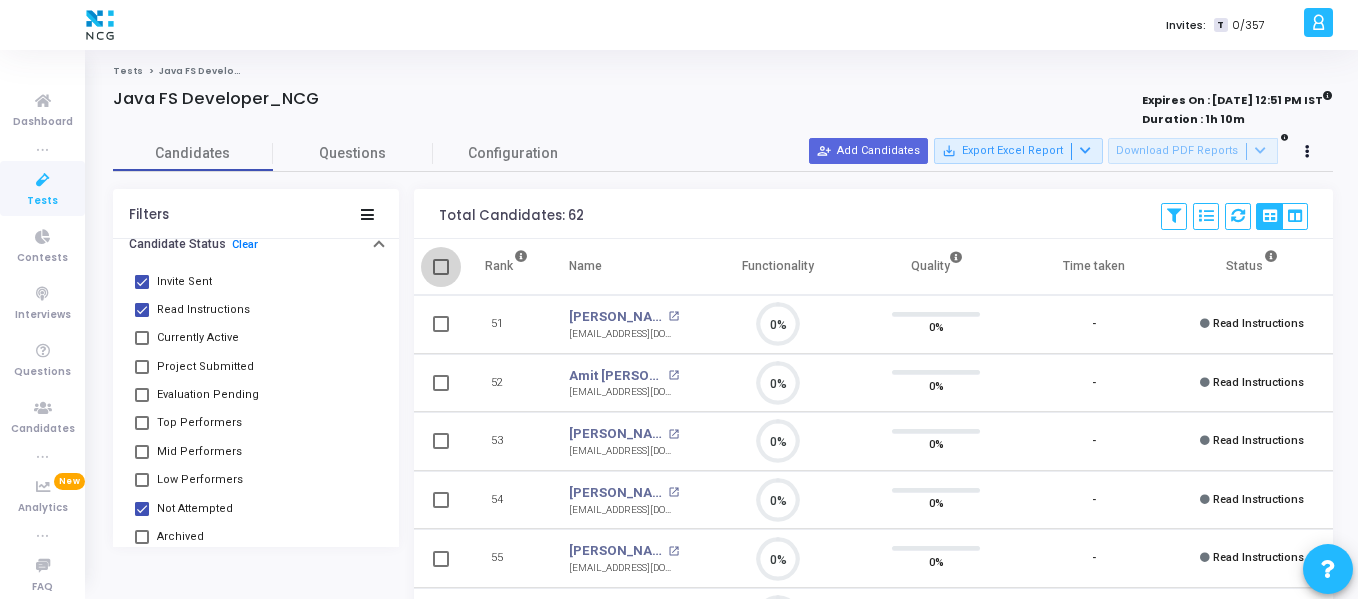 click at bounding box center [441, 267] 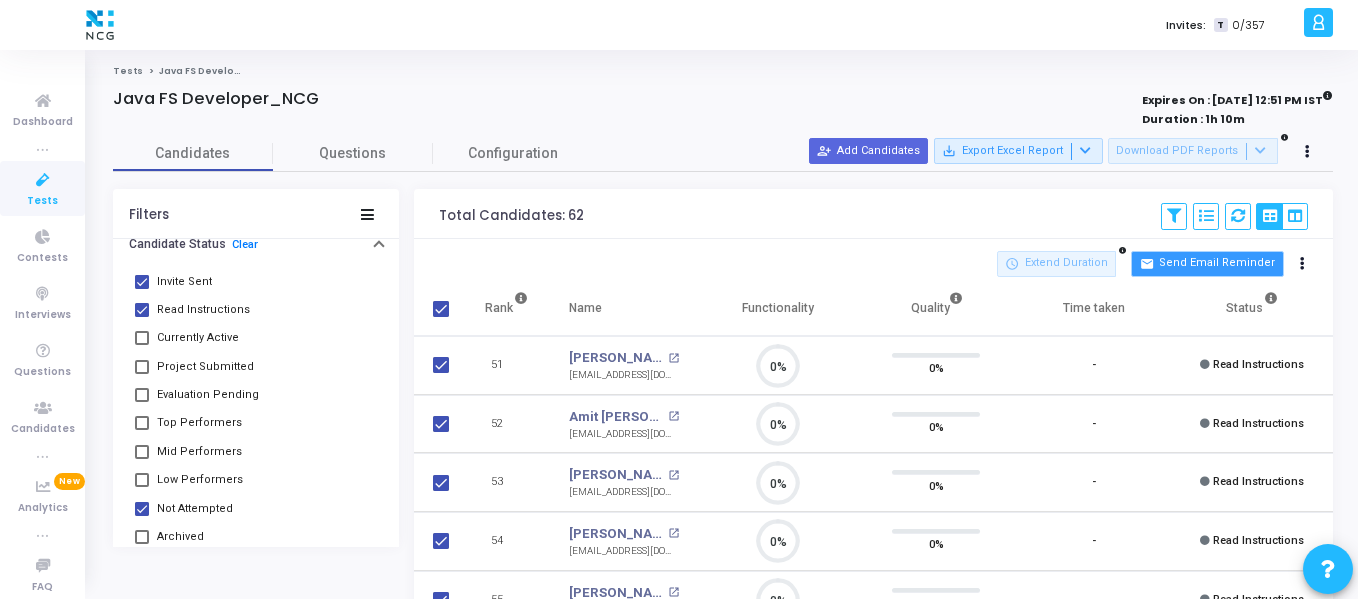 click on "mail  Send Email Reminder" at bounding box center [1207, 264] 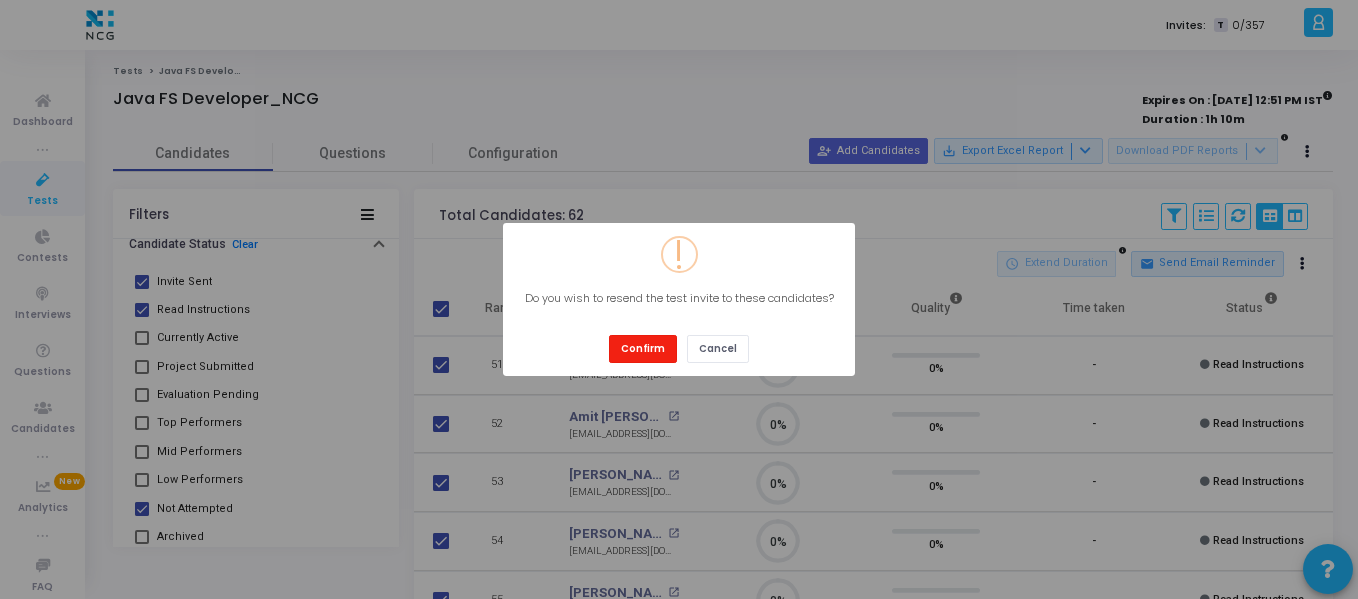 click on "Confirm" at bounding box center [643, 348] 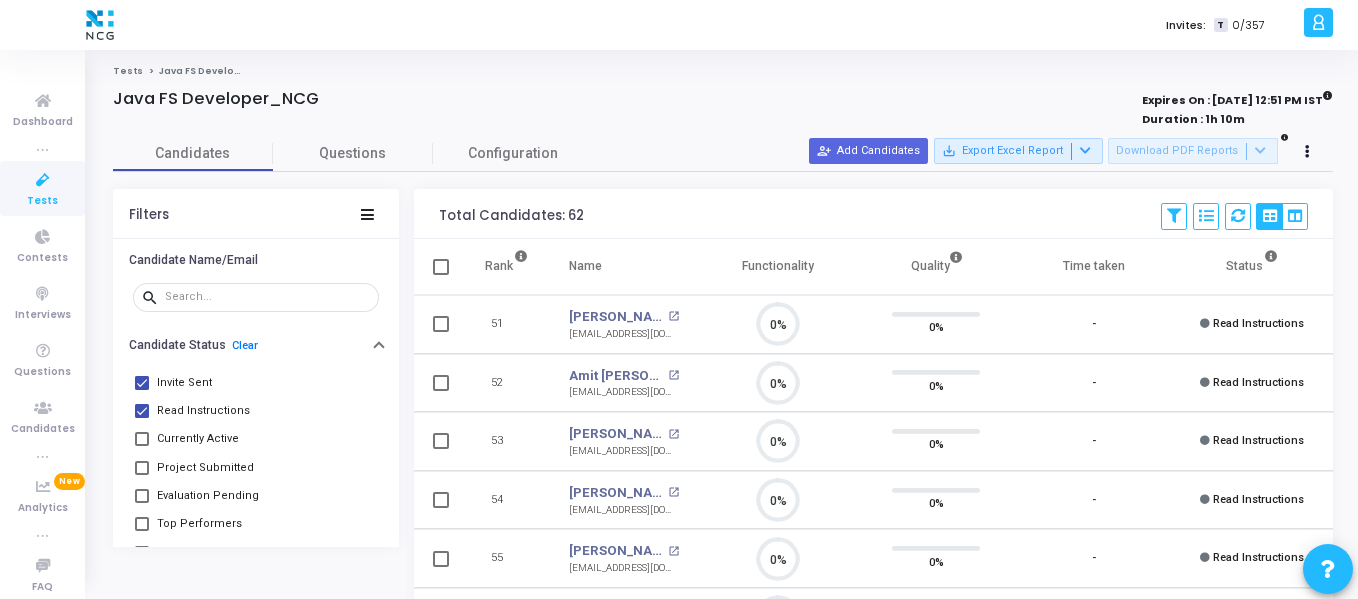 drag, startPoint x: 156, startPoint y: 97, endPoint x: 173, endPoint y: 66, distance: 35.35534 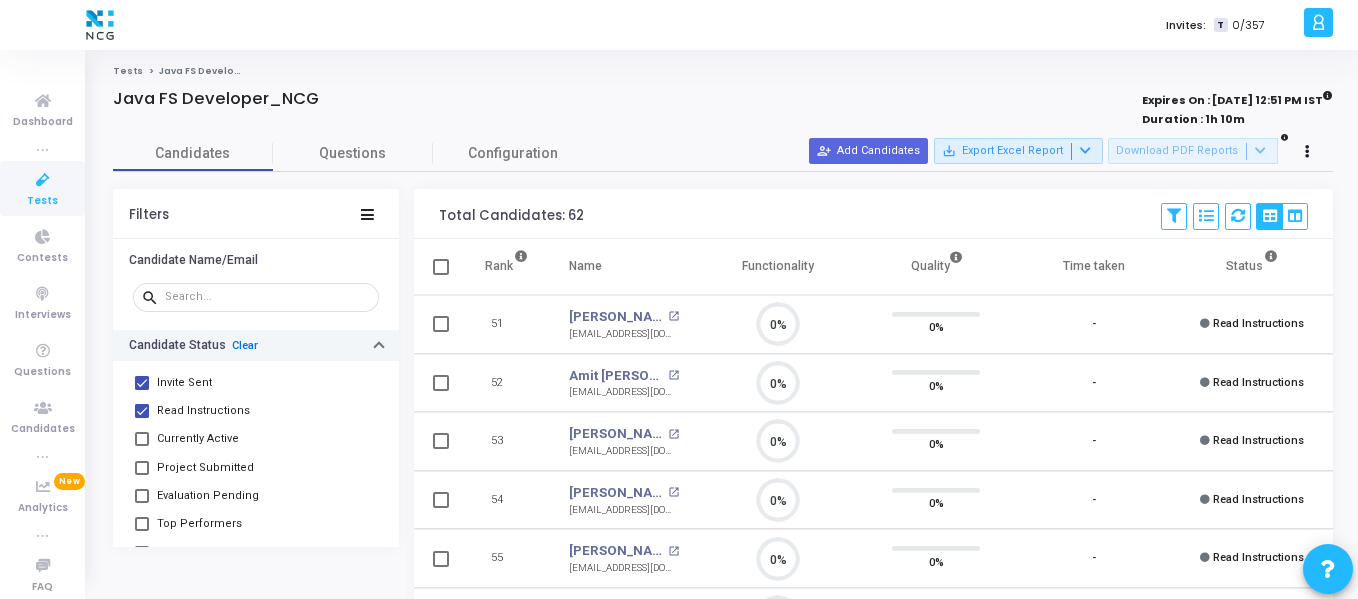 click on "Clear" at bounding box center [245, 345] 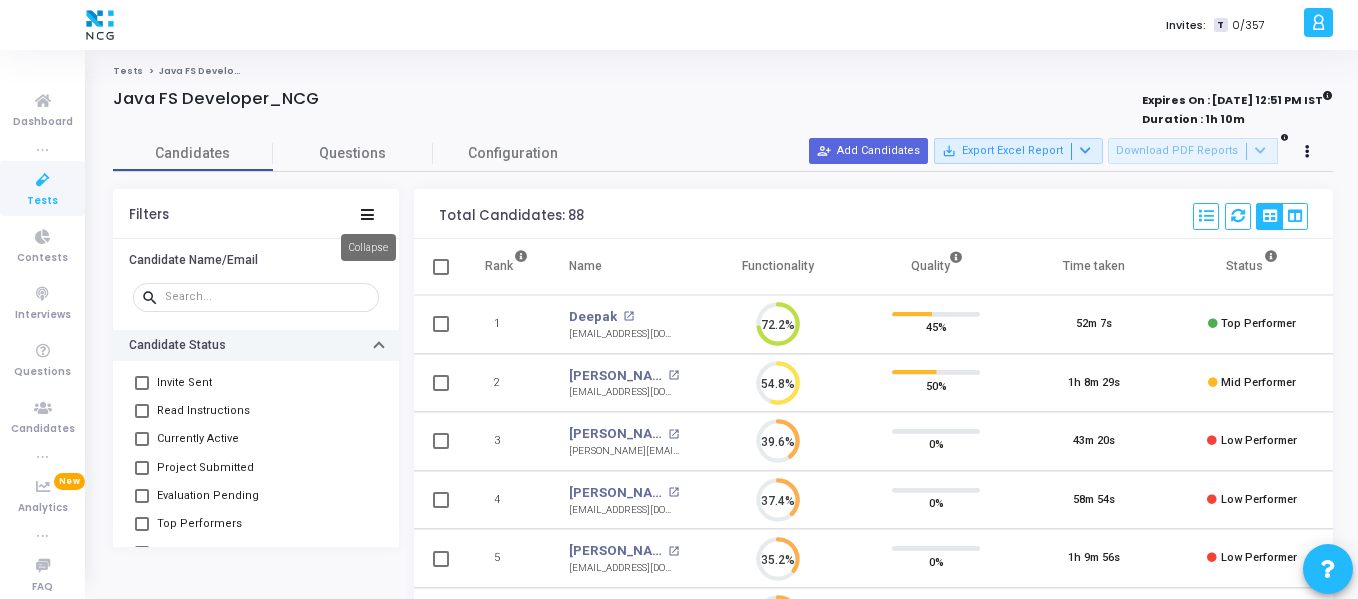 click at bounding box center (367, 214) 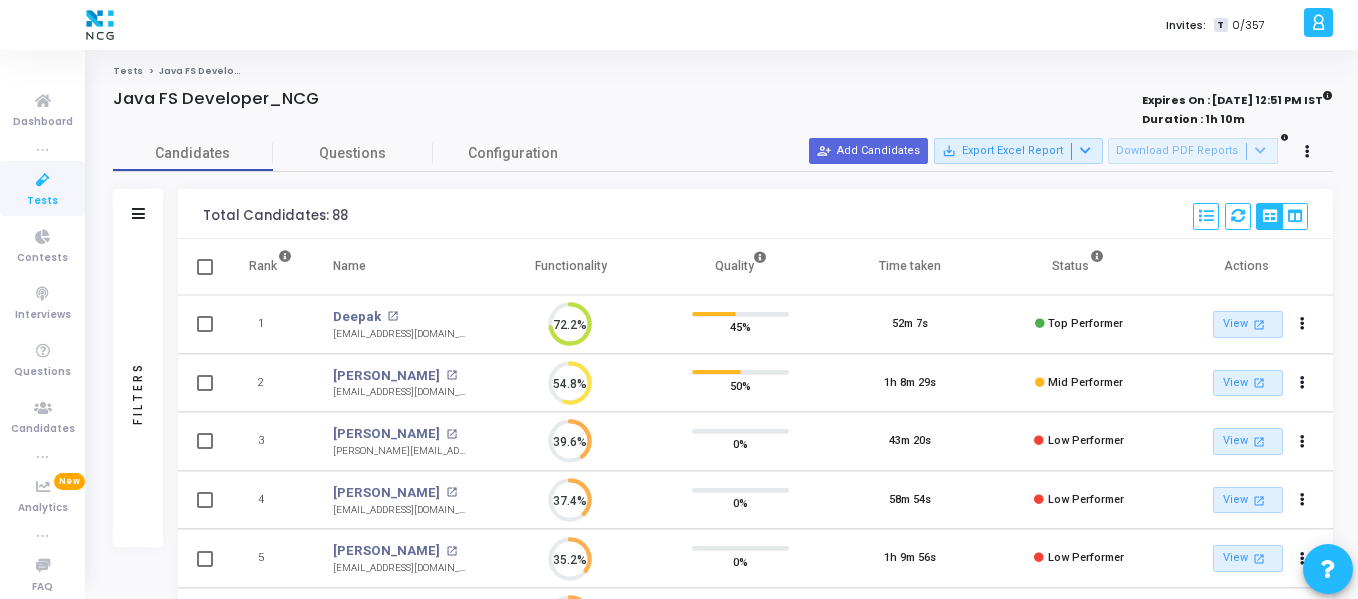 click at bounding box center [43, 180] 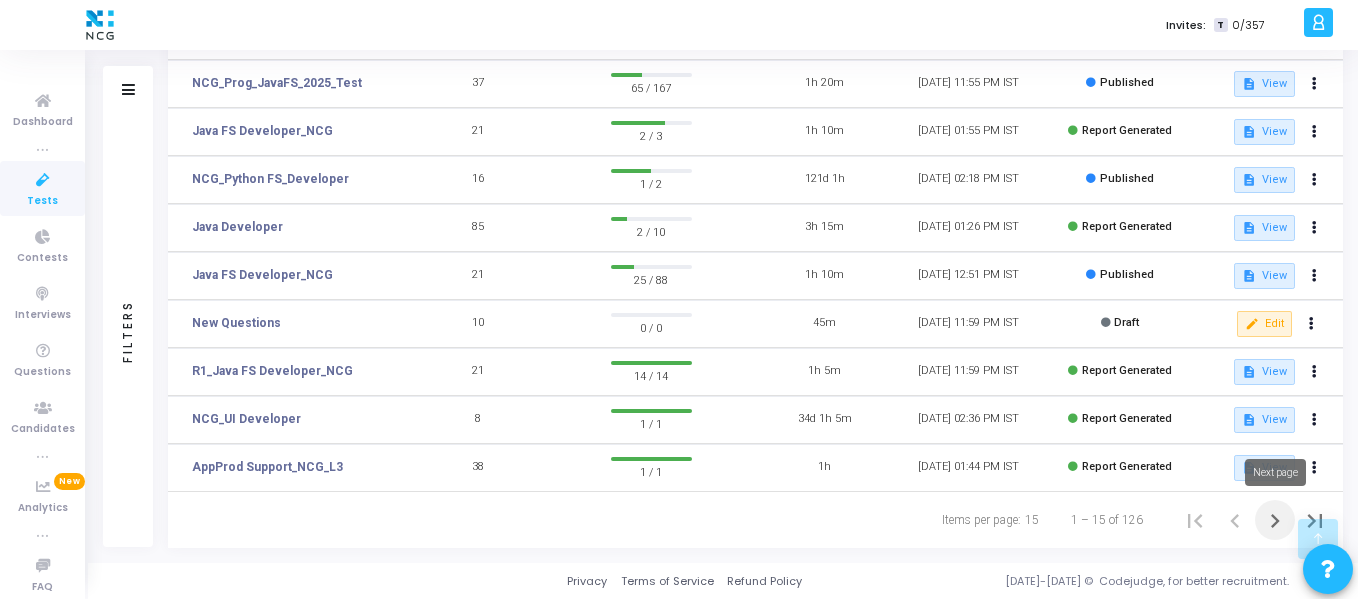 click 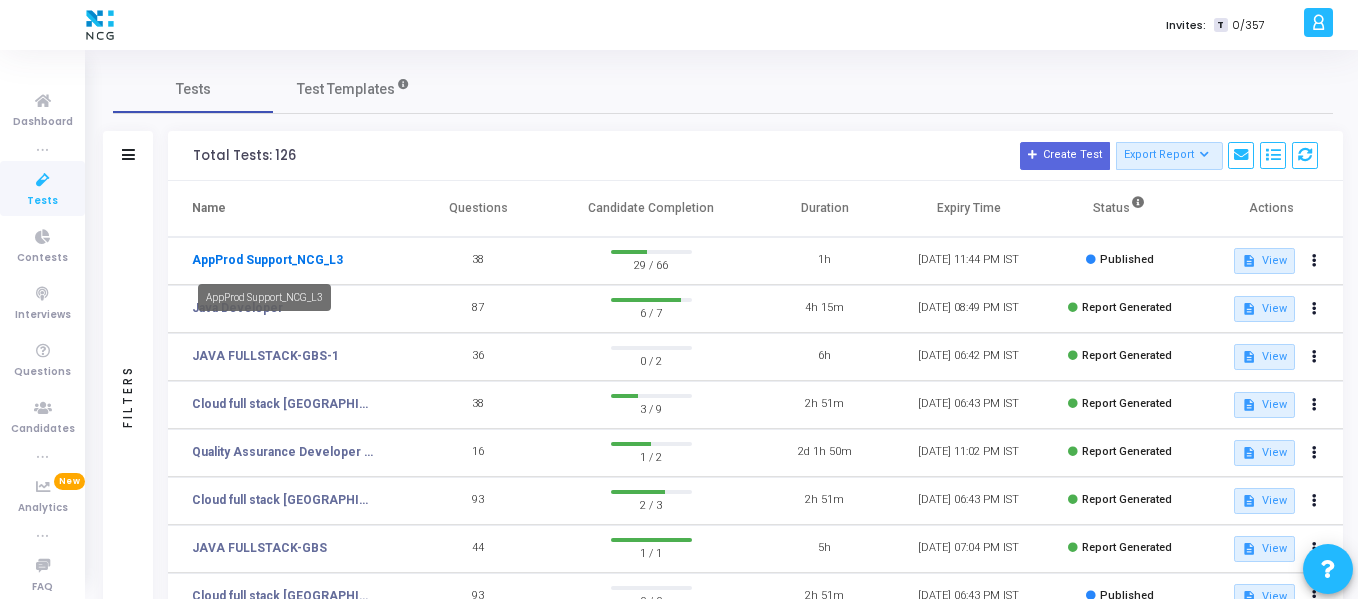 click on "AppProd Support_NCG_L3" at bounding box center (267, 260) 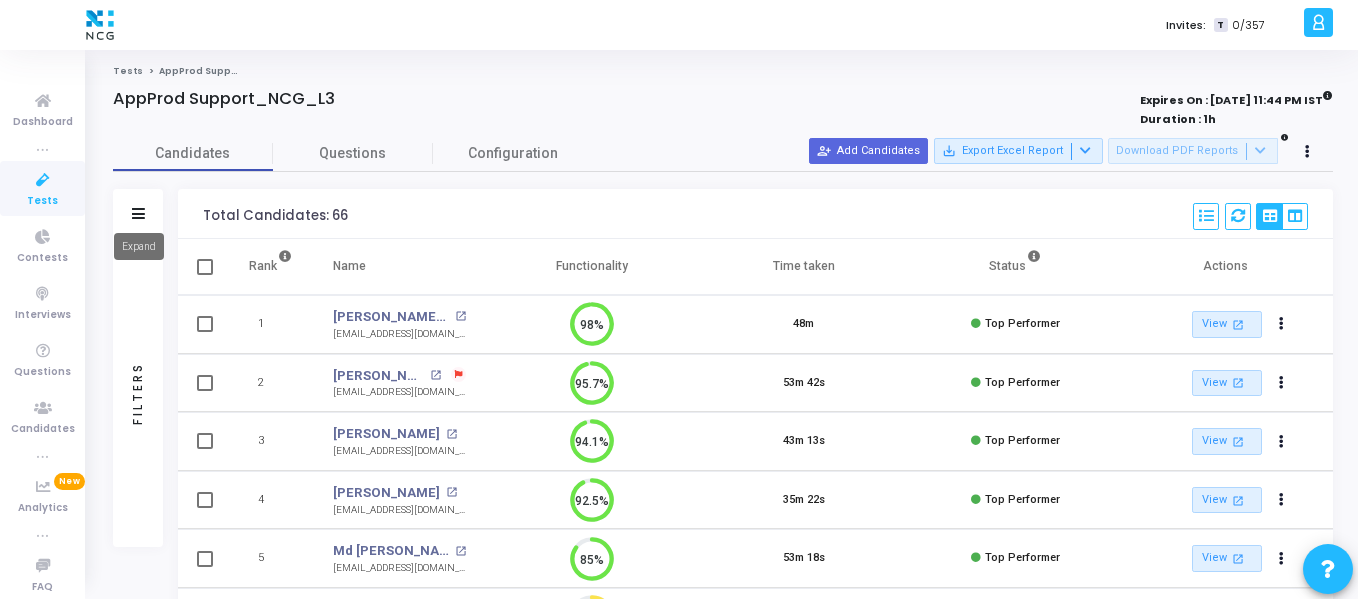 click at bounding box center (138, 213) 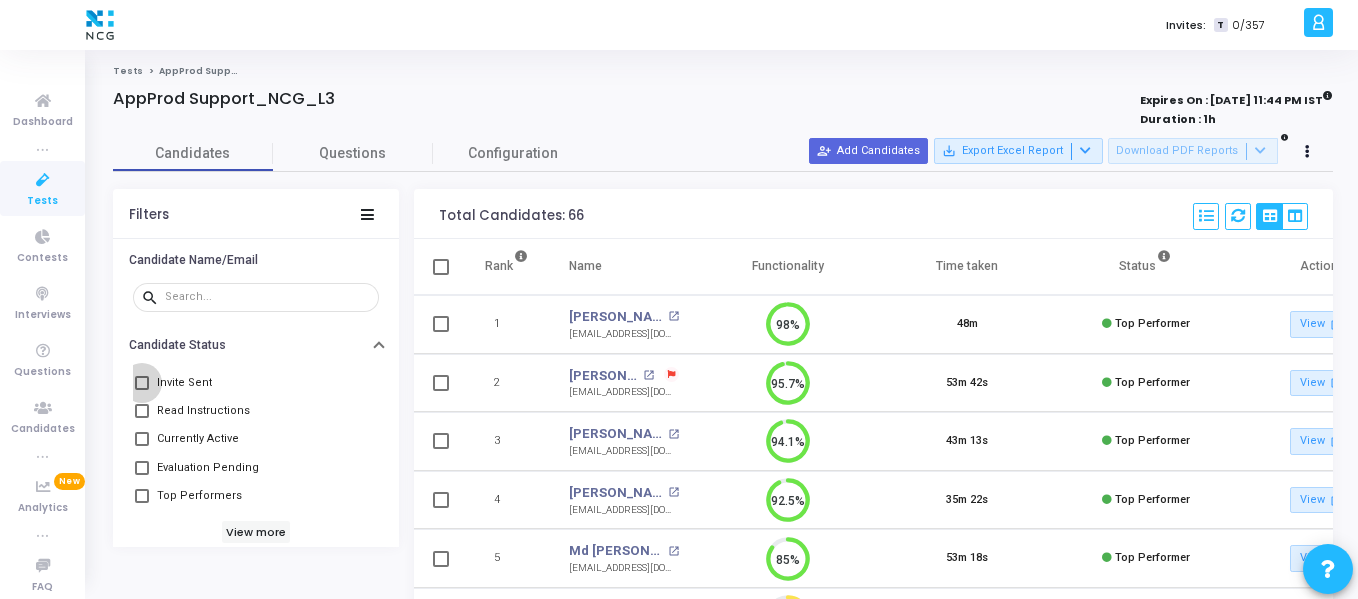 click on "Invite Sent" at bounding box center [184, 383] 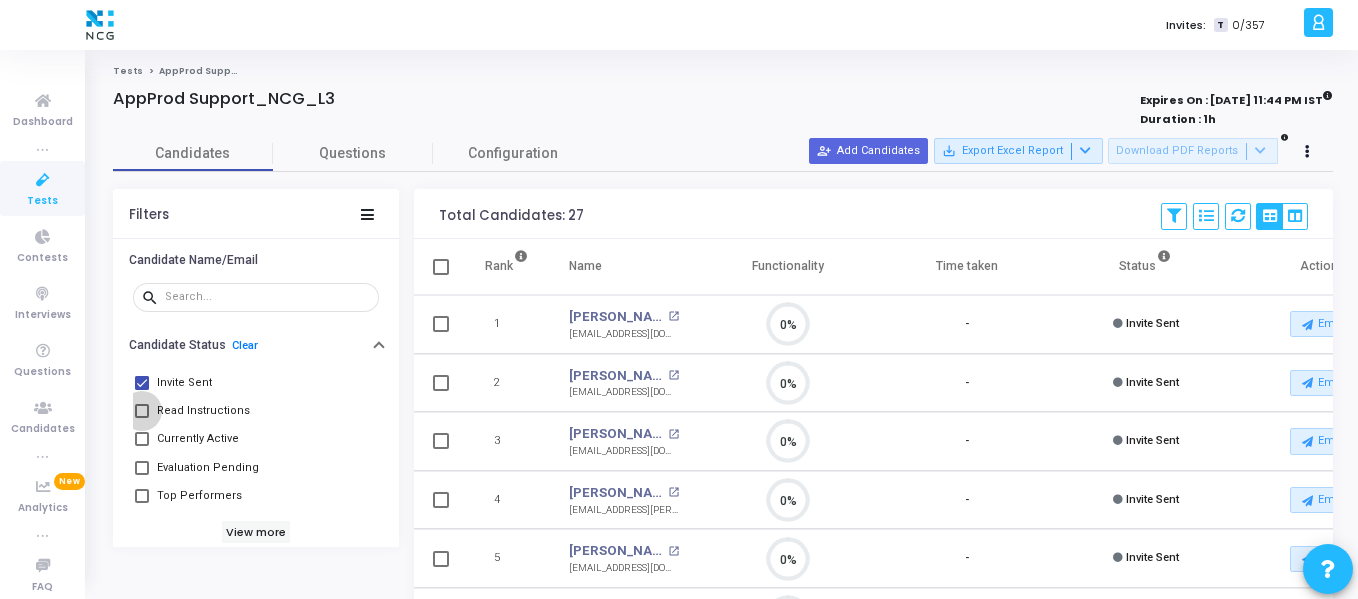click on "Read Instructions" at bounding box center [203, 411] 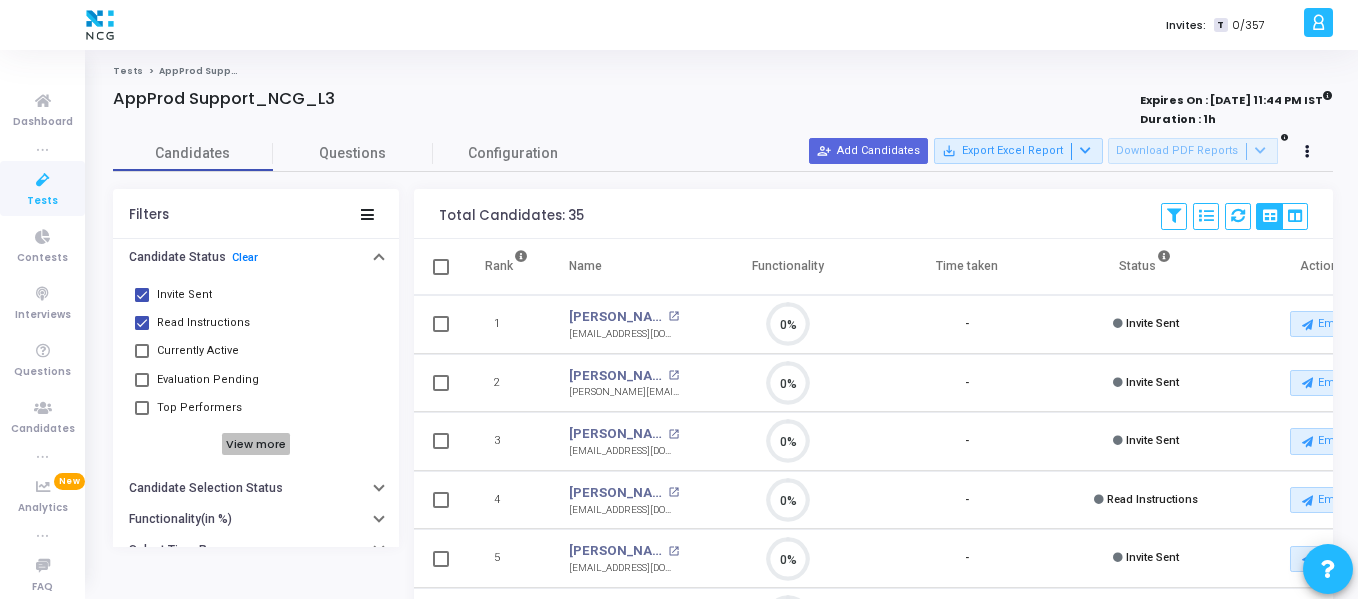 click on "View more" at bounding box center [256, 444] 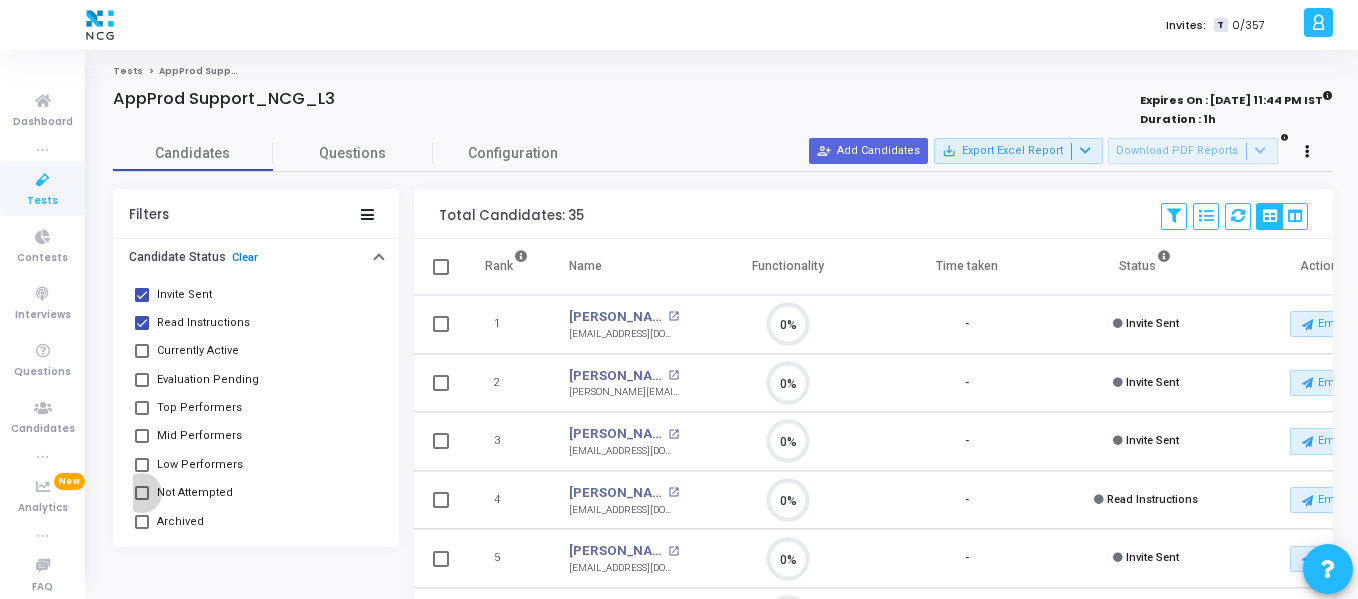 click on "Not Attempted" at bounding box center [195, 493] 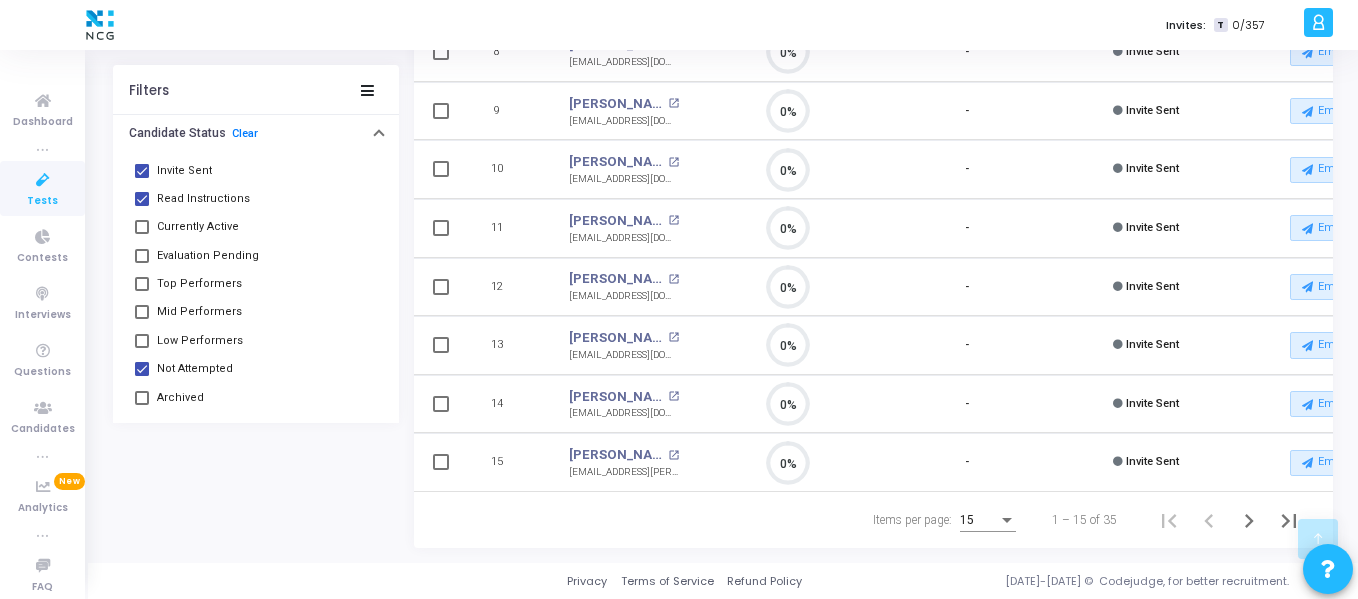 click at bounding box center [1007, 520] 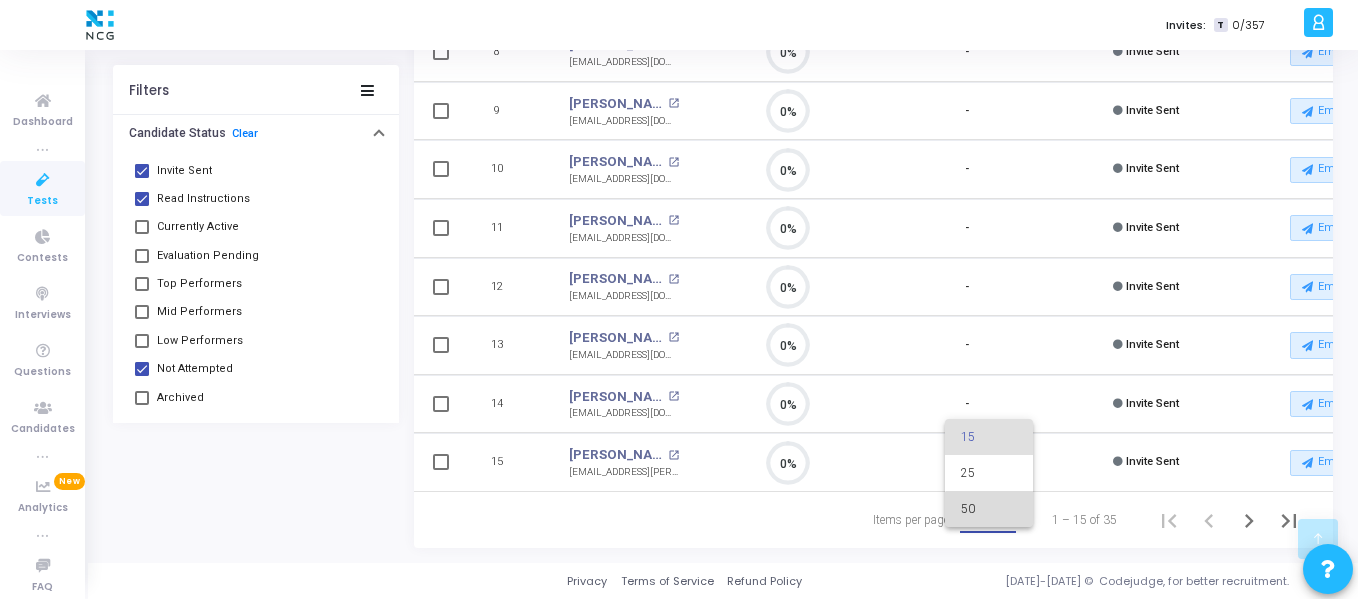 click on "50" at bounding box center [989, 509] 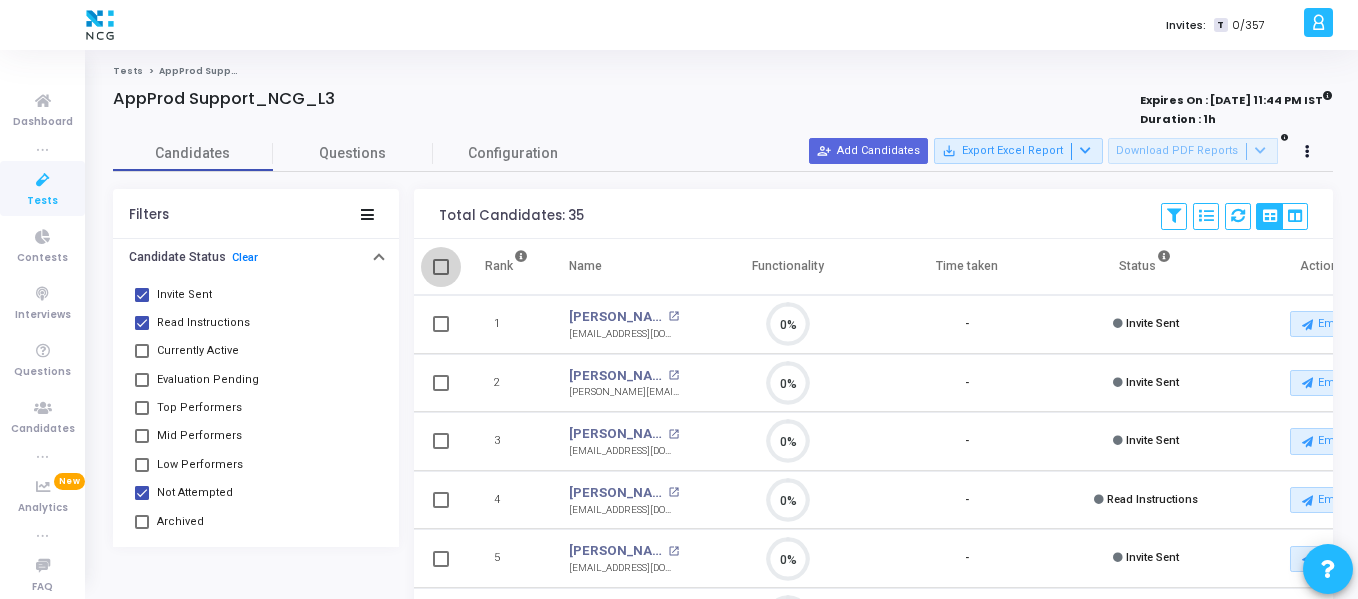 click at bounding box center (441, 267) 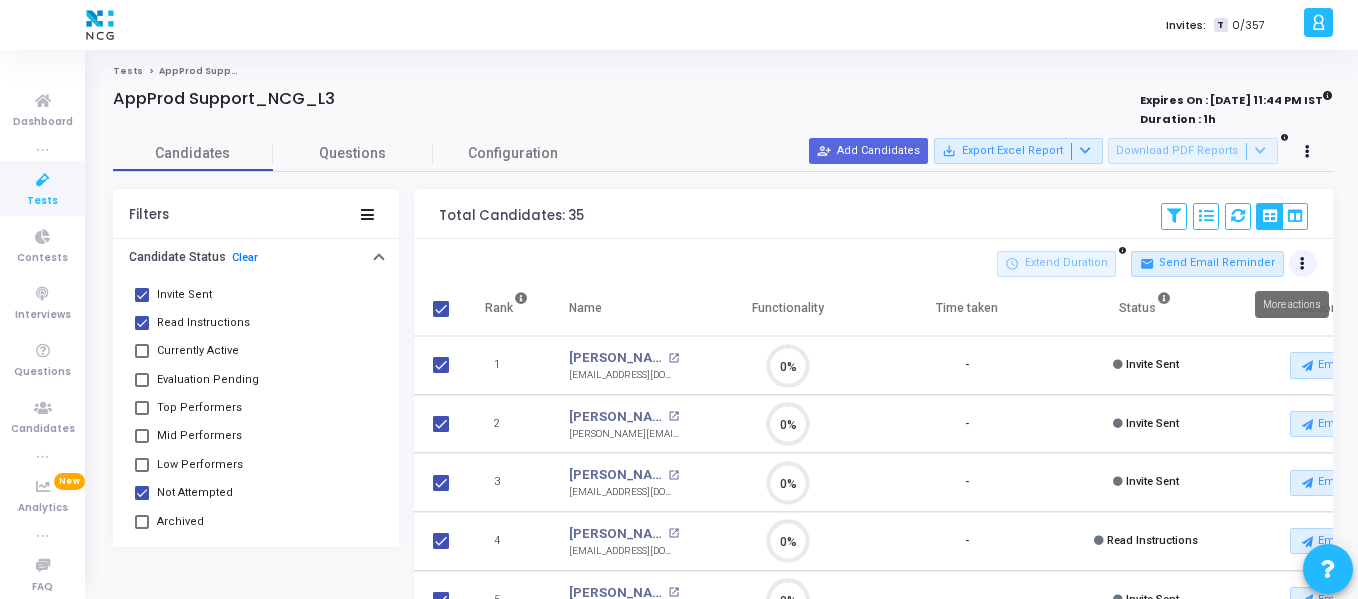 click at bounding box center [1303, 264] 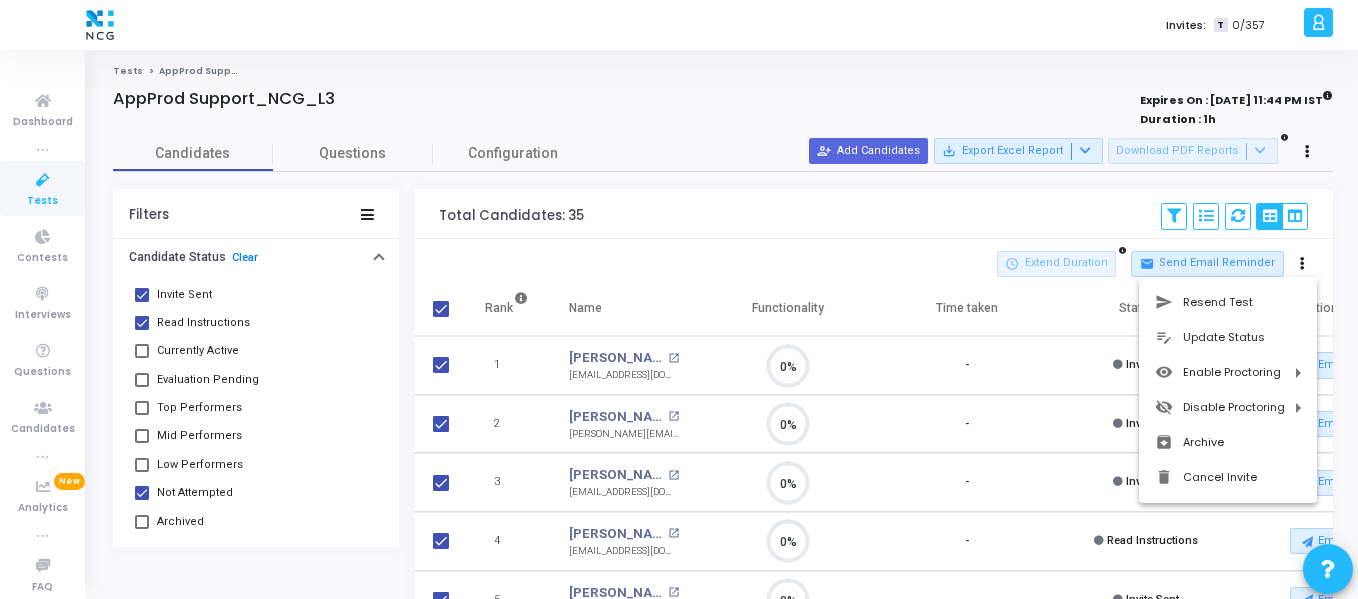 drag, startPoint x: 907, startPoint y: 253, endPoint x: 1305, endPoint y: 153, distance: 410.37057 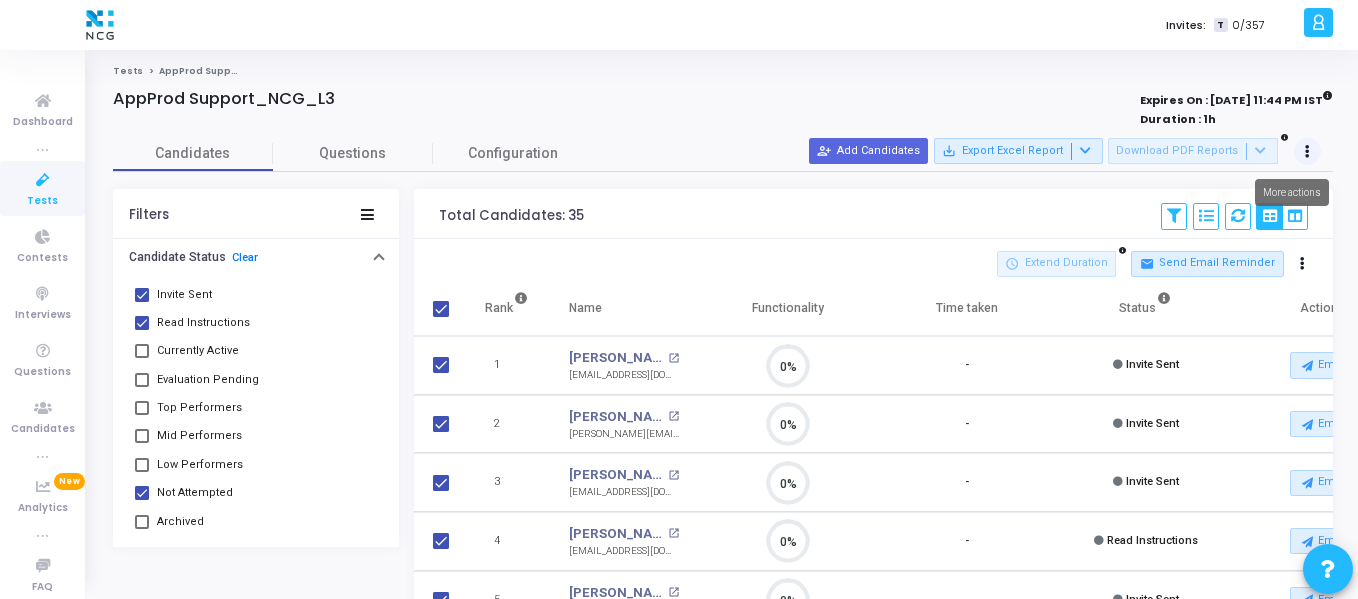 click at bounding box center (1307, 152) 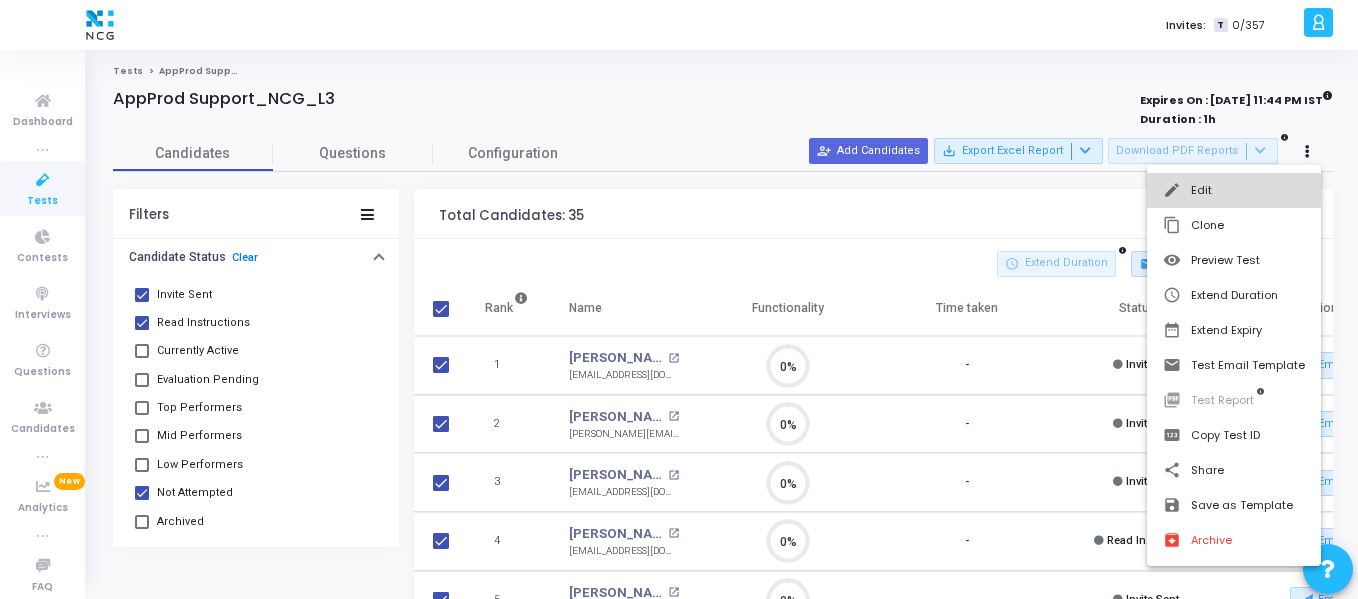 click on "edit  Edit" at bounding box center [1234, 190] 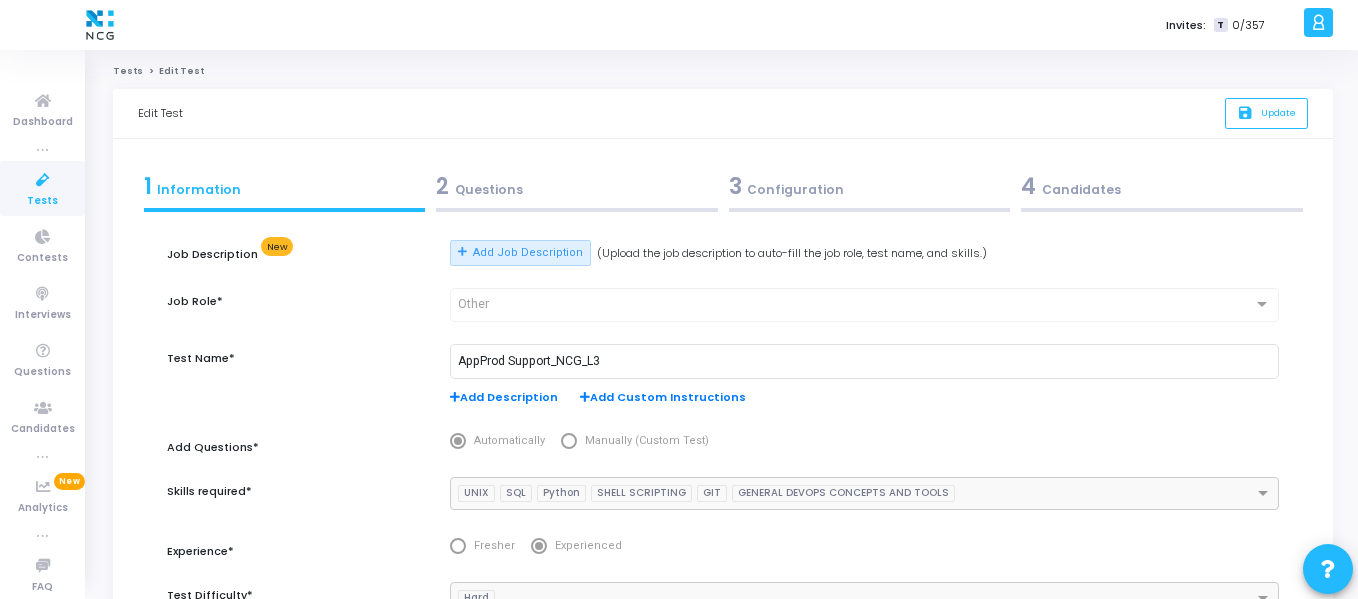 click on "3  Configuration" at bounding box center [870, 186] 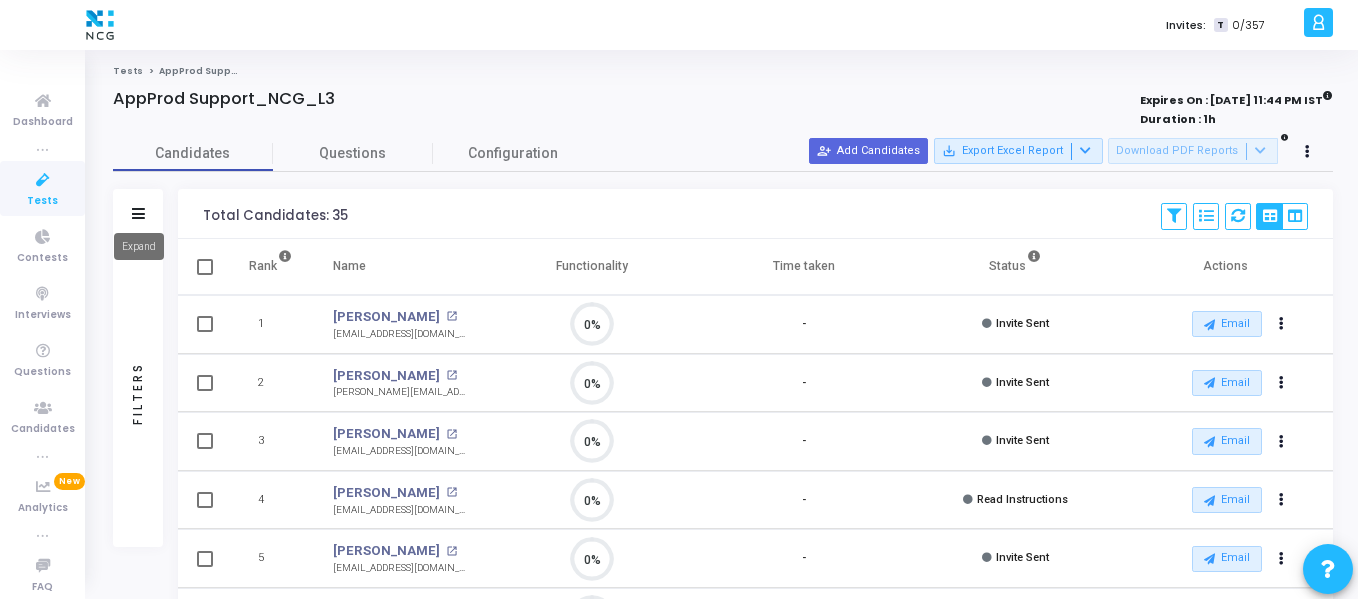click at bounding box center (138, 213) 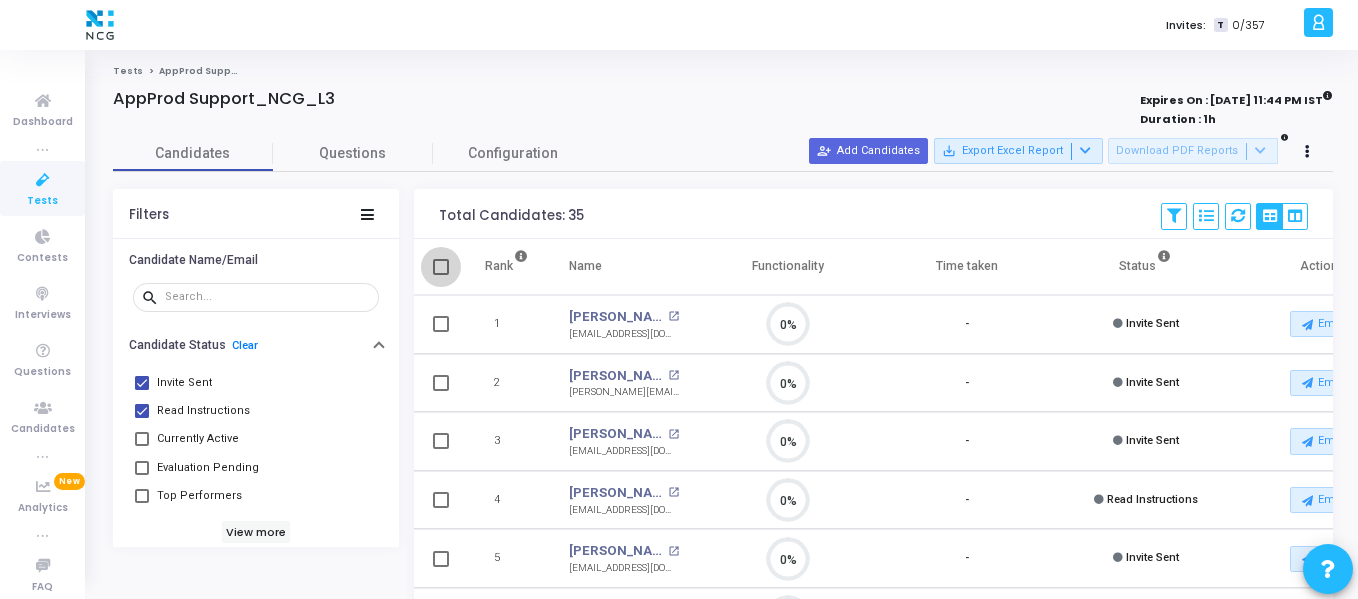 click at bounding box center (441, 267) 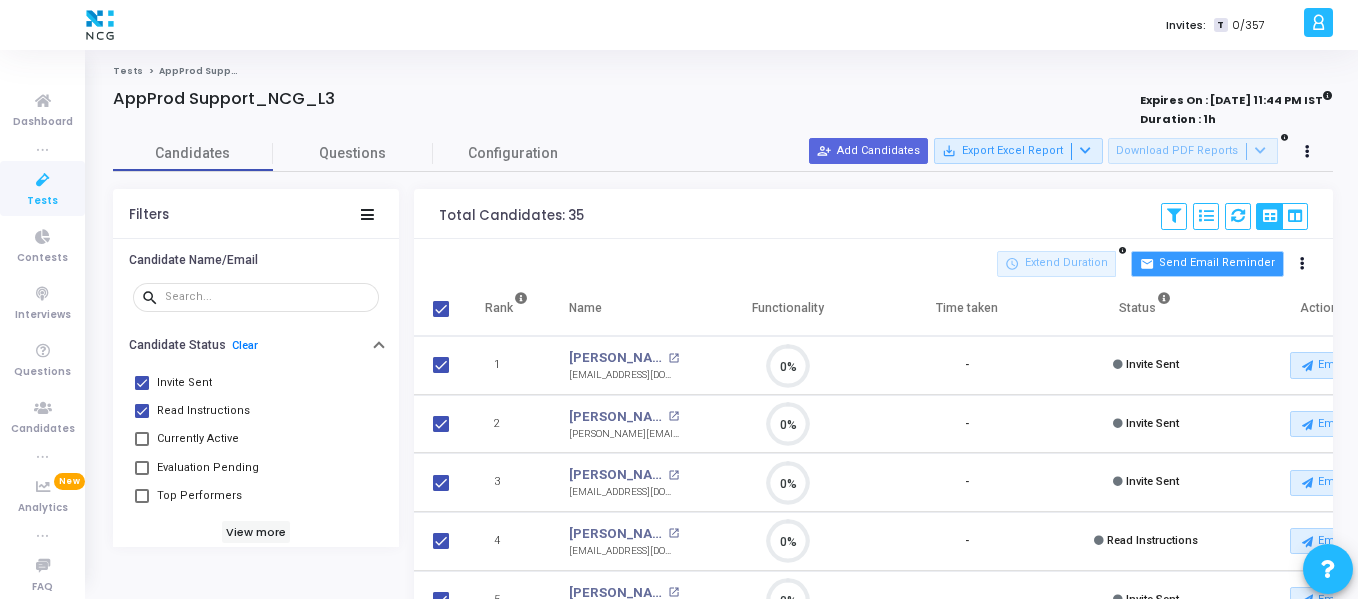 click on "mail  Send Email Reminder" at bounding box center [1207, 264] 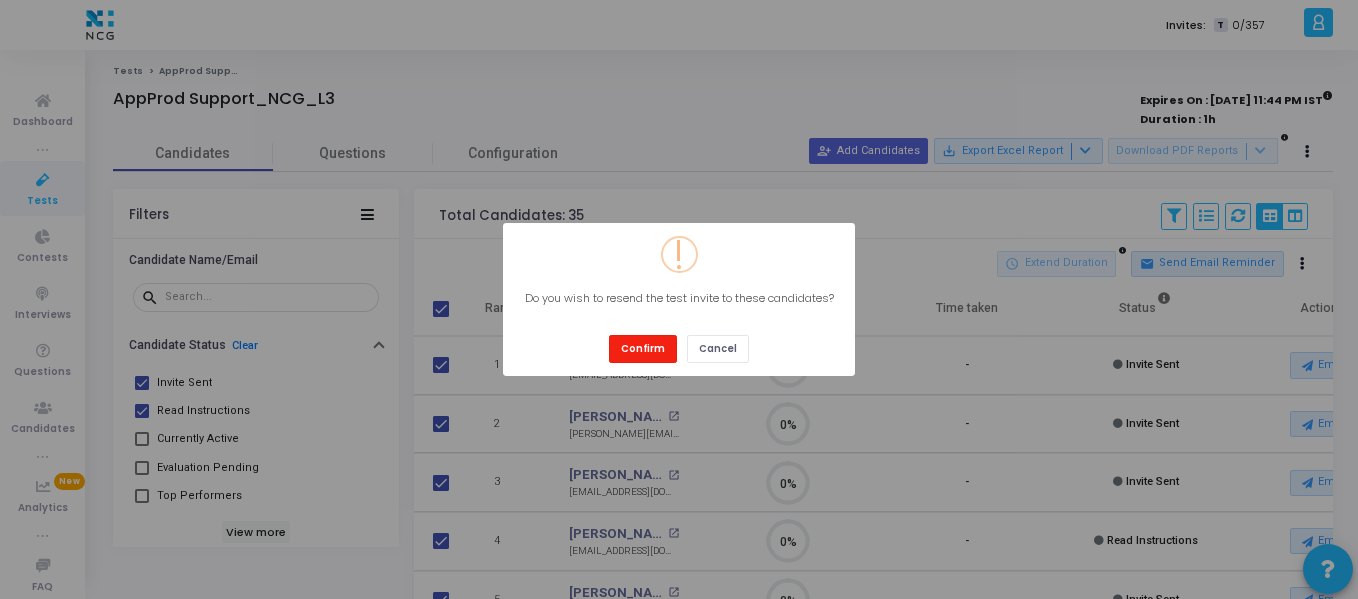click on "Confirm" at bounding box center (643, 348) 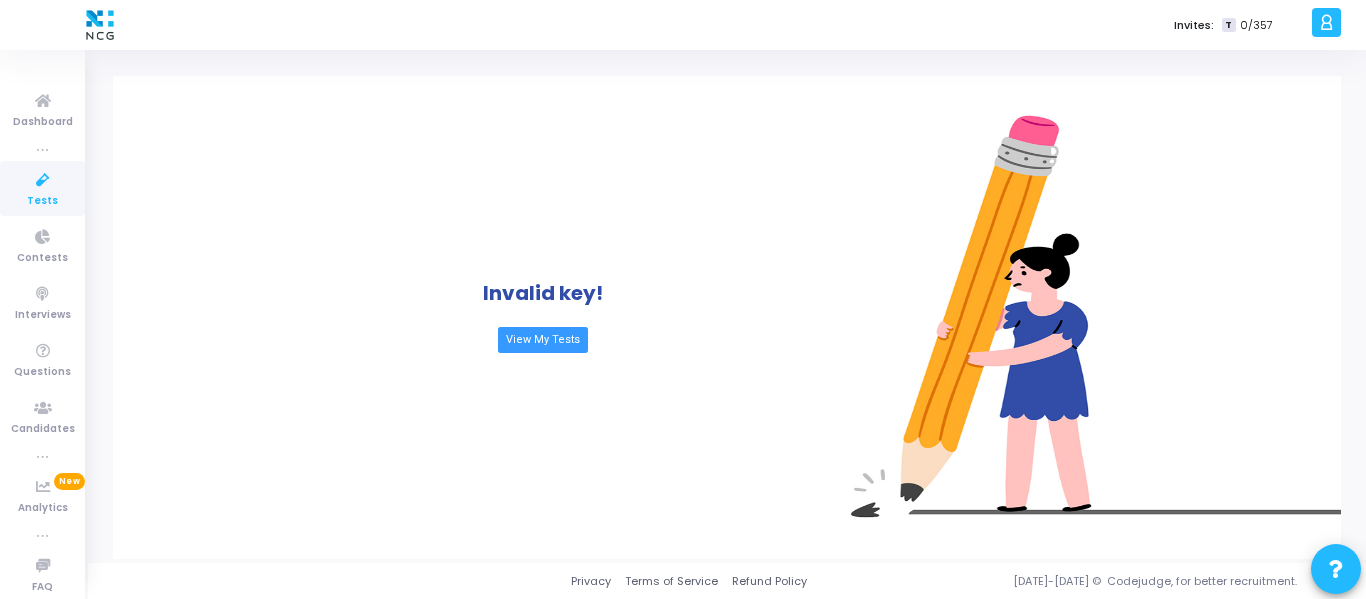 scroll, scrollTop: 0, scrollLeft: 0, axis: both 